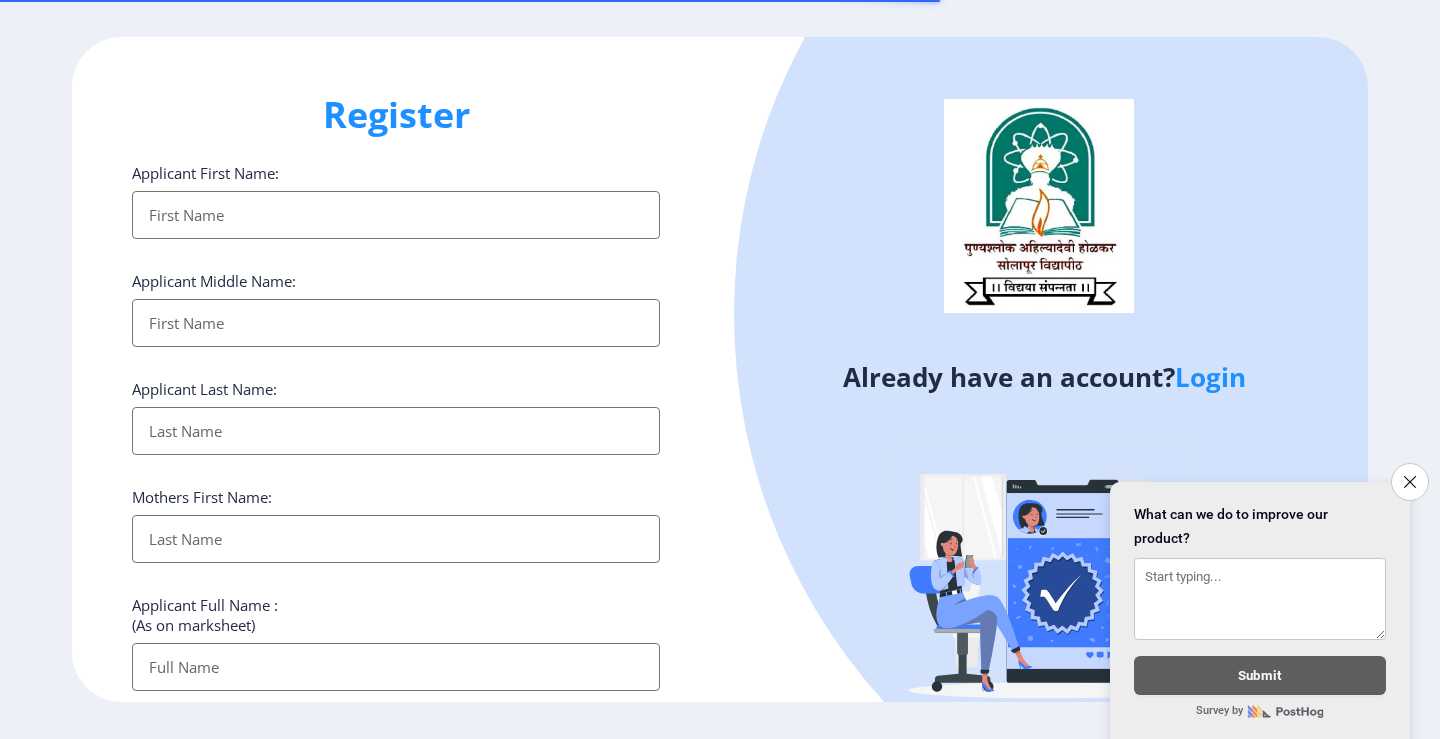 select 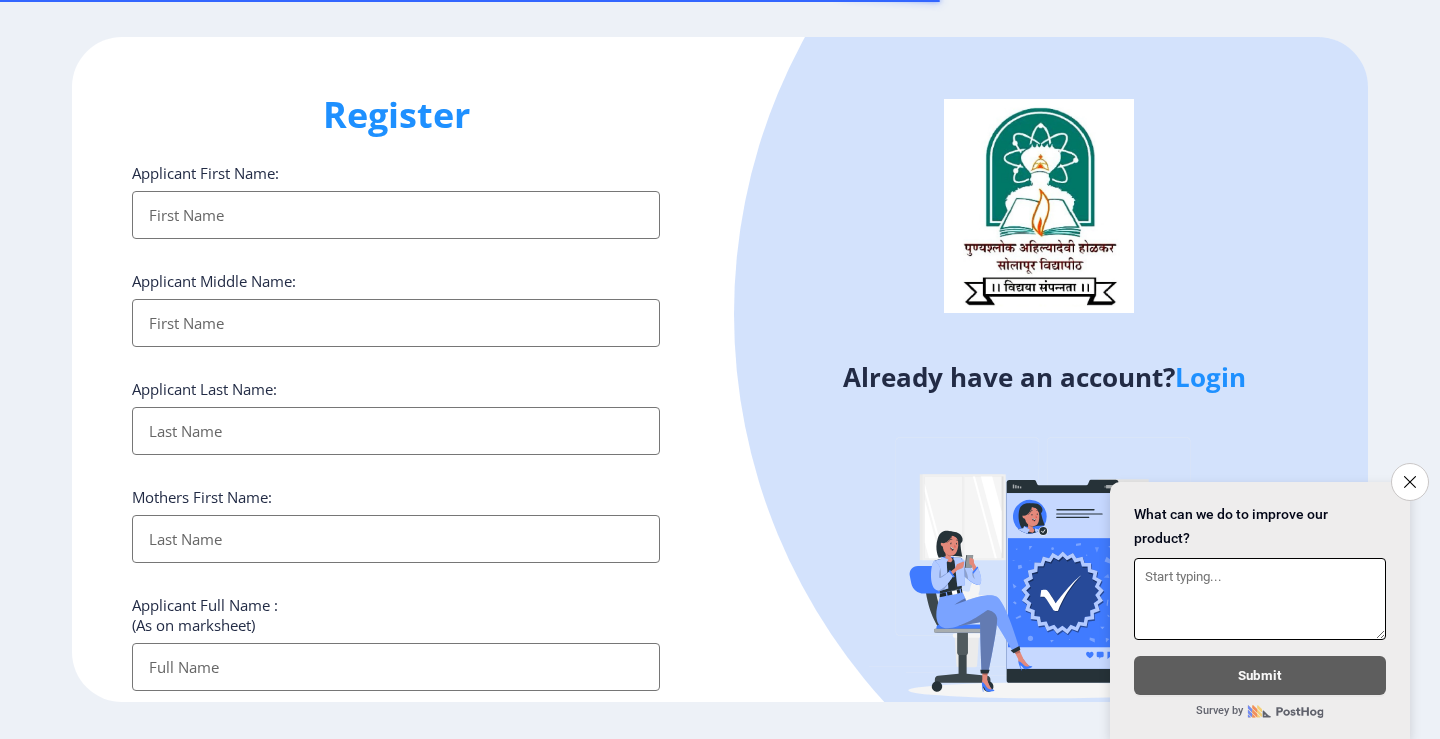scroll, scrollTop: 0, scrollLeft: 0, axis: both 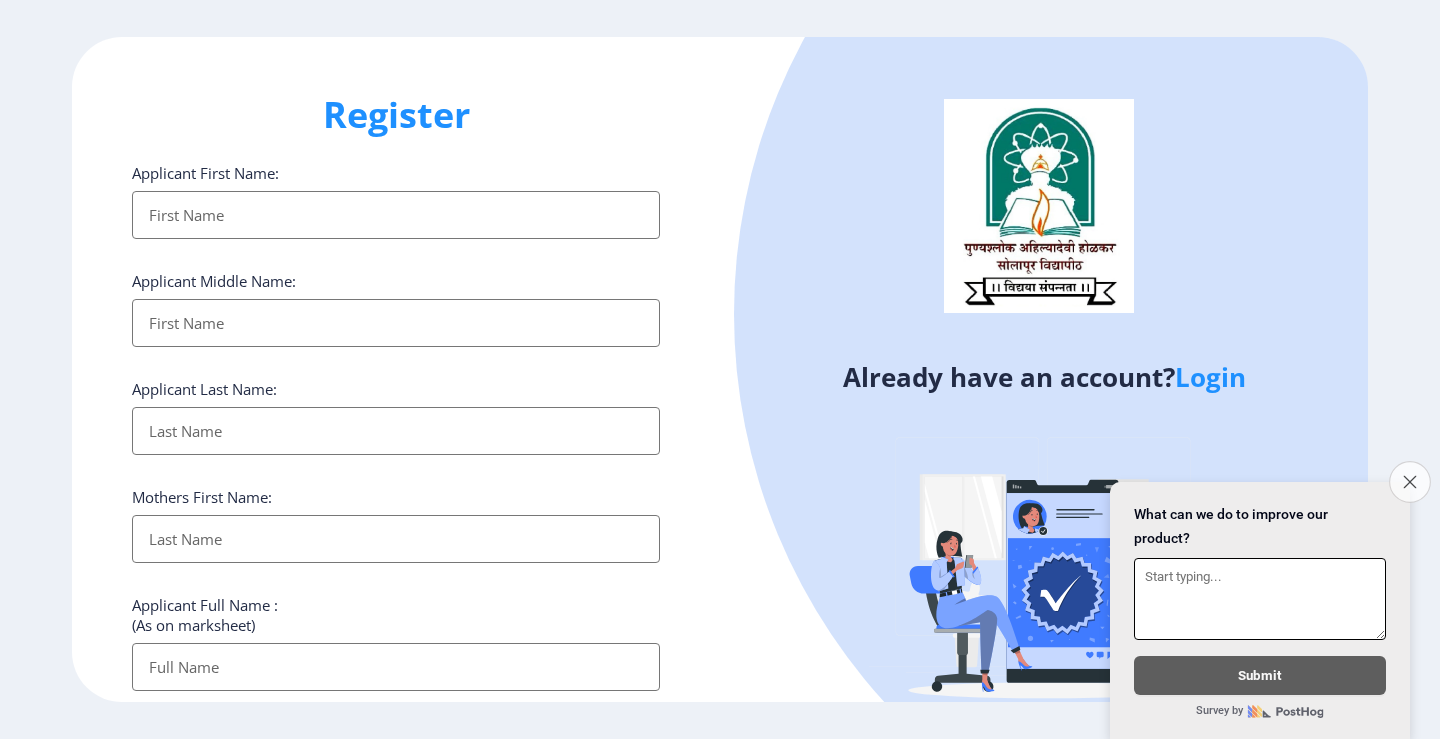 click on "Close survey" at bounding box center (1410, 482) 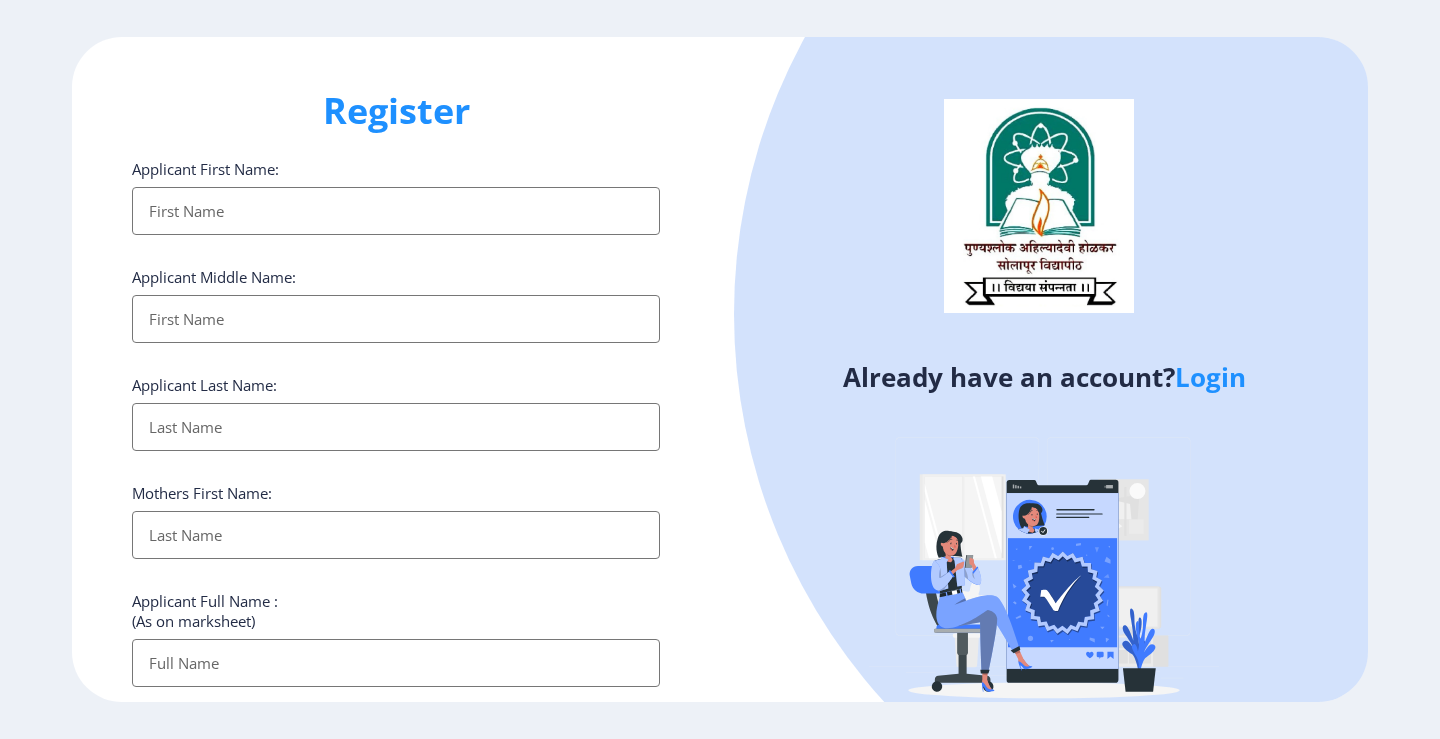 scroll, scrollTop: 0, scrollLeft: 0, axis: both 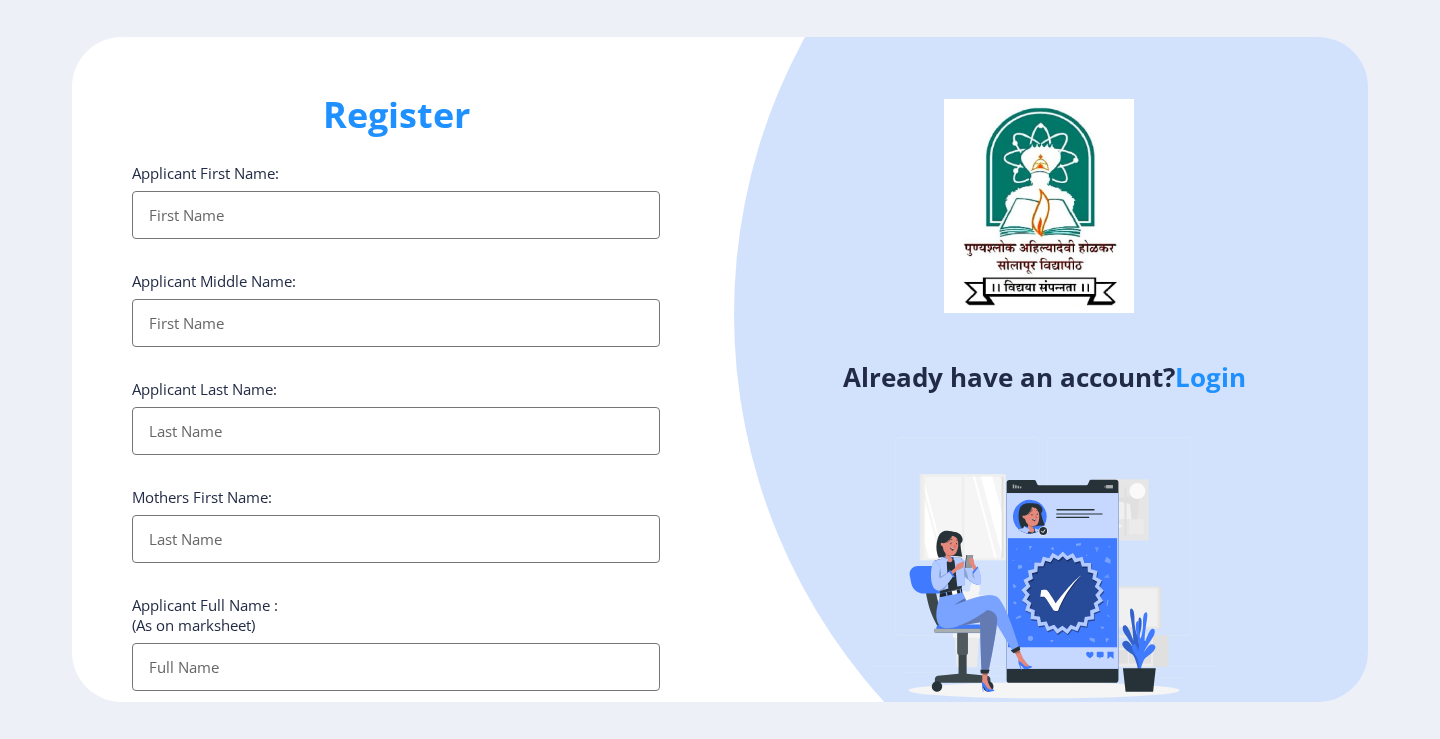 click on "Applicant First Name:" at bounding box center (396, 215) 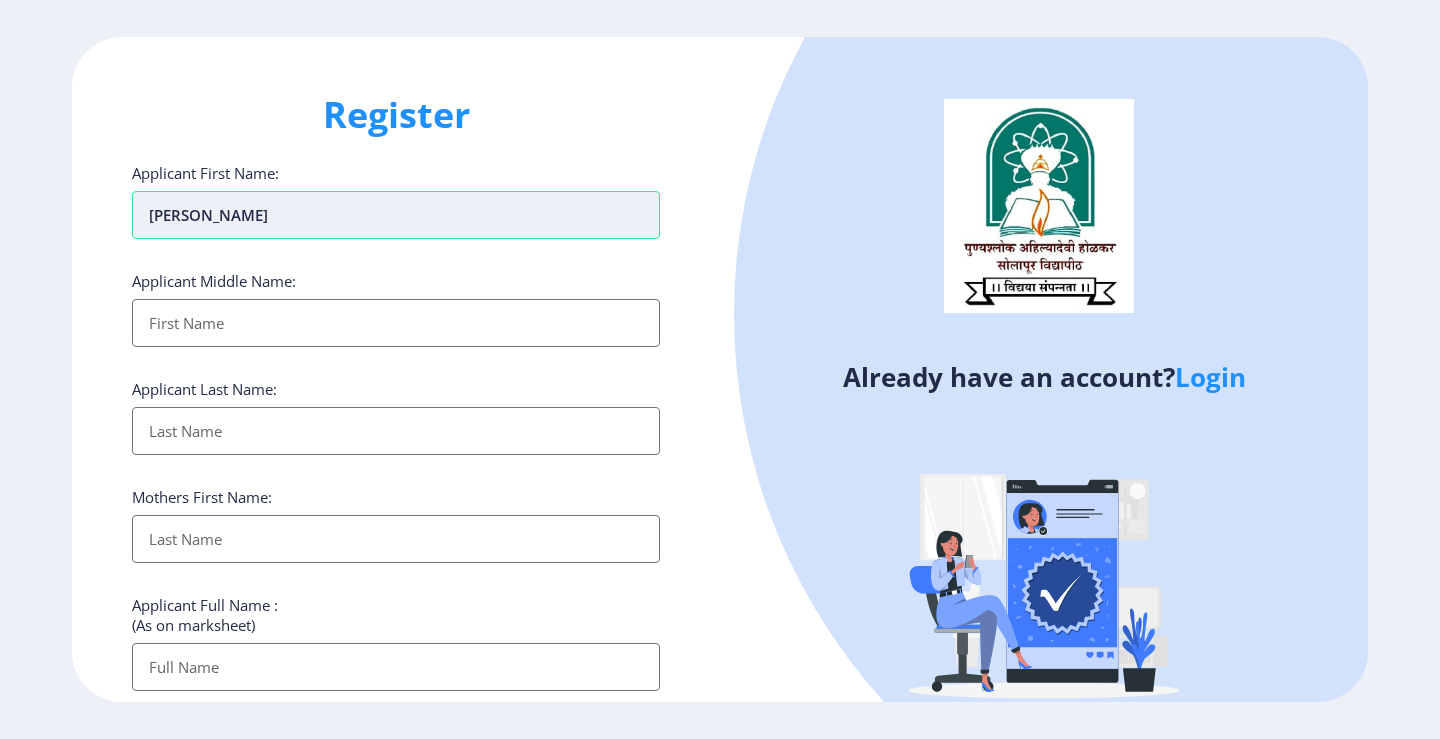 type on "[PERSON_NAME]" 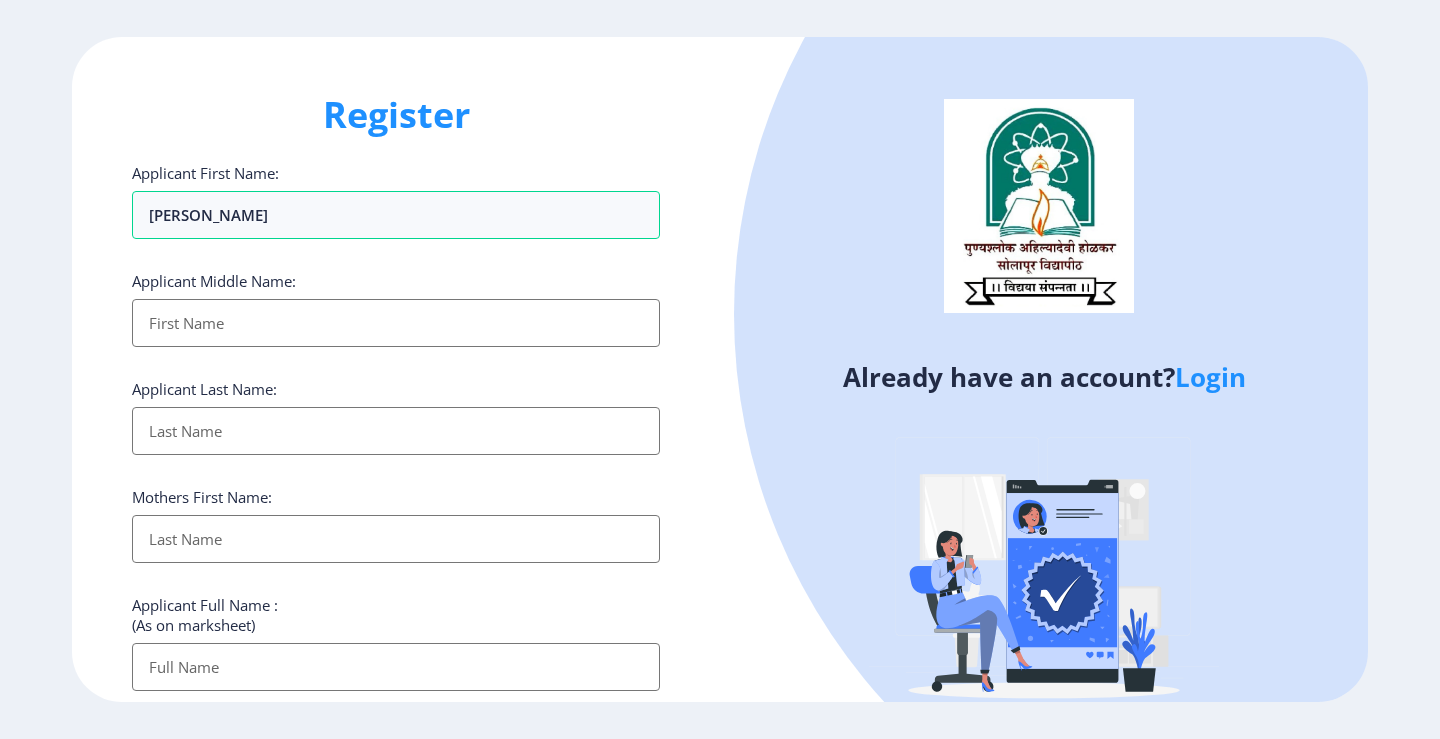 click on "Applicant First Name:" at bounding box center (396, 323) 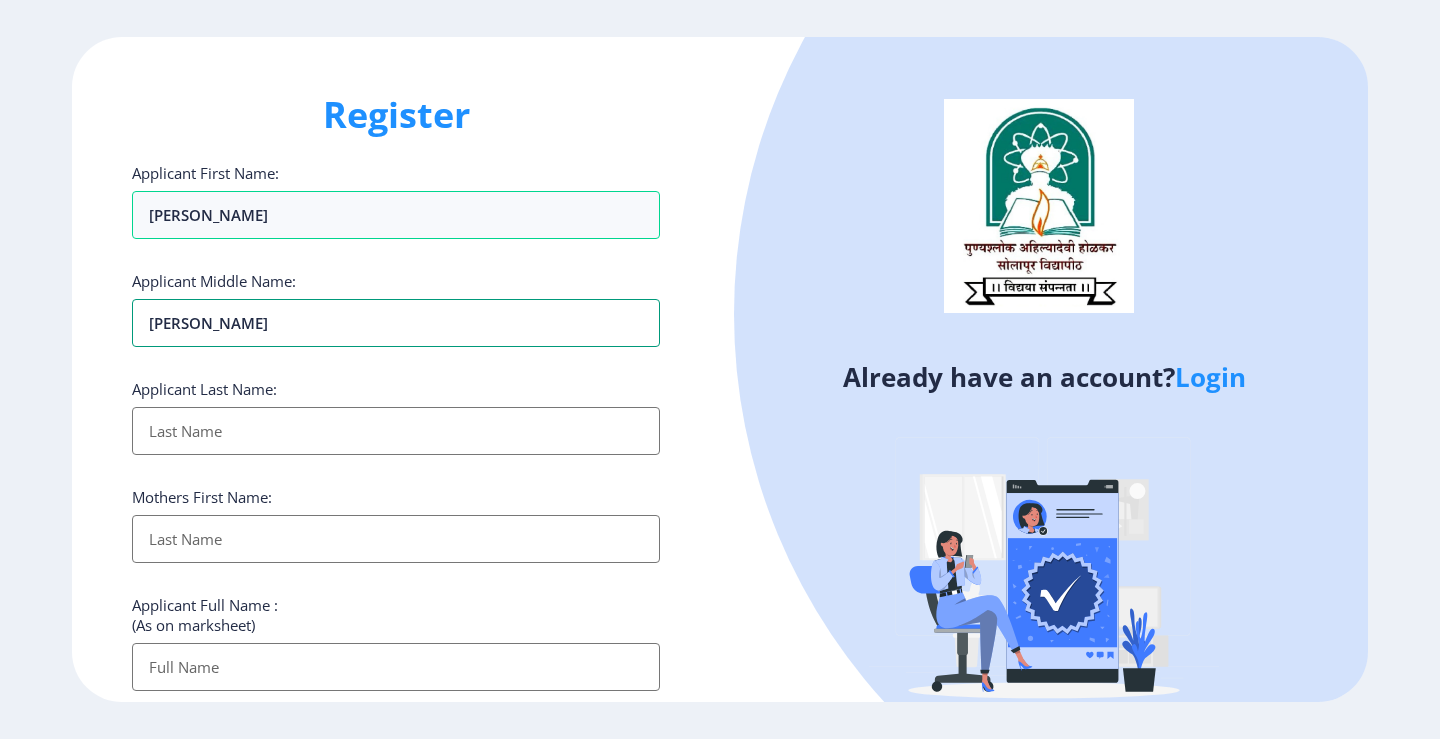 type on "[PERSON_NAME]" 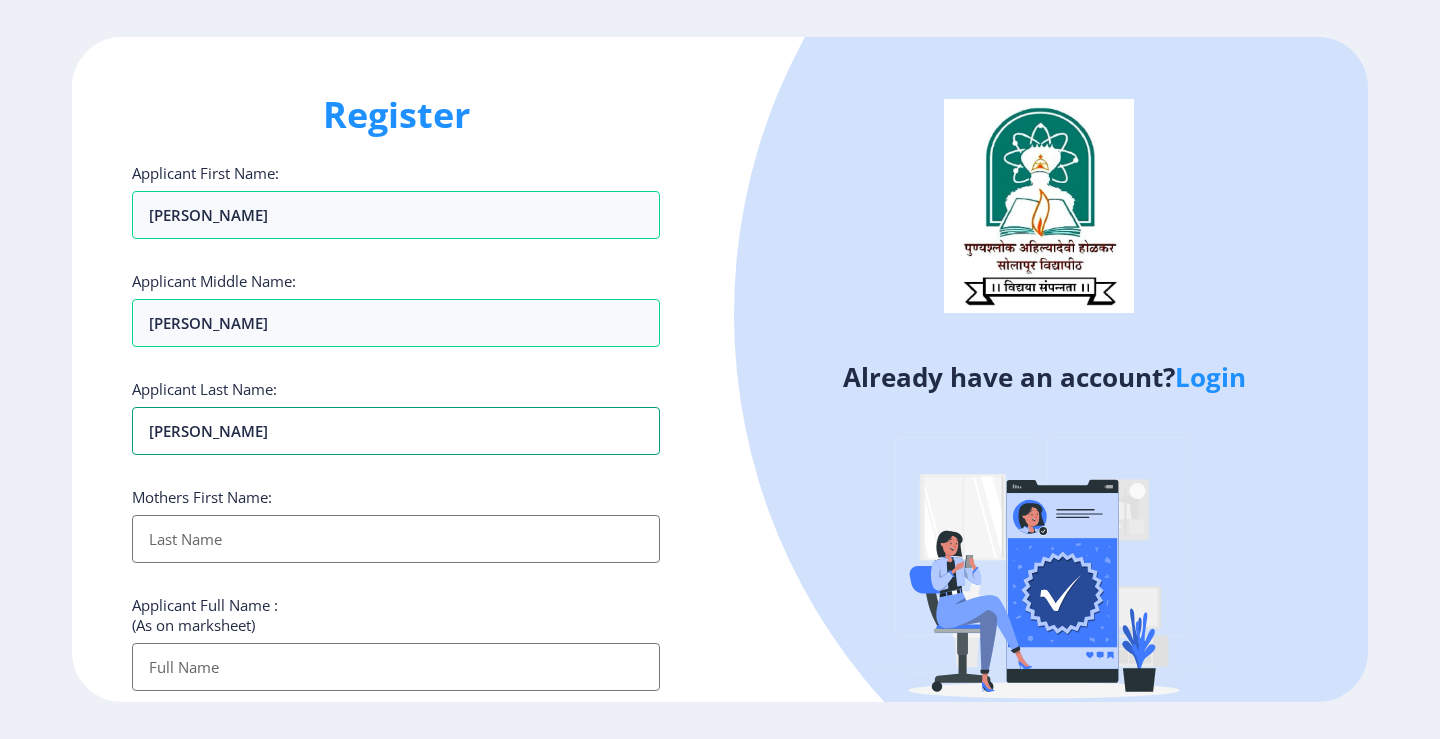 type on "[PERSON_NAME]" 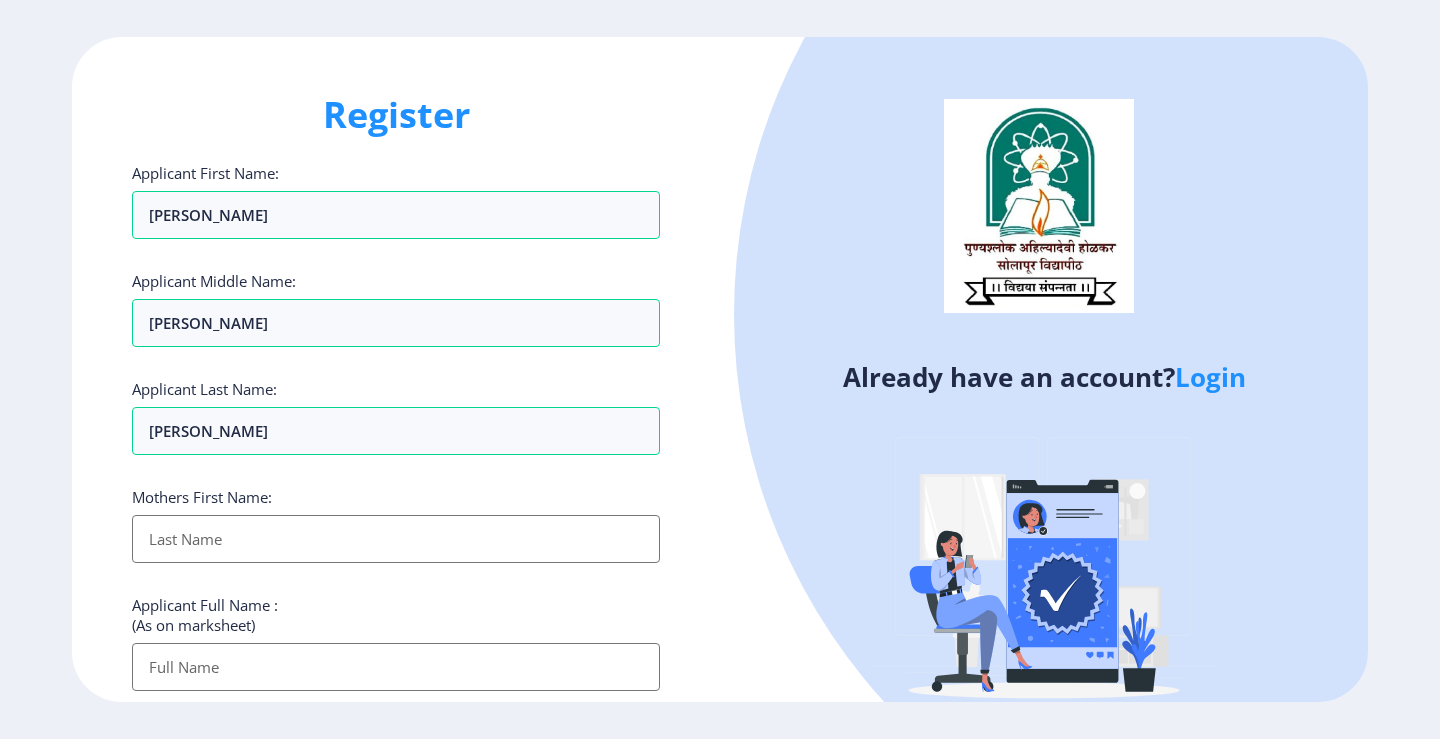 click on "Applicant First Name:" at bounding box center (396, 539) 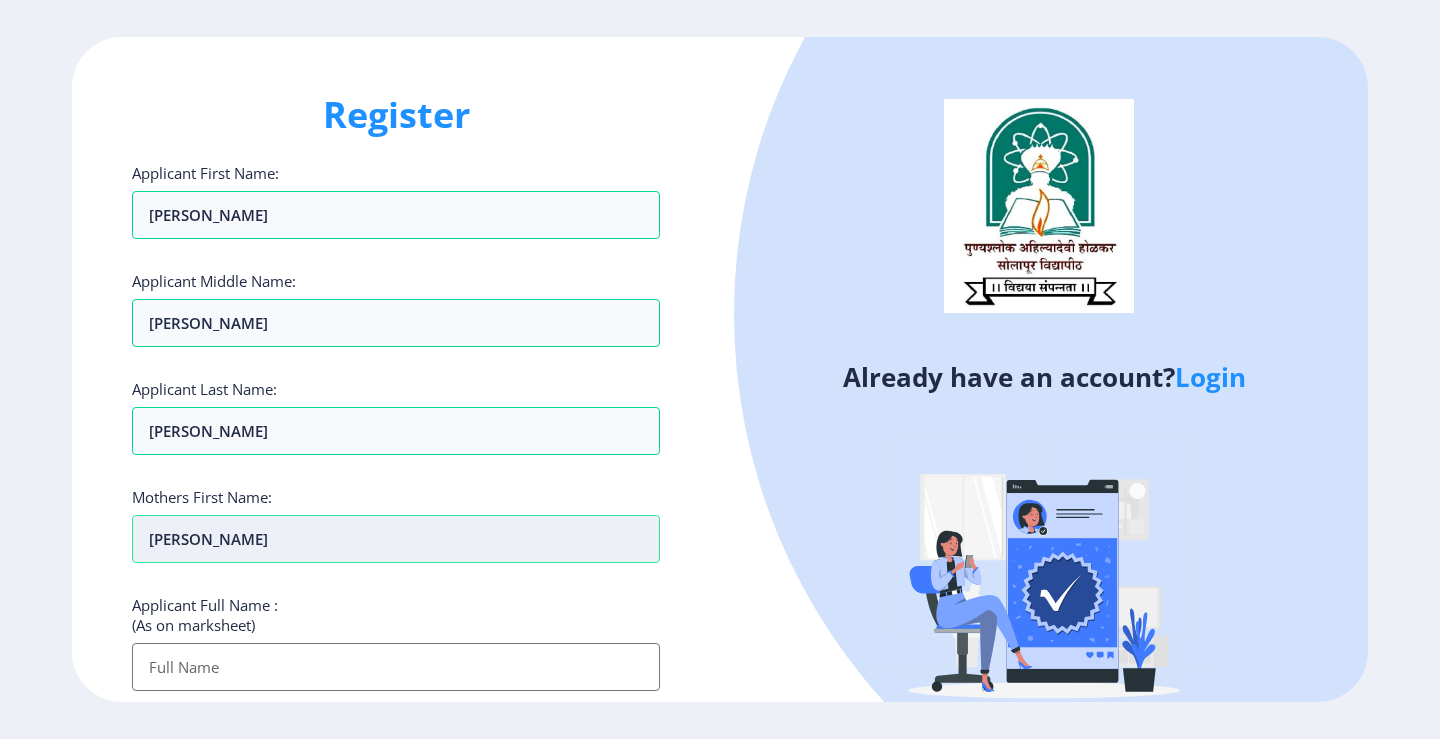 type on "[PERSON_NAME]" 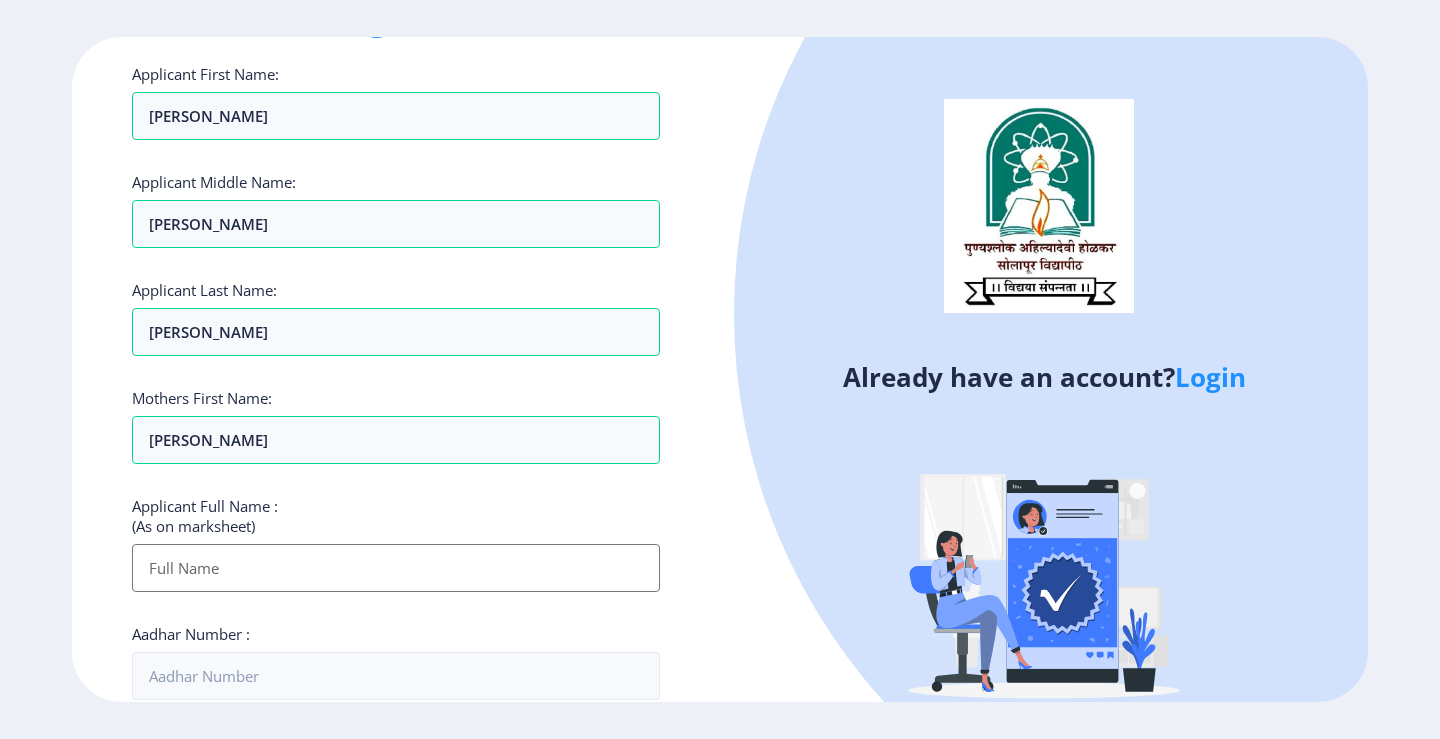 scroll, scrollTop: 100, scrollLeft: 0, axis: vertical 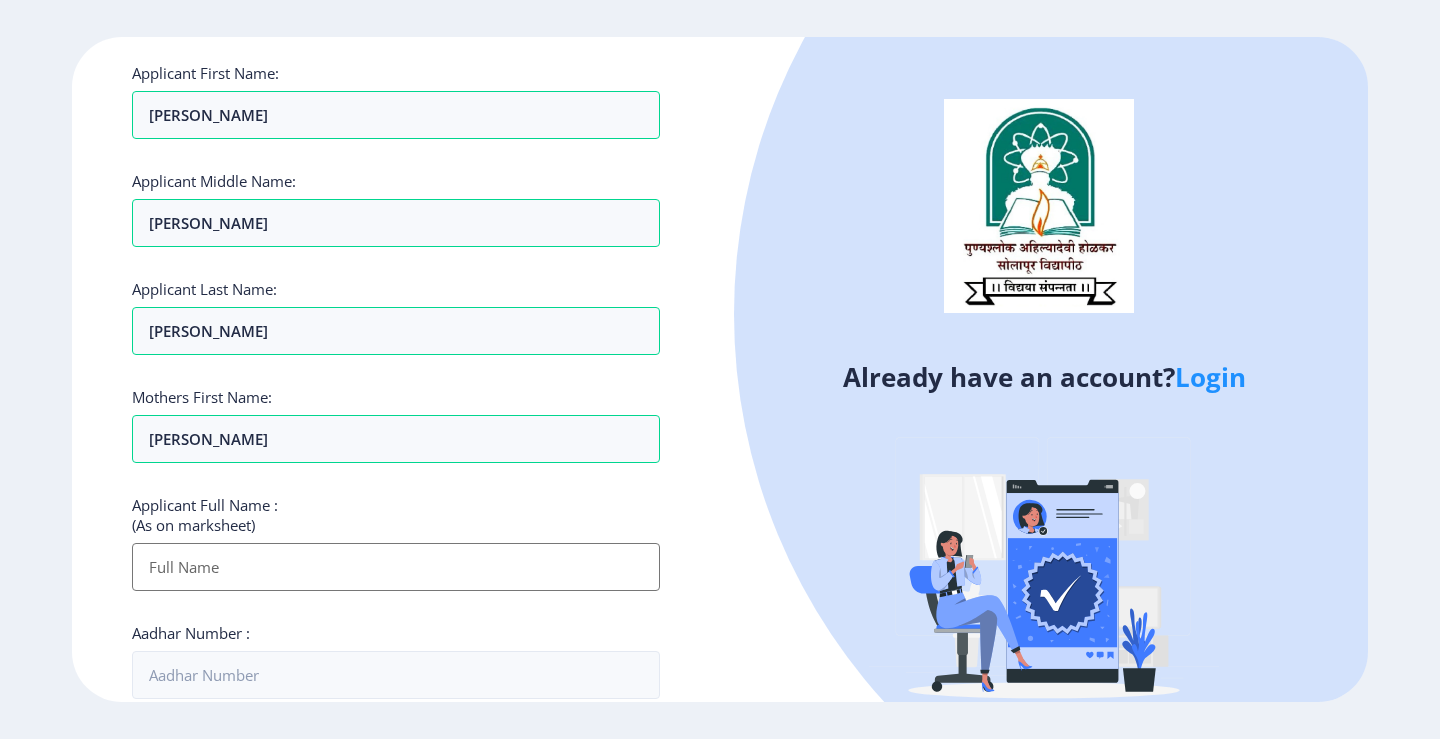 click on "Applicant First Name:" at bounding box center [396, 567] 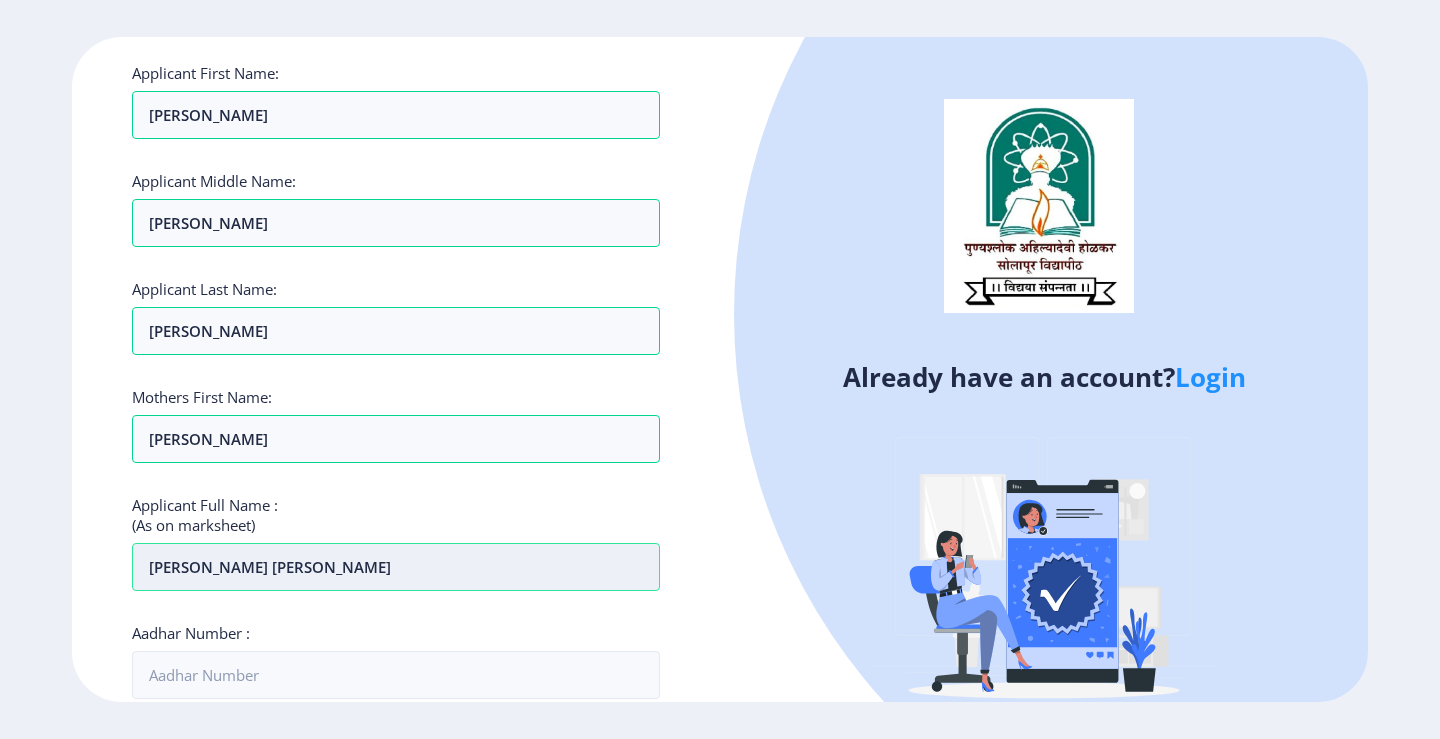 type on "[PERSON_NAME] [PERSON_NAME]" 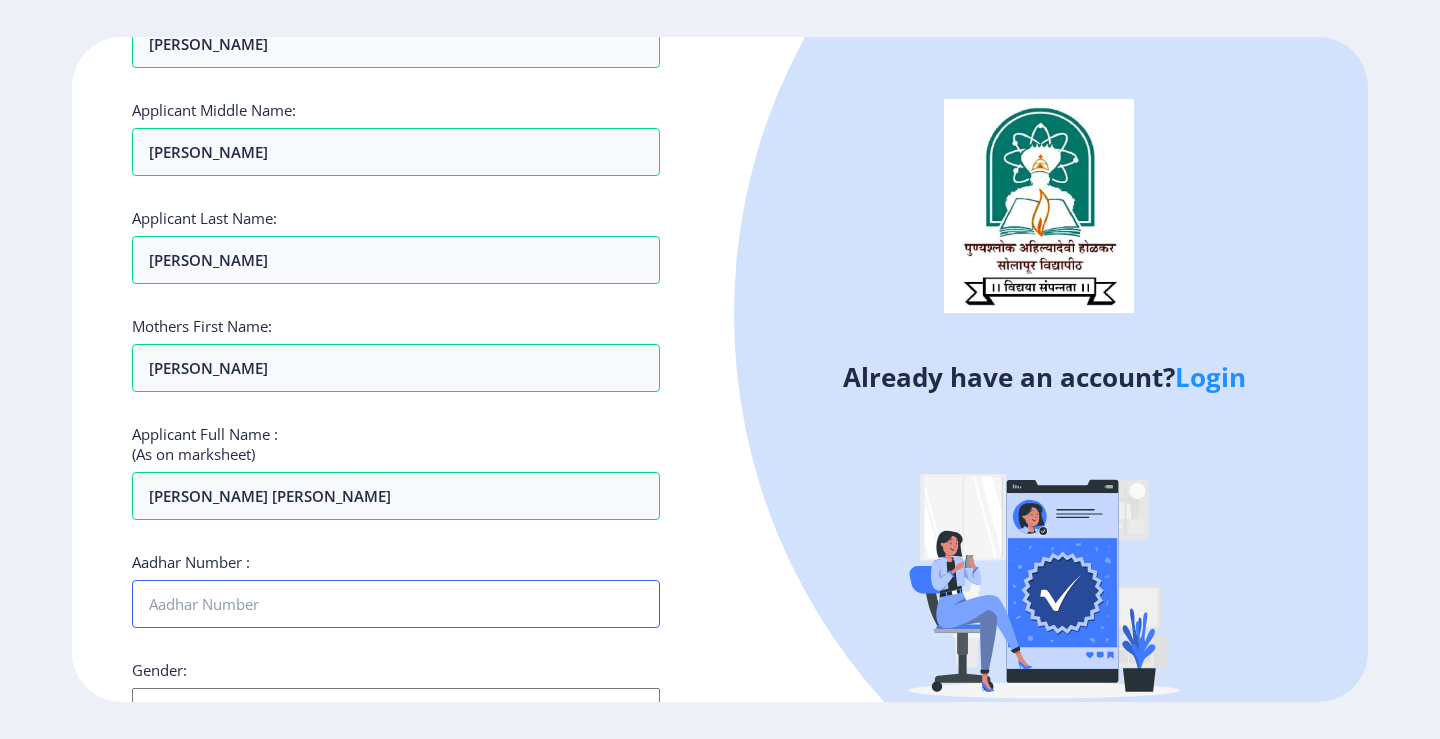 scroll, scrollTop: 500, scrollLeft: 0, axis: vertical 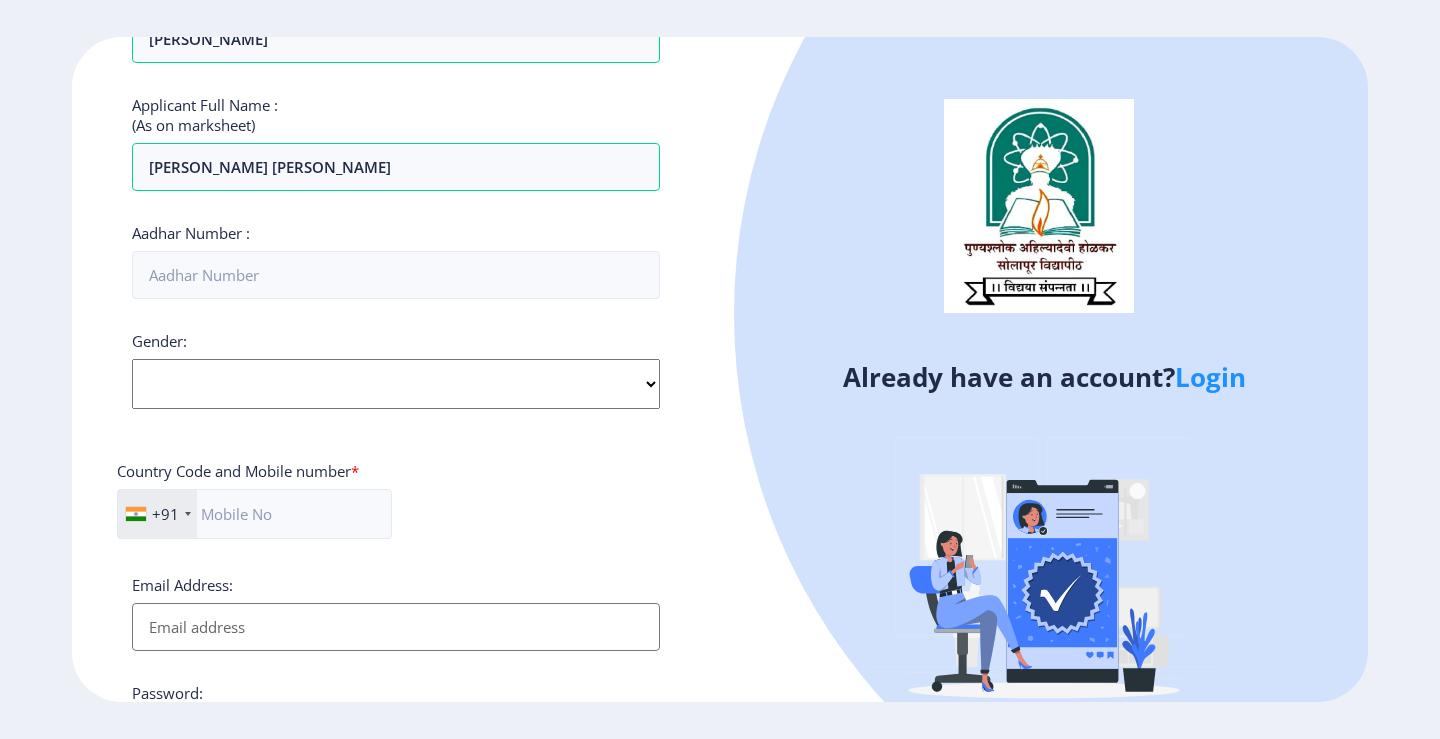 click on "Applicant First Name: [PERSON_NAME] Middle Name: [PERSON_NAME] Applicant Last Name: [PERSON_NAME] Mothers First Name: [PERSON_NAME] Applicant Full Name : (As on marksheet) [PERSON_NAME] [PERSON_NAME] Aadhar Number :  Gender: Select Gender [DEMOGRAPHIC_DATA] [DEMOGRAPHIC_DATA] Other  Country Code and Mobile number  *  +91 [GEOGRAPHIC_DATA] ([GEOGRAPHIC_DATA]) +91 [GEOGRAPHIC_DATA] (‫[GEOGRAPHIC_DATA]‬‎) +93 [GEOGRAPHIC_DATA] ([GEOGRAPHIC_DATA]) +355 [GEOGRAPHIC_DATA] (‫[GEOGRAPHIC_DATA]‬‎) +213 [US_STATE] +1 [GEOGRAPHIC_DATA] +376 [GEOGRAPHIC_DATA] +244 [GEOGRAPHIC_DATA] +1 [GEOGRAPHIC_DATA] +1 [GEOGRAPHIC_DATA] +54 [GEOGRAPHIC_DATA] ([GEOGRAPHIC_DATA]) +374 [GEOGRAPHIC_DATA] +297 [GEOGRAPHIC_DATA] +61 [GEOGRAPHIC_DATA] ([GEOGRAPHIC_DATA]) +43 [GEOGRAPHIC_DATA] ([GEOGRAPHIC_DATA]) +994 [GEOGRAPHIC_DATA] +1 [GEOGRAPHIC_DATA] ([GEOGRAPHIC_DATA][GEOGRAPHIC_DATA]‬‎) +973 [GEOGRAPHIC_DATA] ([GEOGRAPHIC_DATA]) +880 [GEOGRAPHIC_DATA] +1 [GEOGRAPHIC_DATA] ([GEOGRAPHIC_DATA]) +375 [GEOGRAPHIC_DATA] ([GEOGRAPHIC_DATA]) +32 [GEOGRAPHIC_DATA] +501 [GEOGRAPHIC_DATA] ([GEOGRAPHIC_DATA]) +229 [GEOGRAPHIC_DATA] +1 [GEOGRAPHIC_DATA] (འབྲུག) +975 [GEOGRAPHIC_DATA] +591 [GEOGRAPHIC_DATA] ([GEOGRAPHIC_DATA]) +387 [GEOGRAPHIC_DATA] +267 [GEOGRAPHIC_DATA] ([GEOGRAPHIC_DATA]) +55 [GEOGRAPHIC_DATA] +246 [GEOGRAPHIC_DATA]" 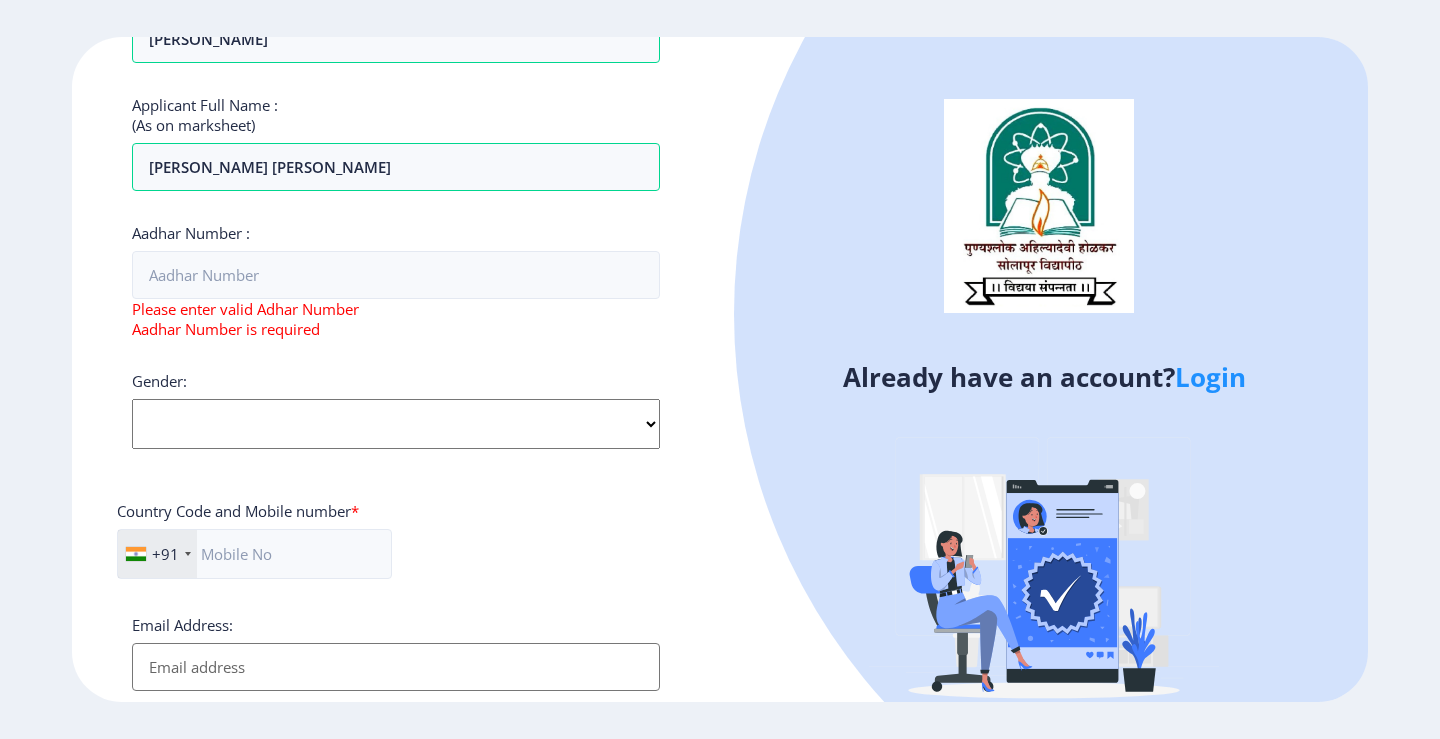 select on "[DEMOGRAPHIC_DATA]" 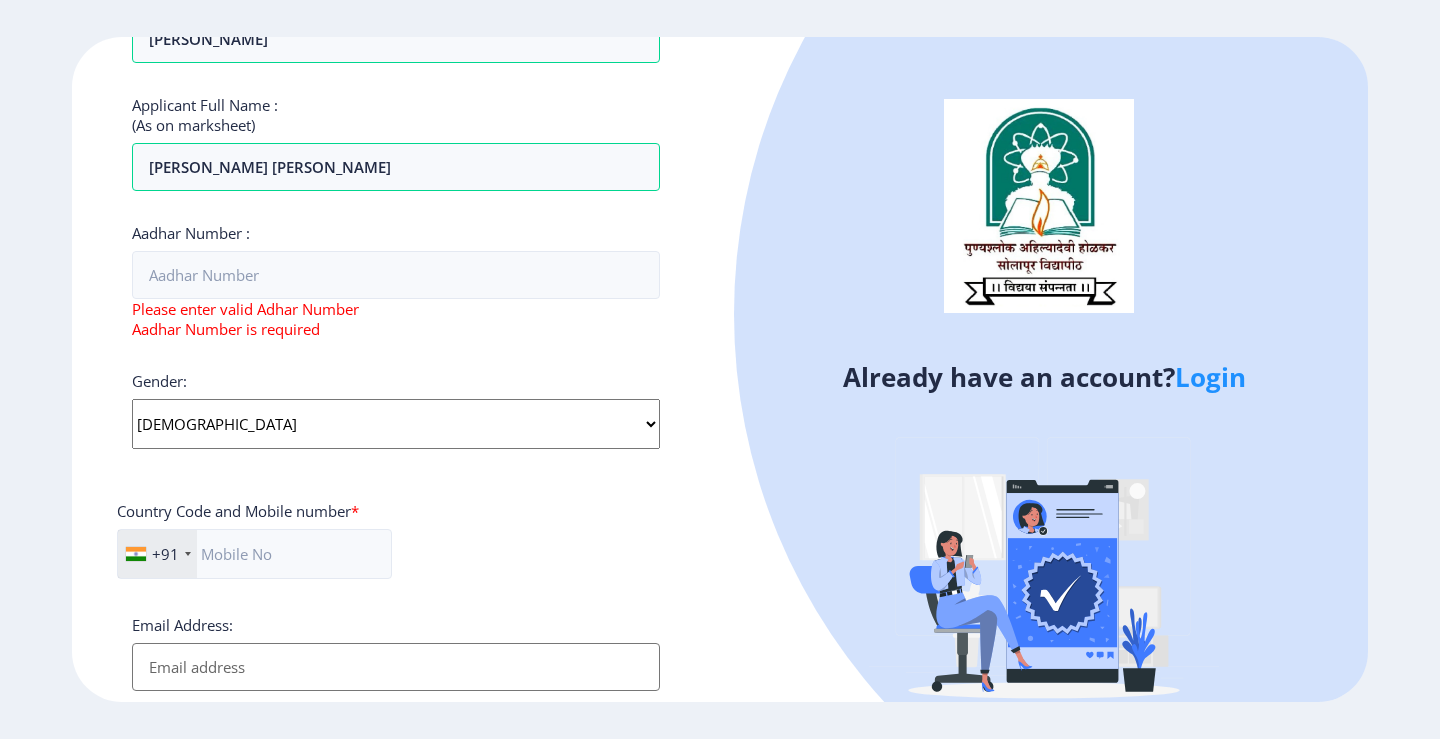 click on "Select Gender [DEMOGRAPHIC_DATA] [DEMOGRAPHIC_DATA] Other" 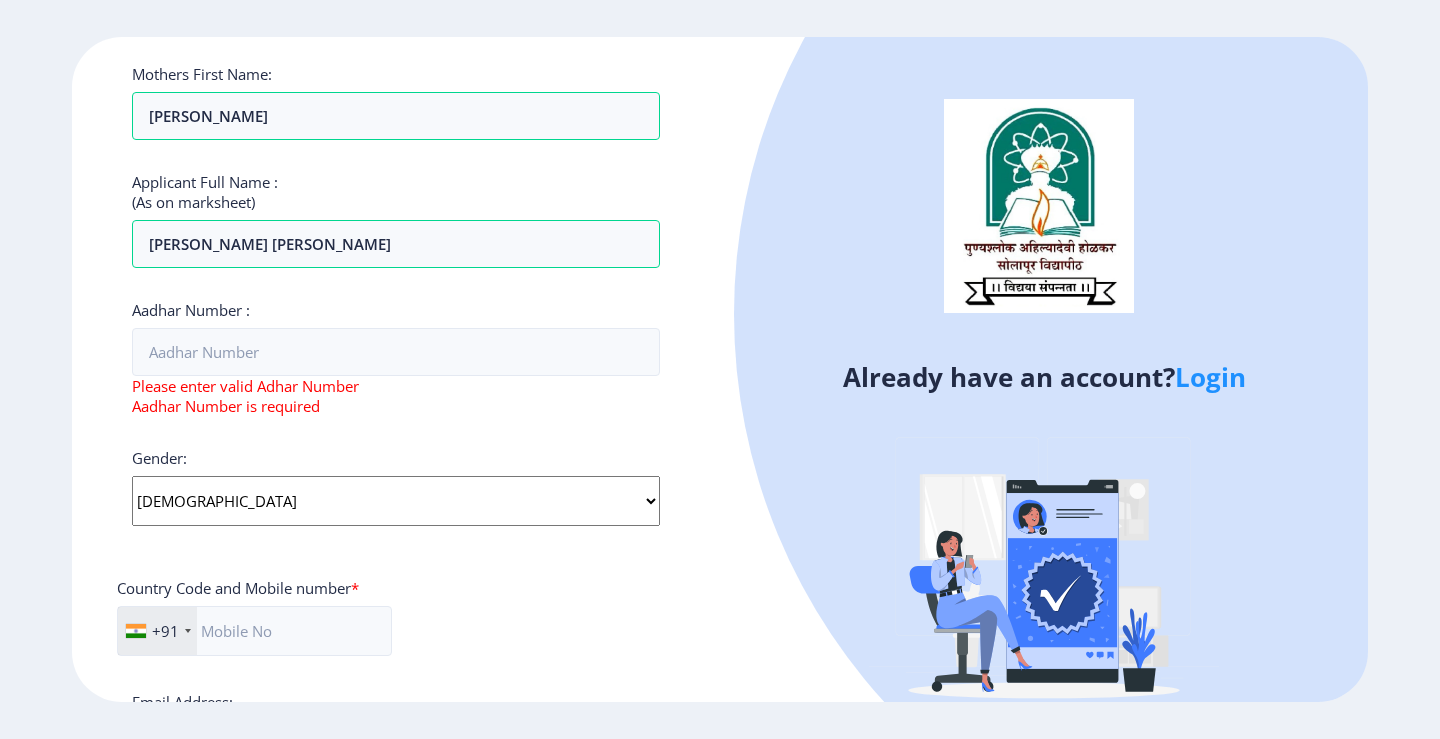 scroll, scrollTop: 500, scrollLeft: 0, axis: vertical 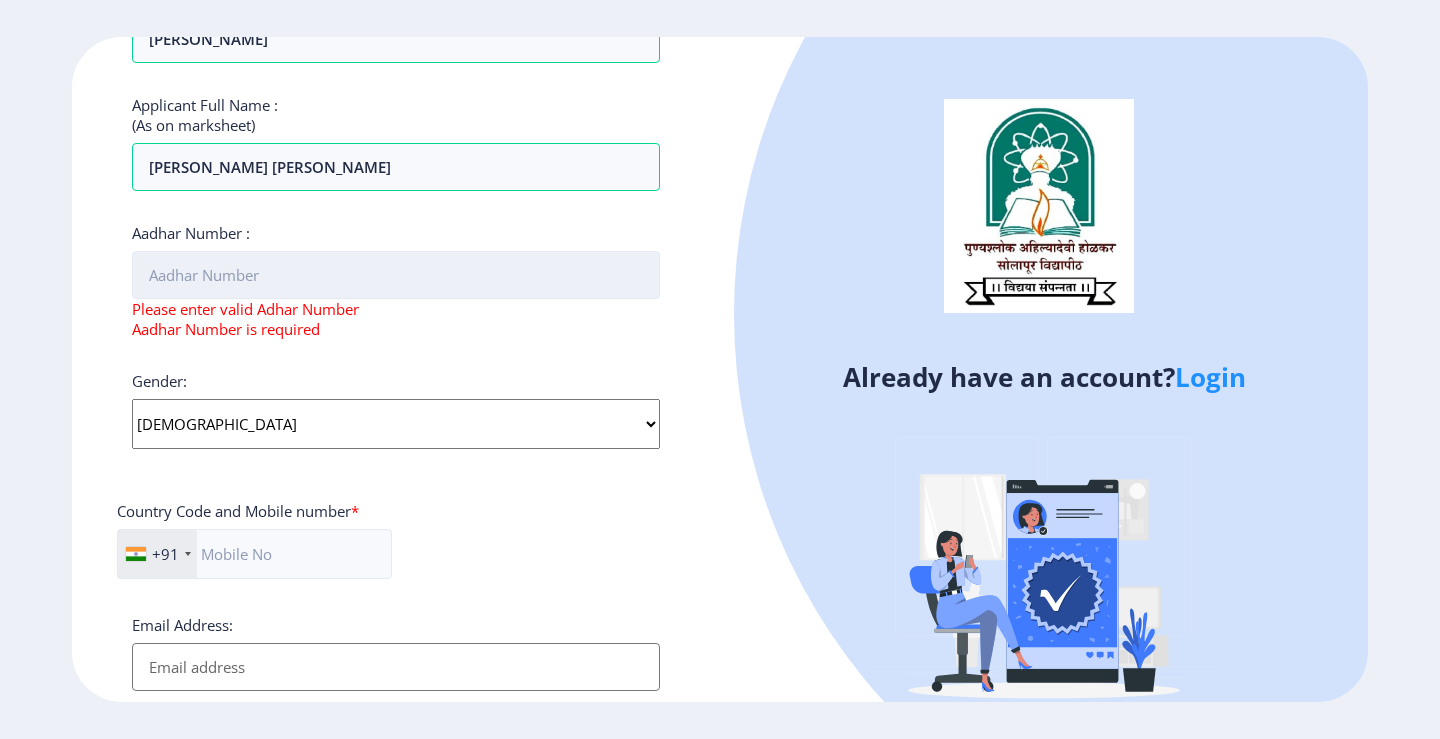 click on "Aadhar Number :" at bounding box center (396, 275) 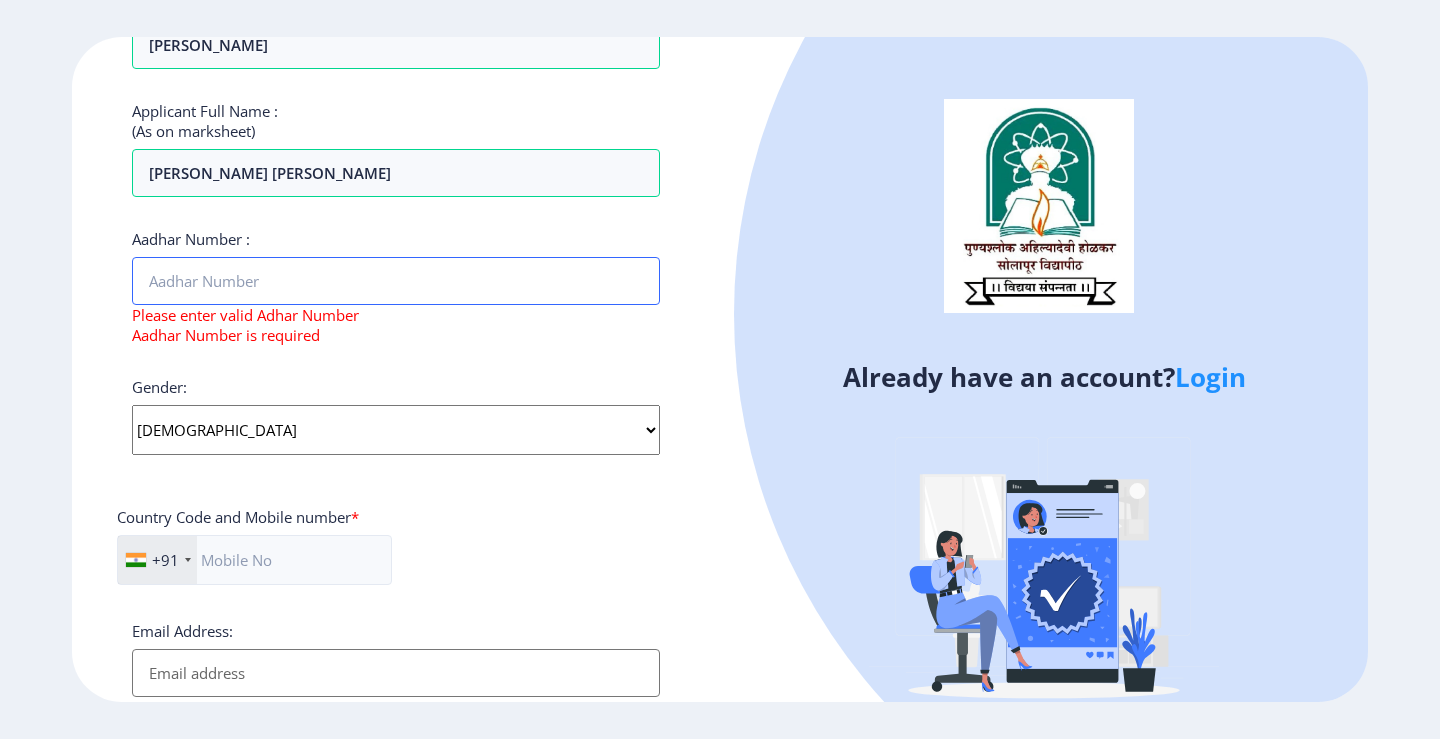 scroll, scrollTop: 500, scrollLeft: 0, axis: vertical 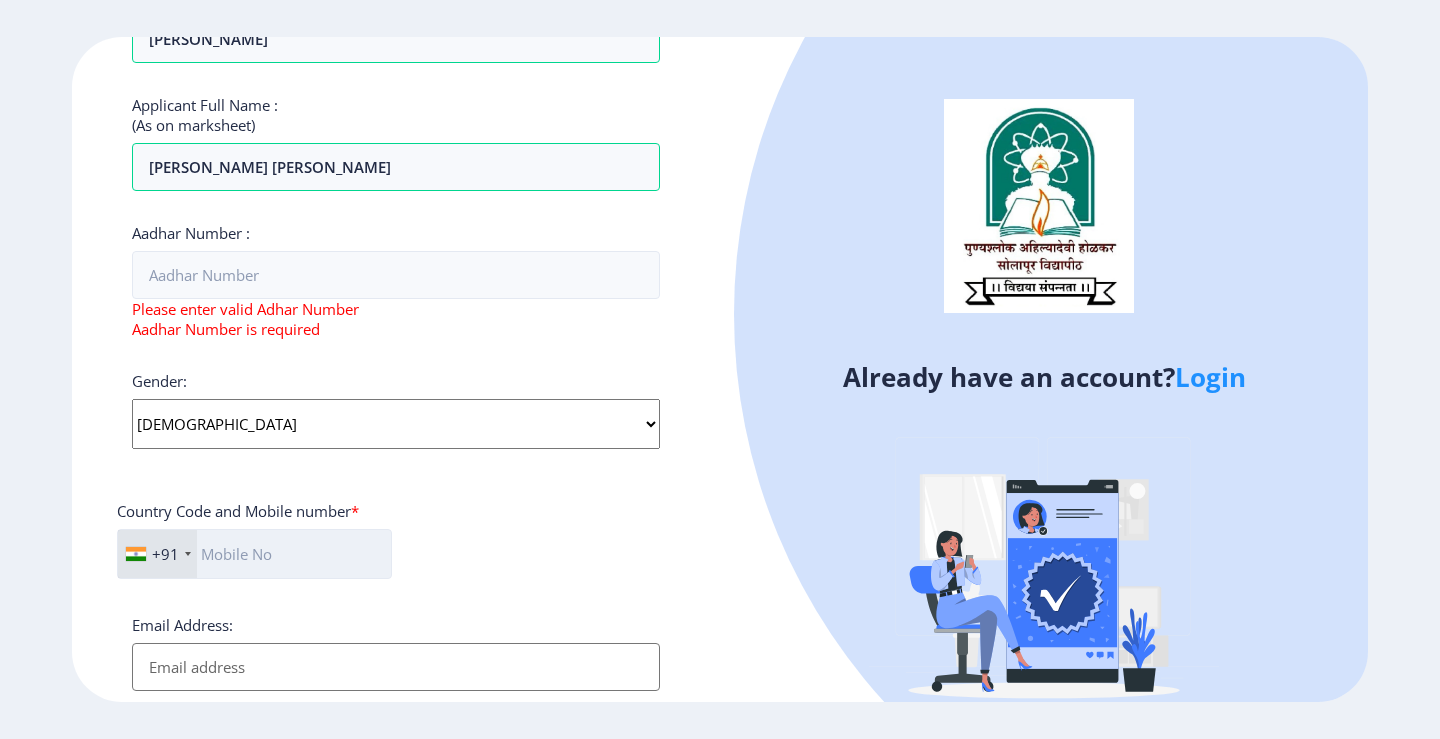 click 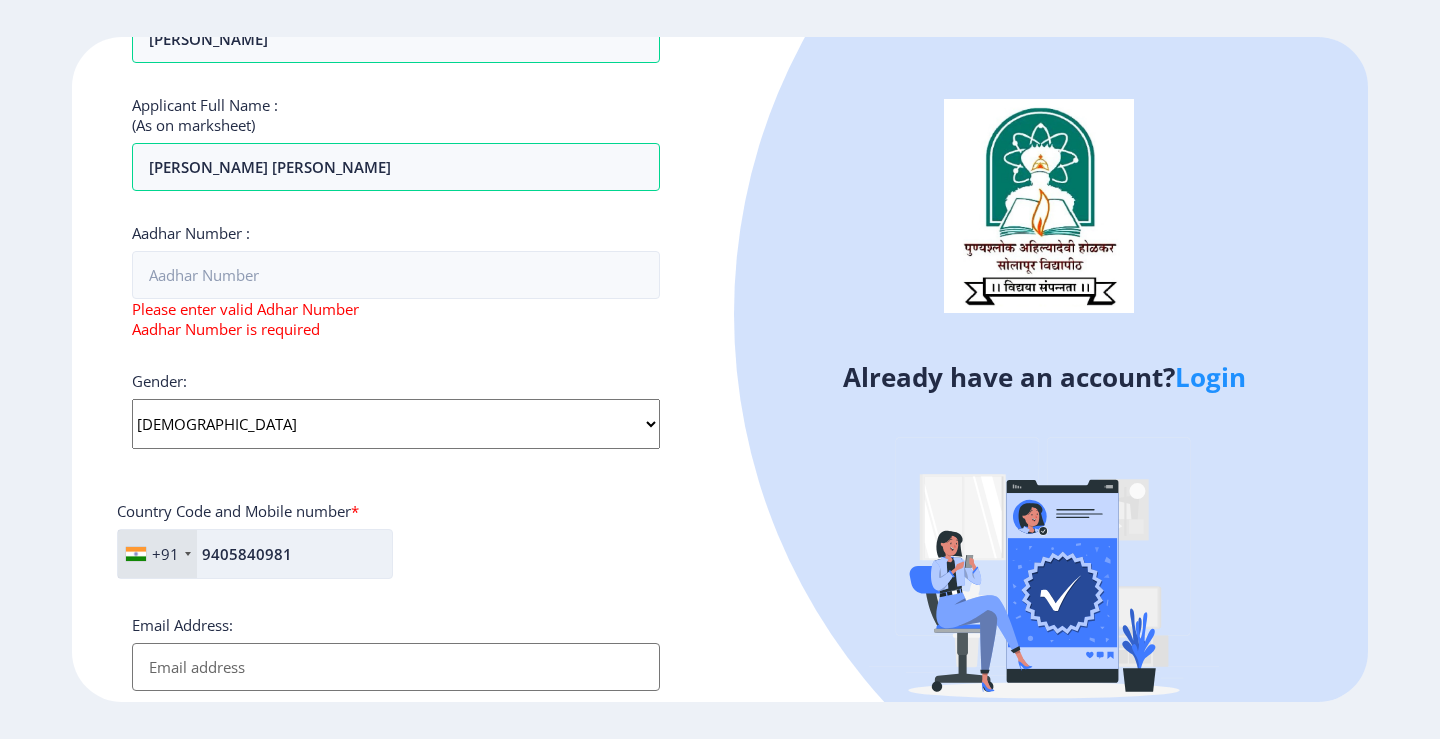 type on "9405840981" 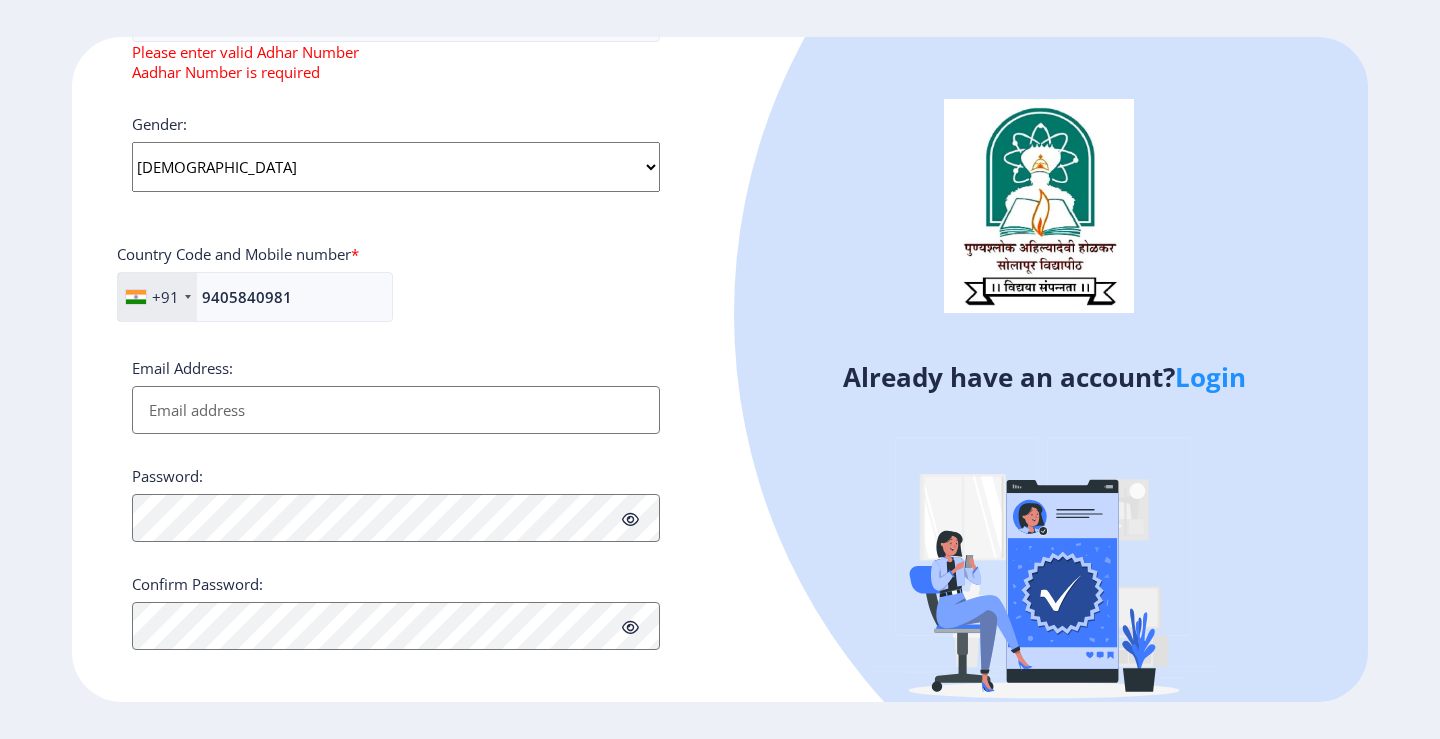 scroll, scrollTop: 767, scrollLeft: 0, axis: vertical 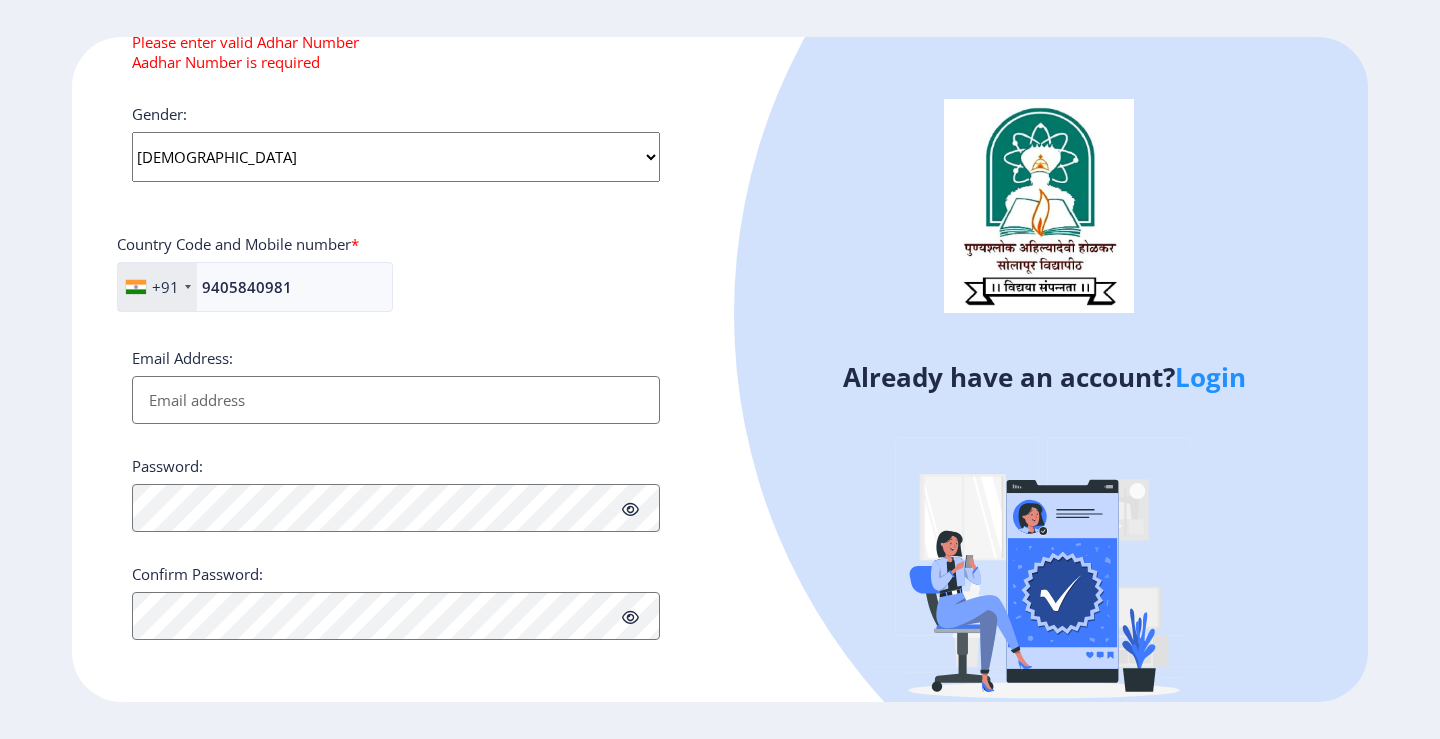 click on "Email Address:" at bounding box center [396, 400] 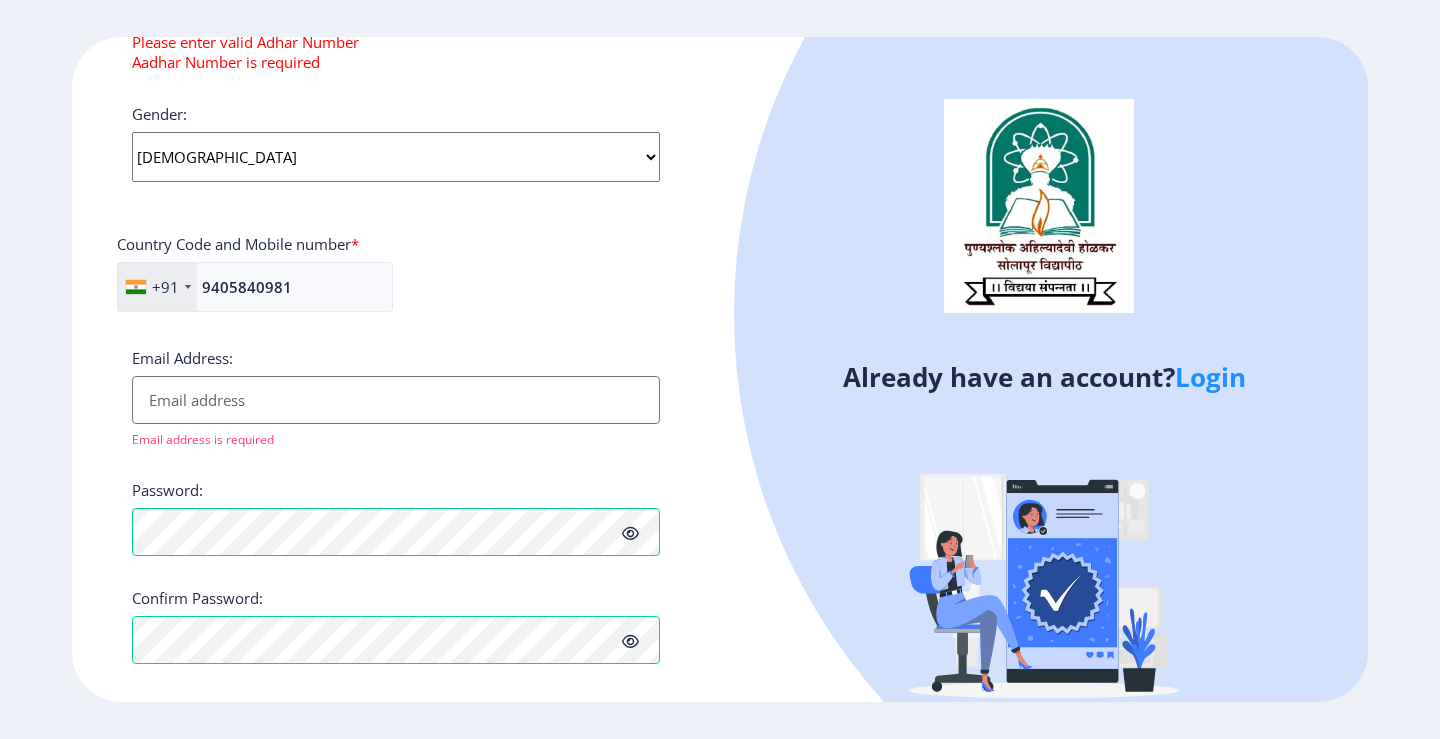 click on "Email Address:" at bounding box center (396, 400) 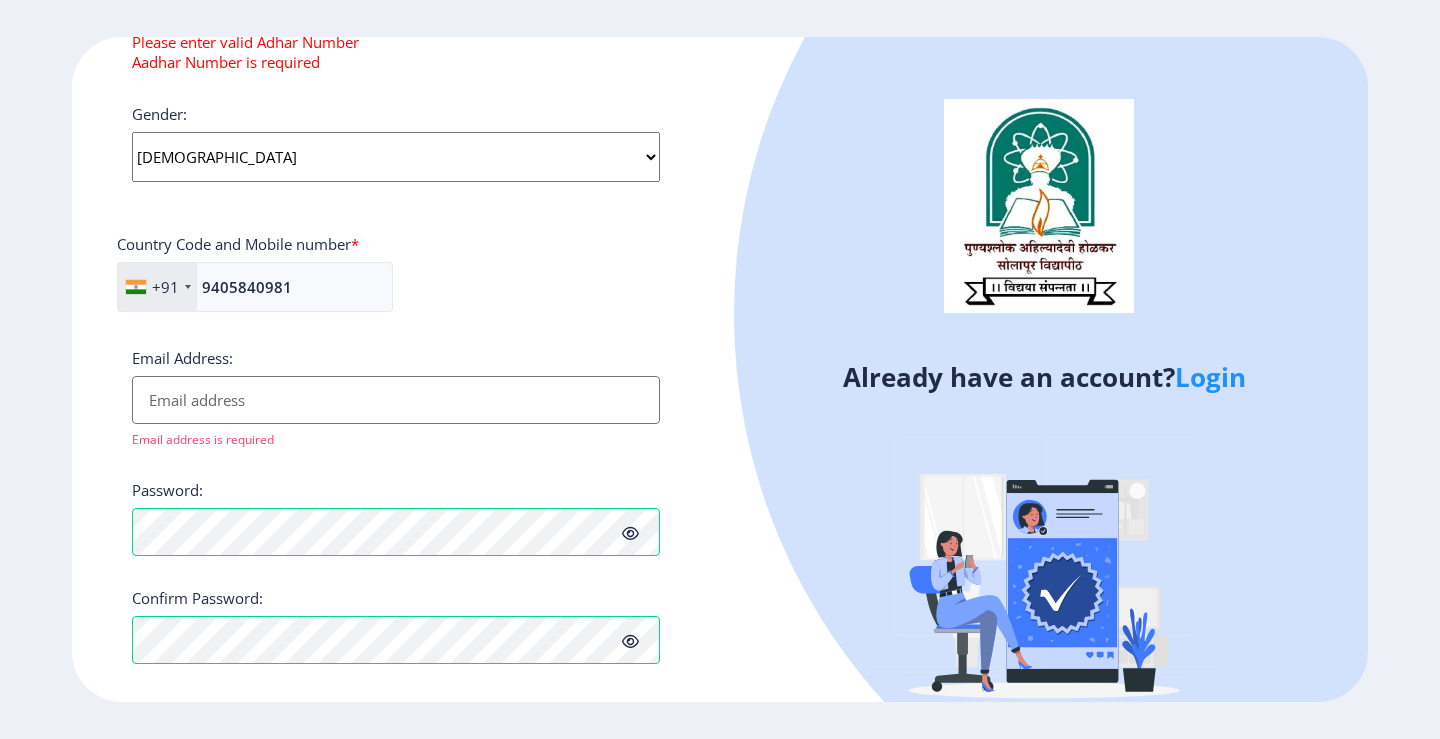 click on "Email Address:" at bounding box center (396, 400) 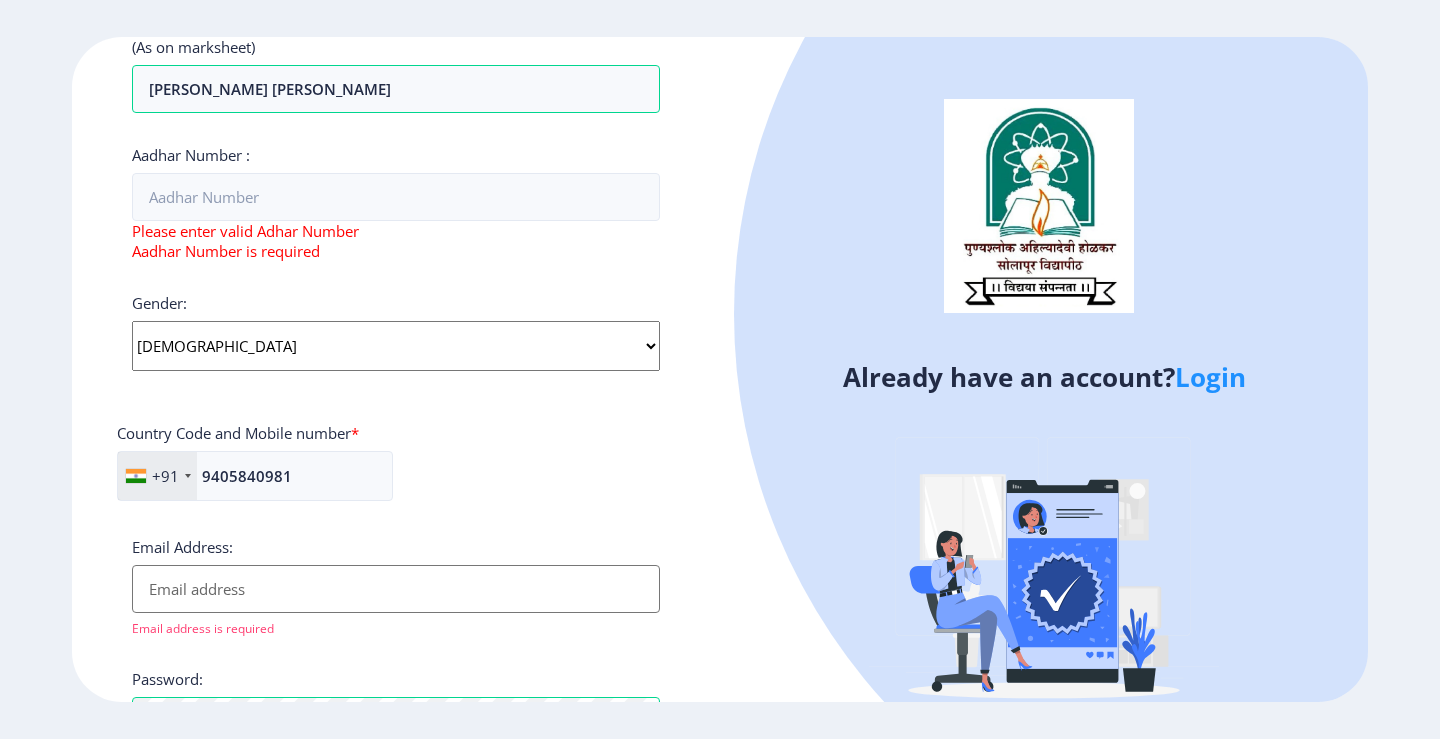 scroll, scrollTop: 567, scrollLeft: 0, axis: vertical 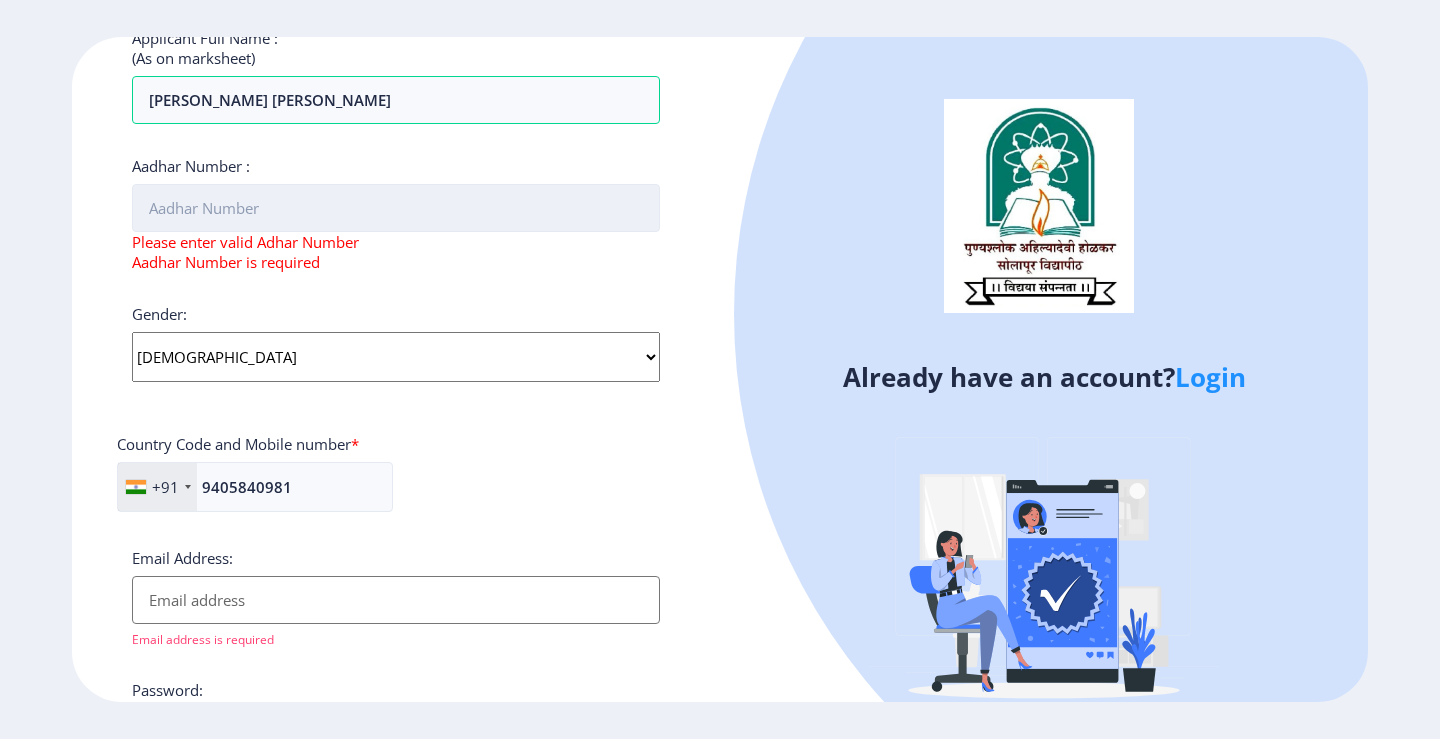 click on "Aadhar Number :" at bounding box center (396, 208) 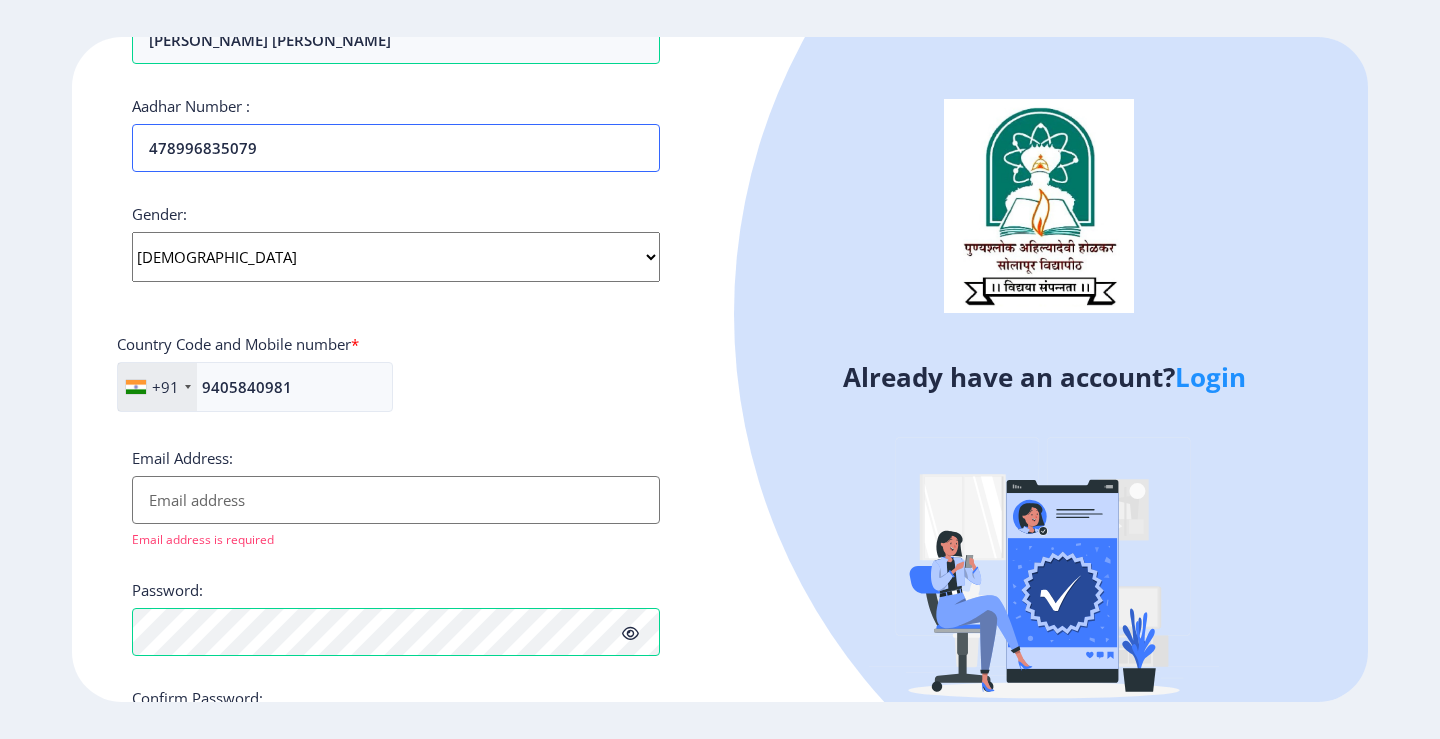 scroll, scrollTop: 751, scrollLeft: 0, axis: vertical 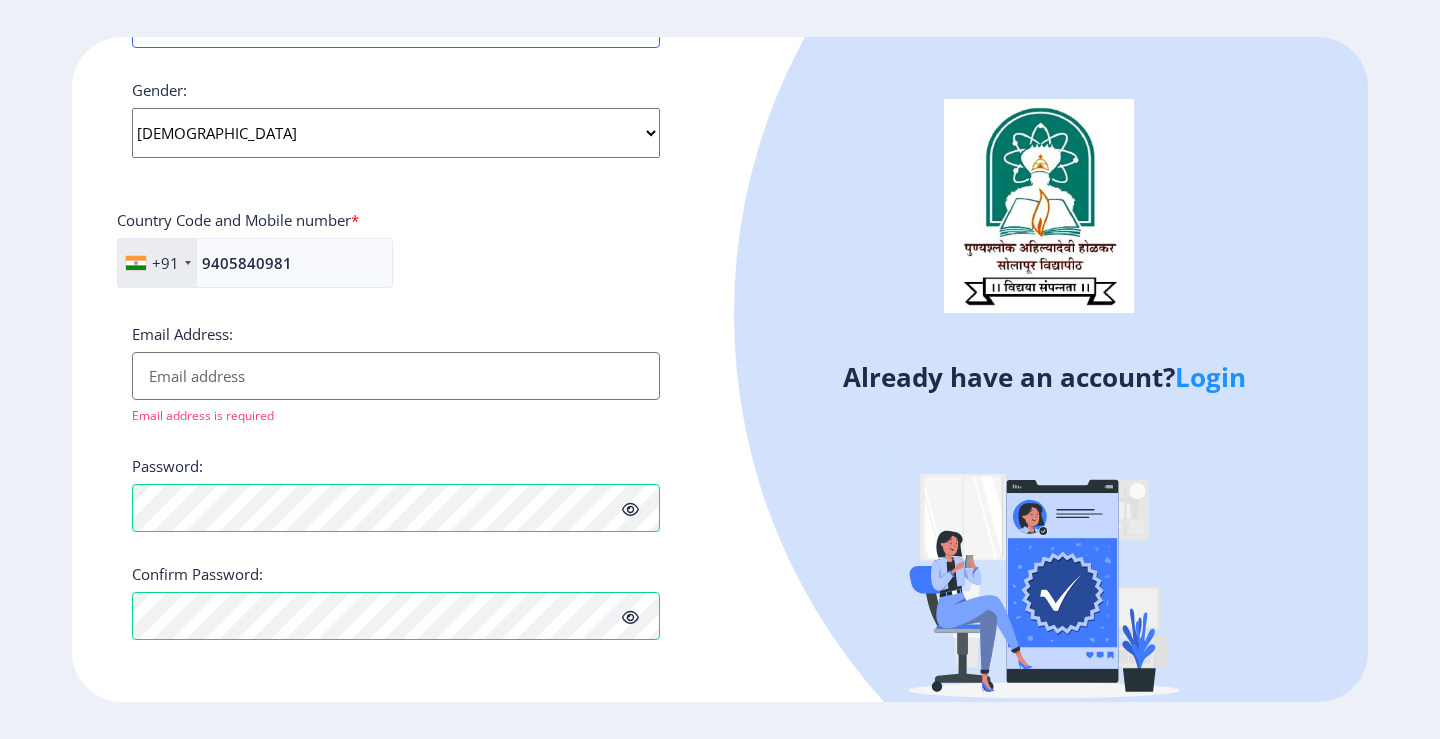 type on "478996835079" 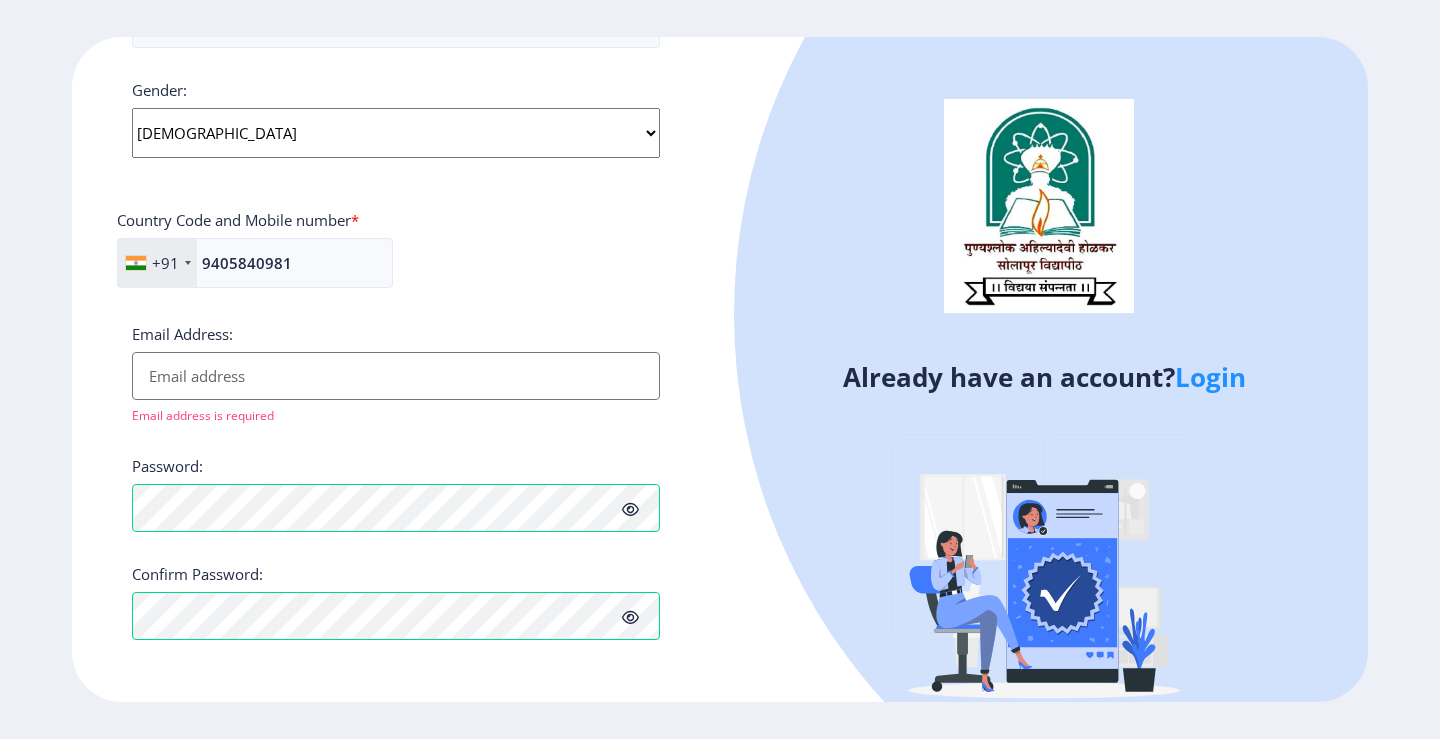 click on "Email Address:" at bounding box center (396, 376) 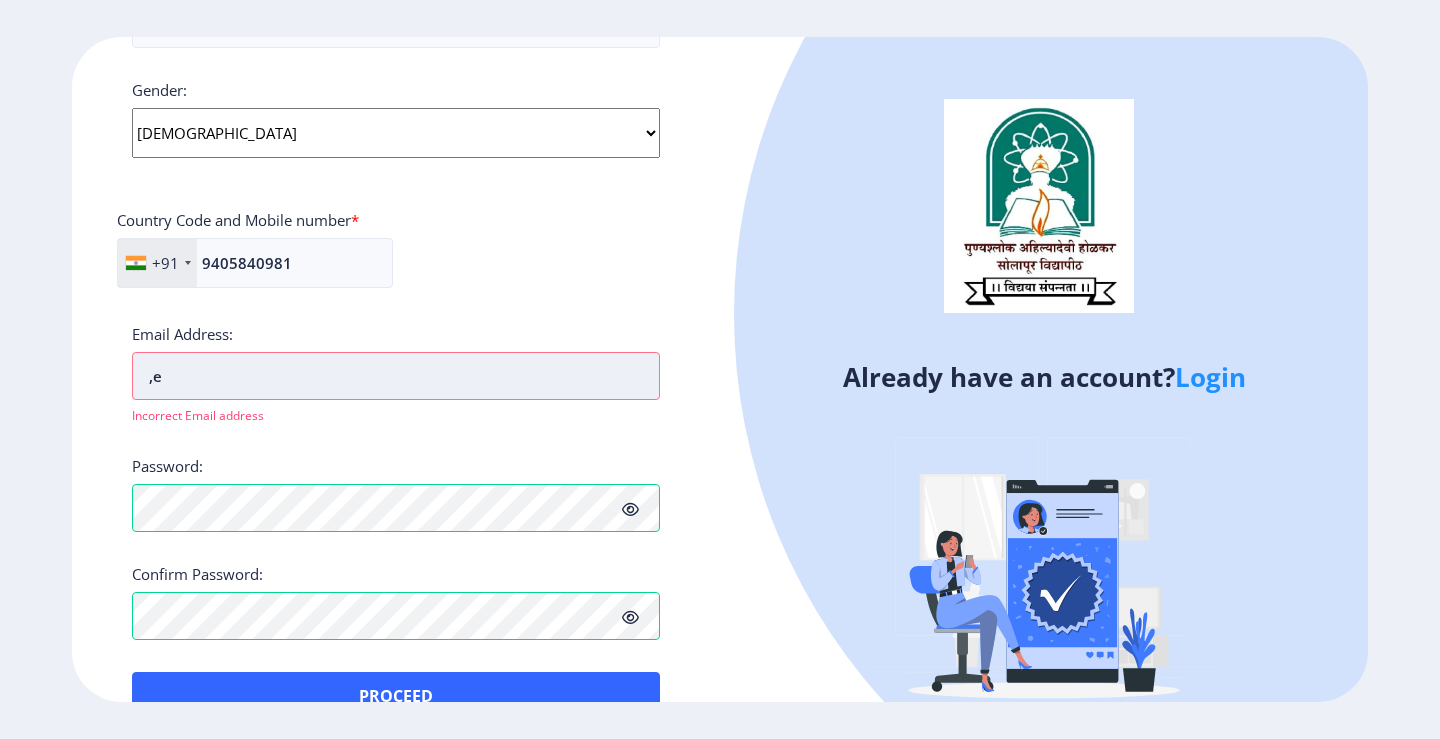 type on "," 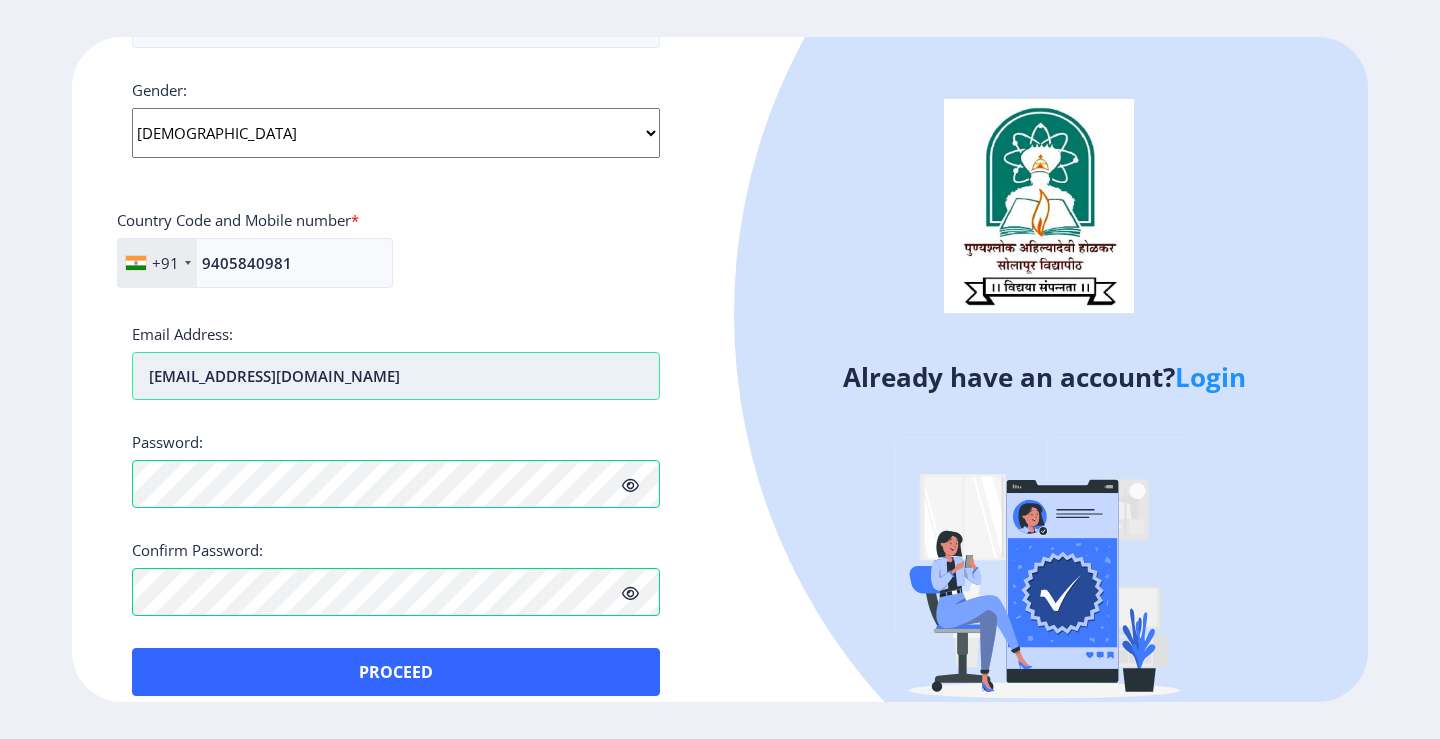 click on "[EMAIL_ADDRESS][DOMAIN_NAME]" at bounding box center [396, 376] 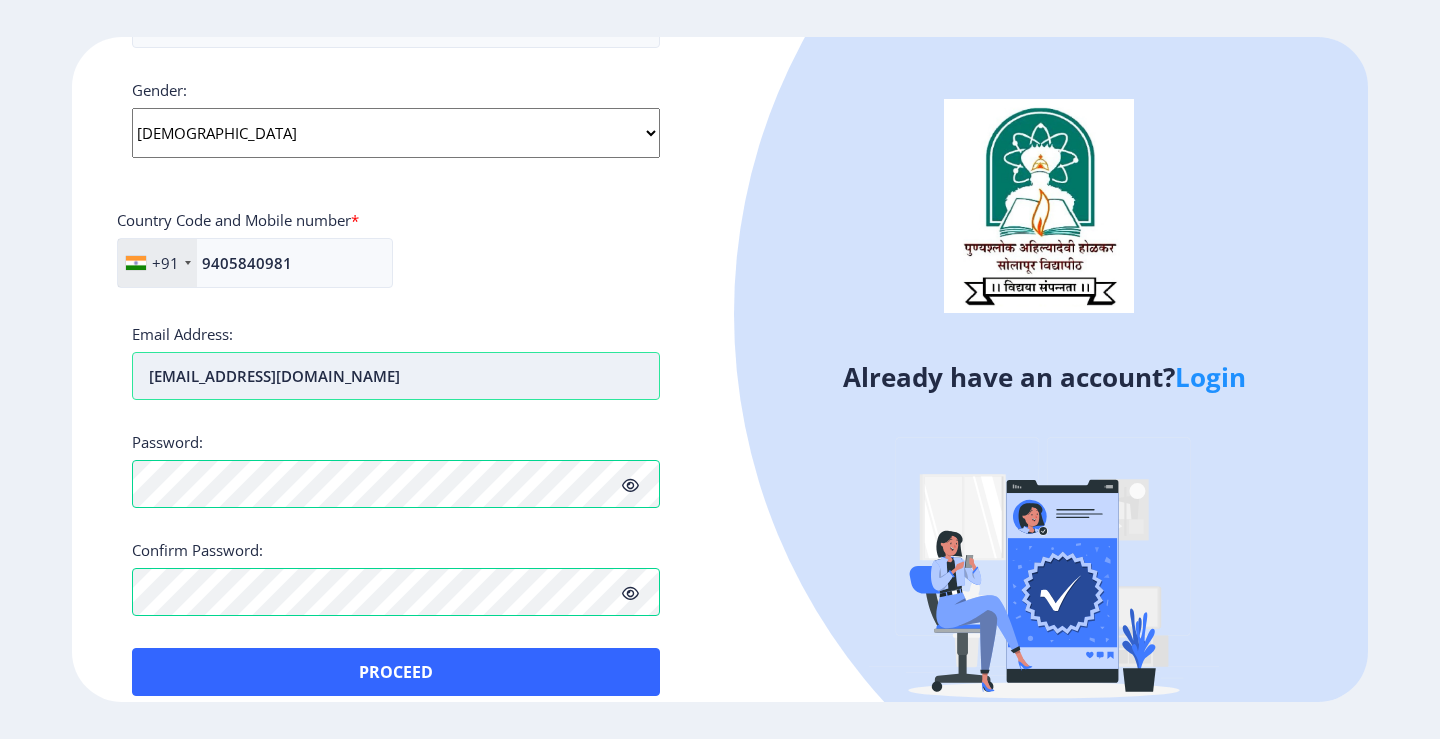 click on "[EMAIL_ADDRESS][DOMAIN_NAME]" at bounding box center [396, 376] 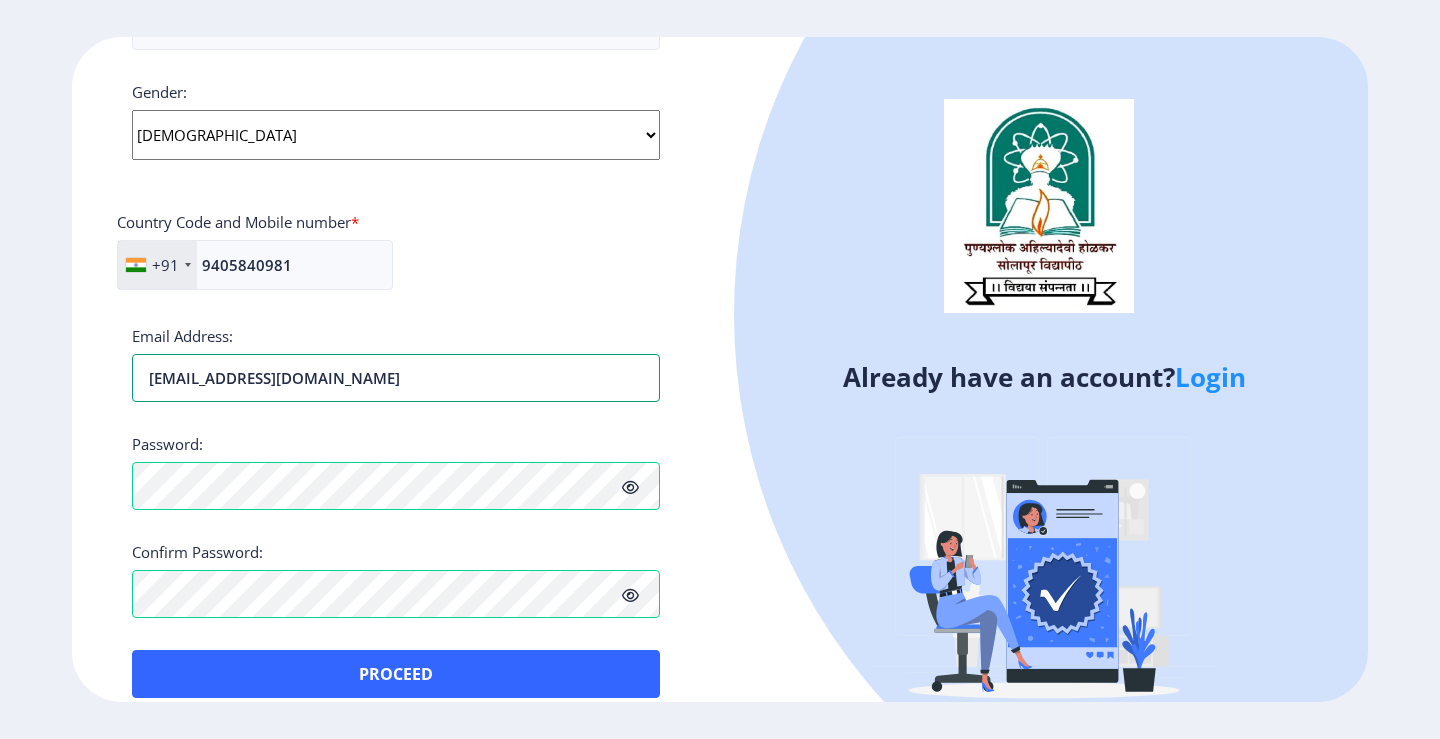 scroll, scrollTop: 775, scrollLeft: 0, axis: vertical 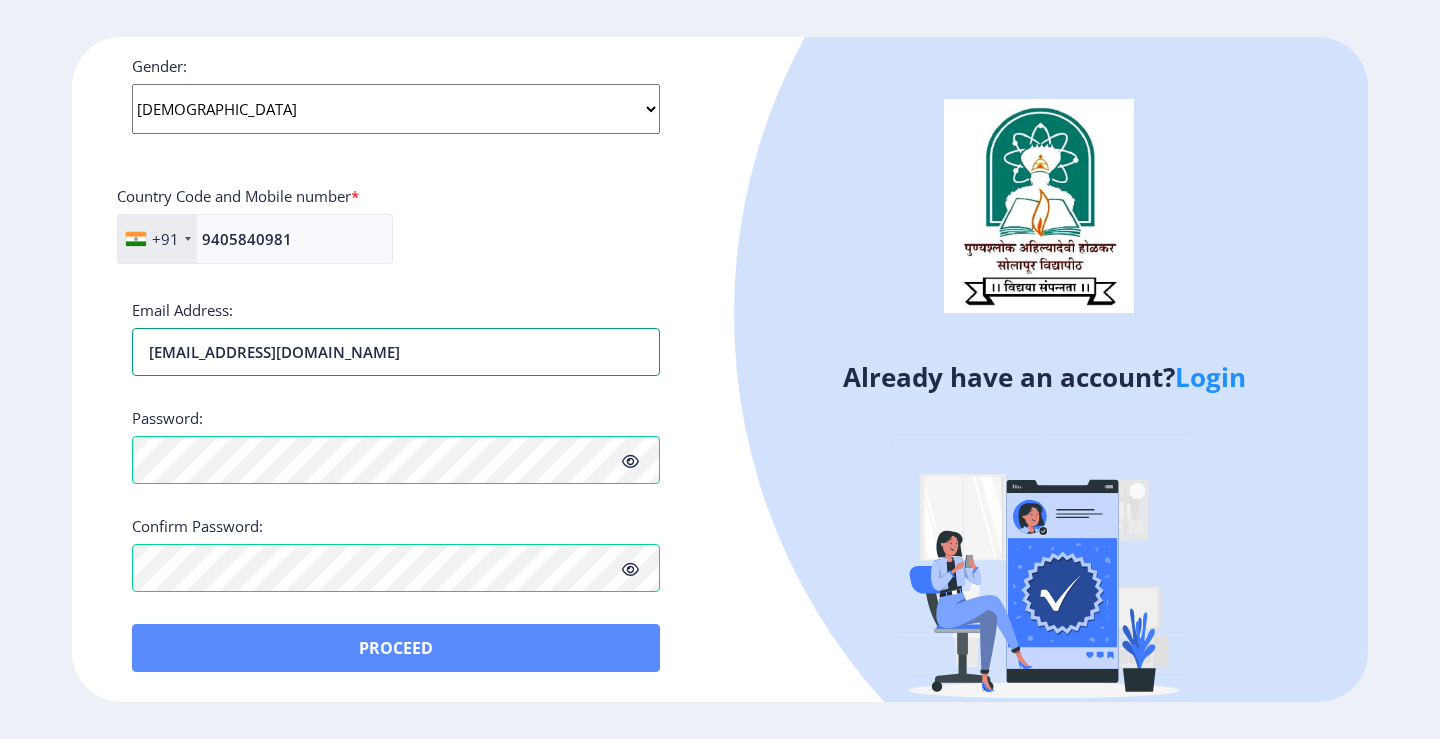 type on "[EMAIL_ADDRESS][DOMAIN_NAME]" 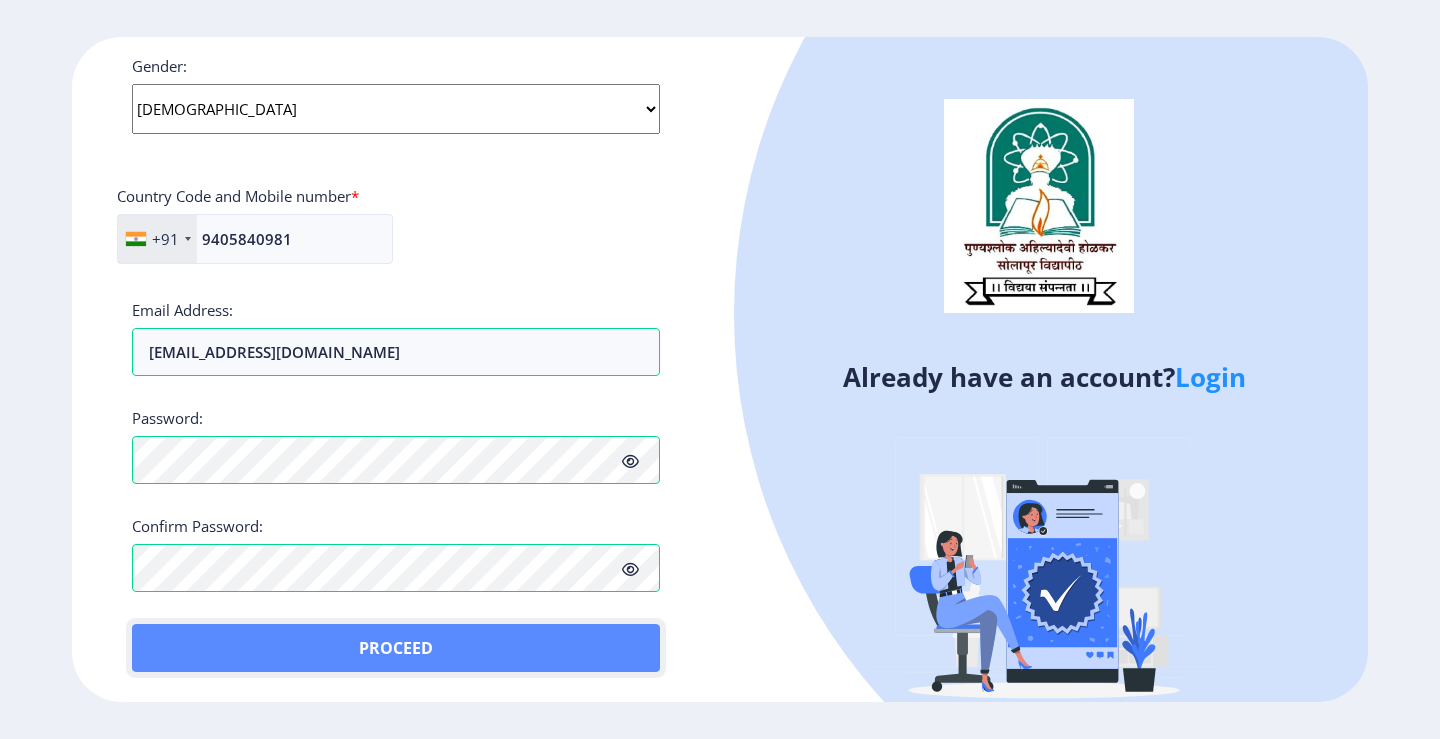 click on "Proceed" 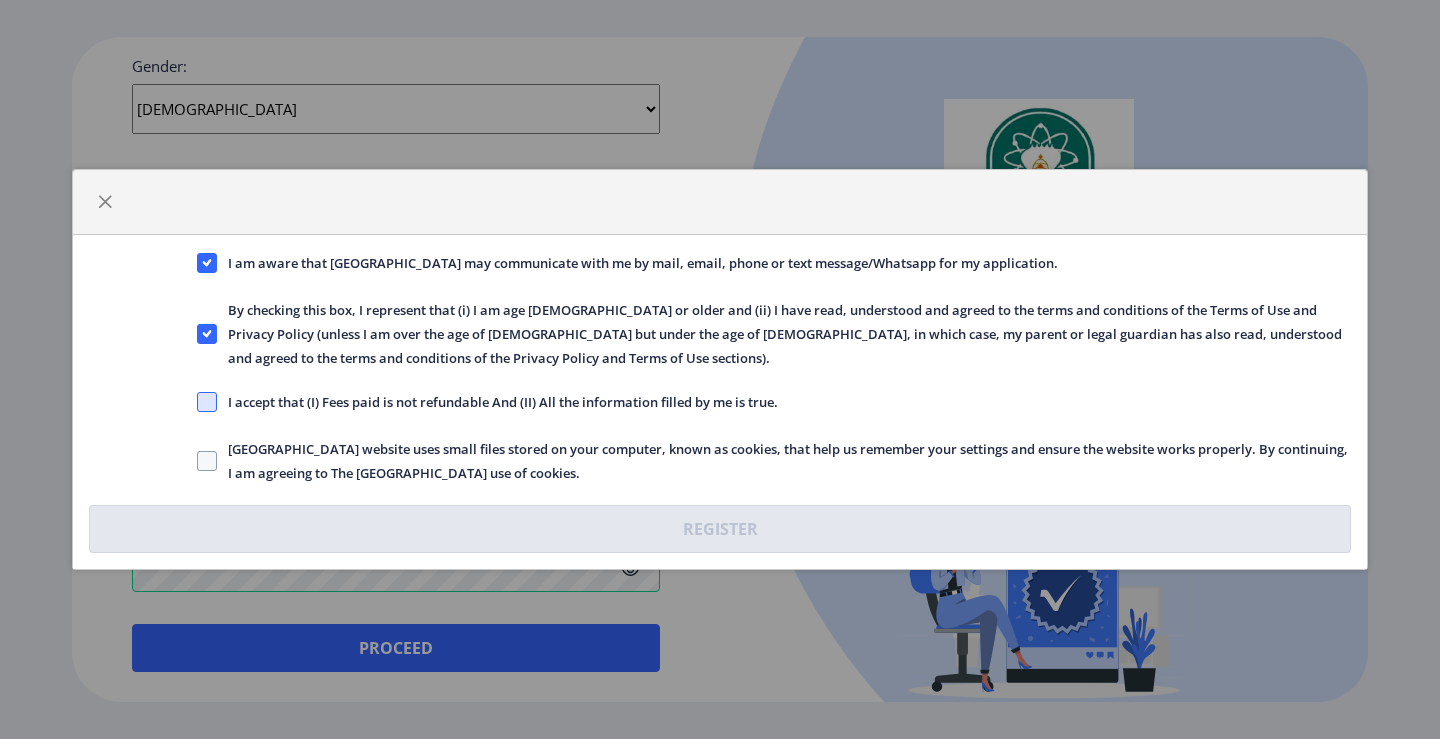 click 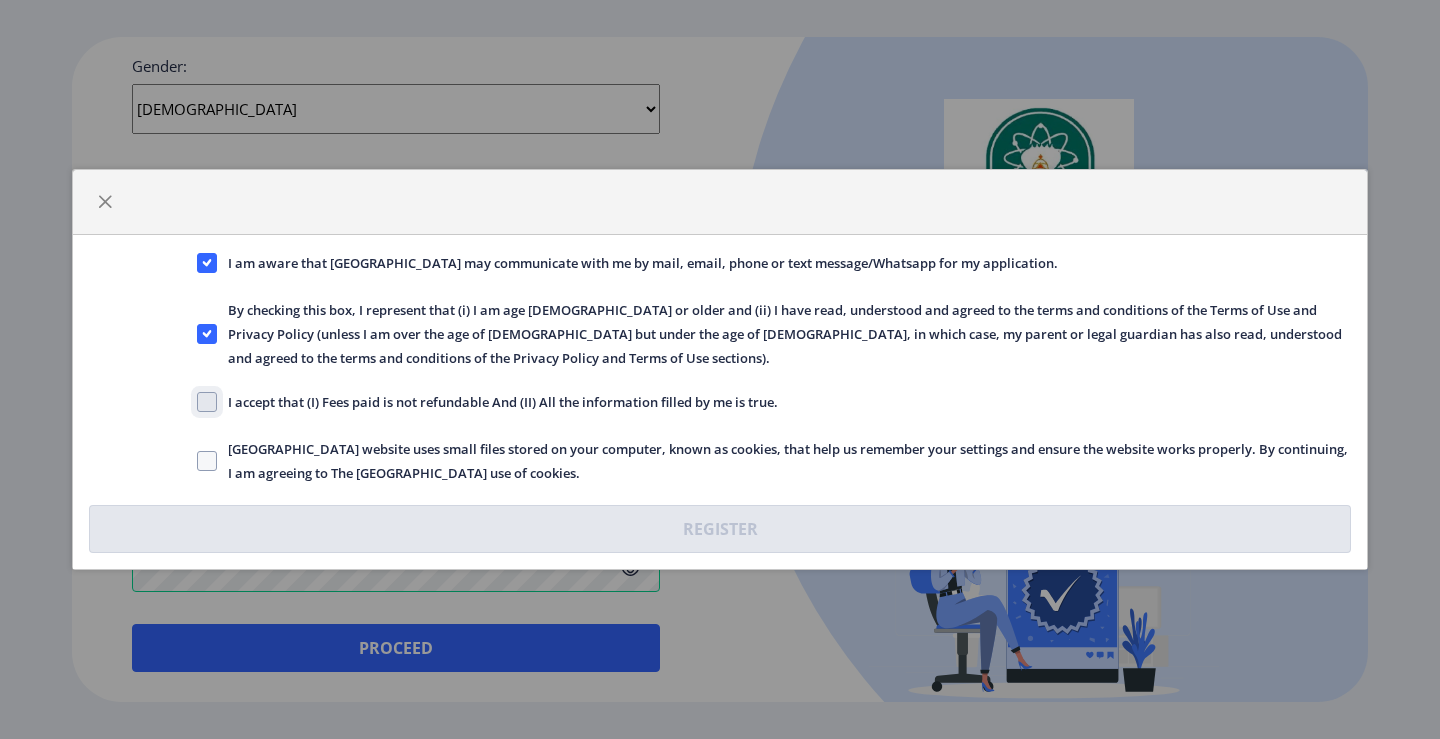 checkbox on "true" 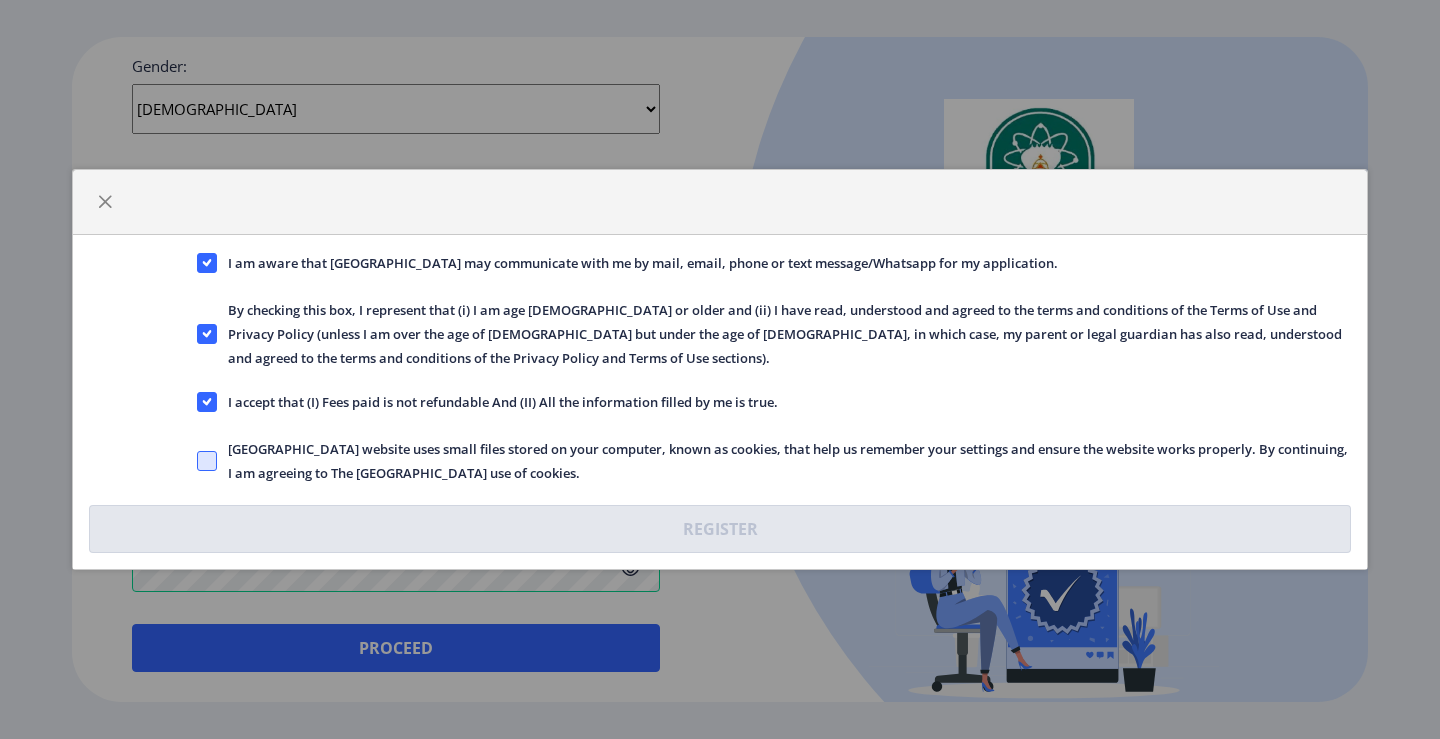 click 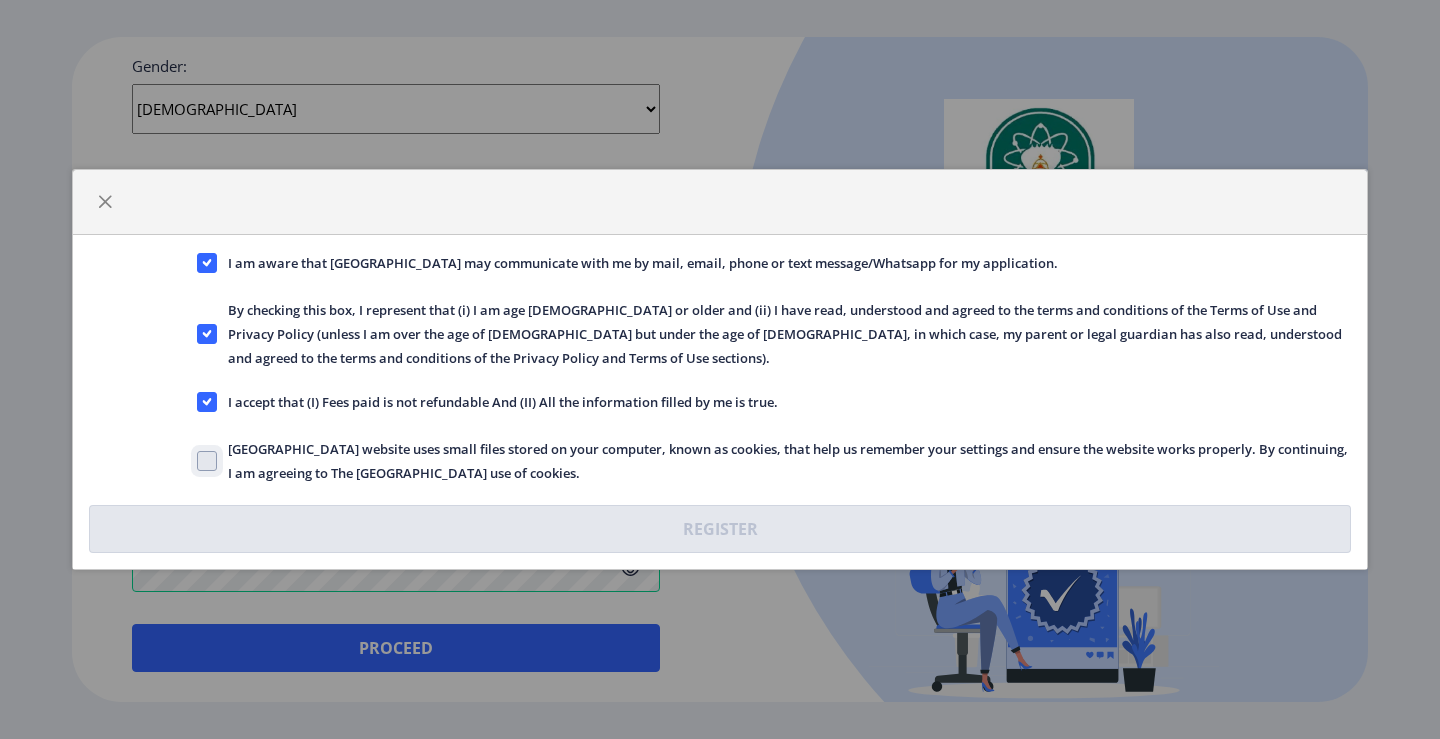 checkbox on "true" 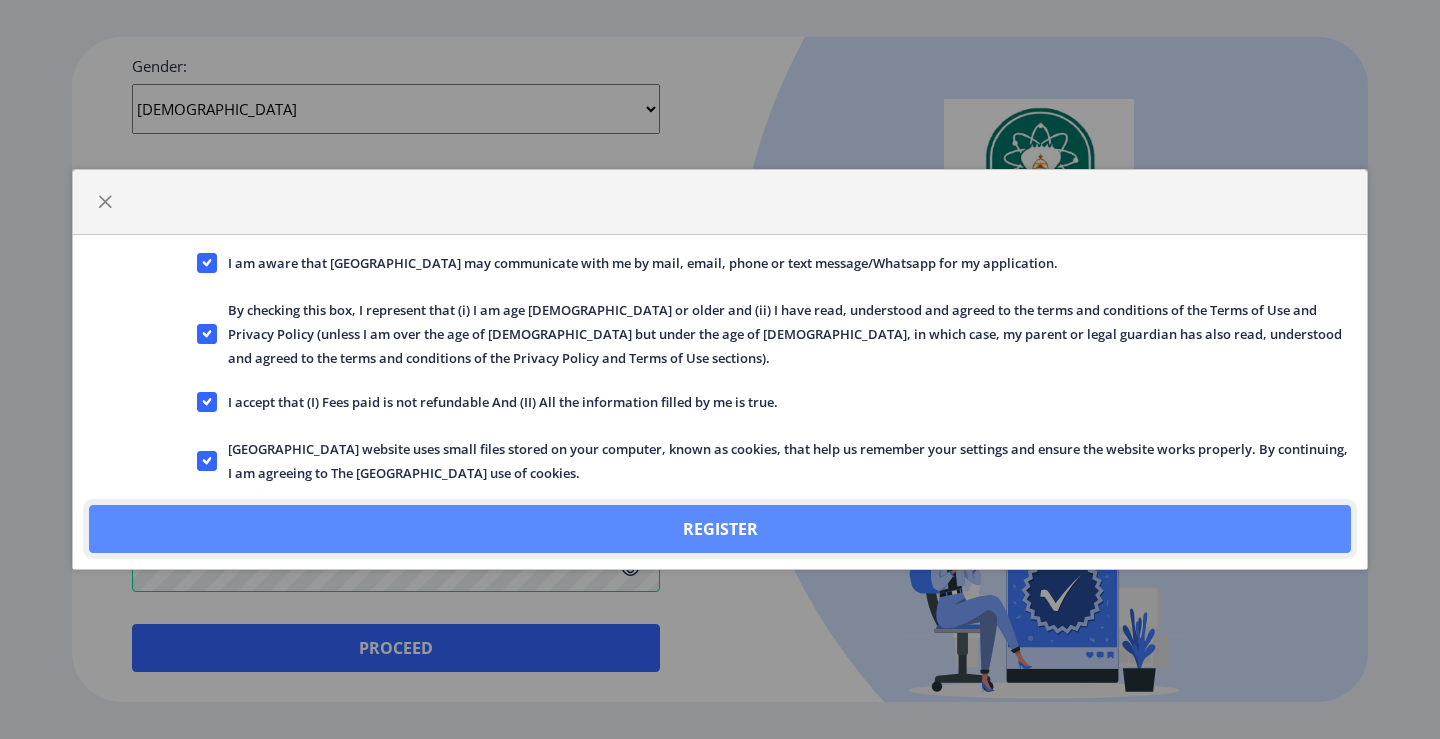 click on "Register" 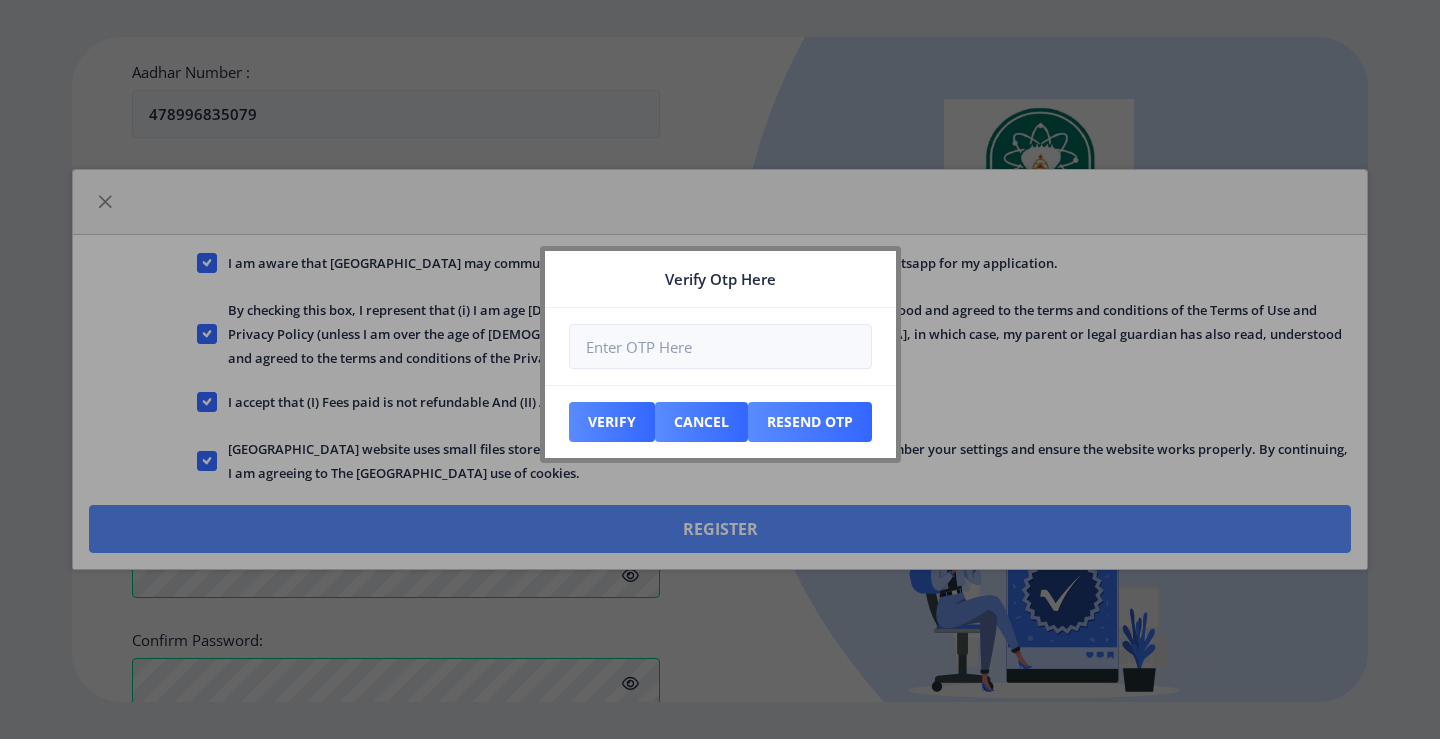 scroll, scrollTop: 889, scrollLeft: 0, axis: vertical 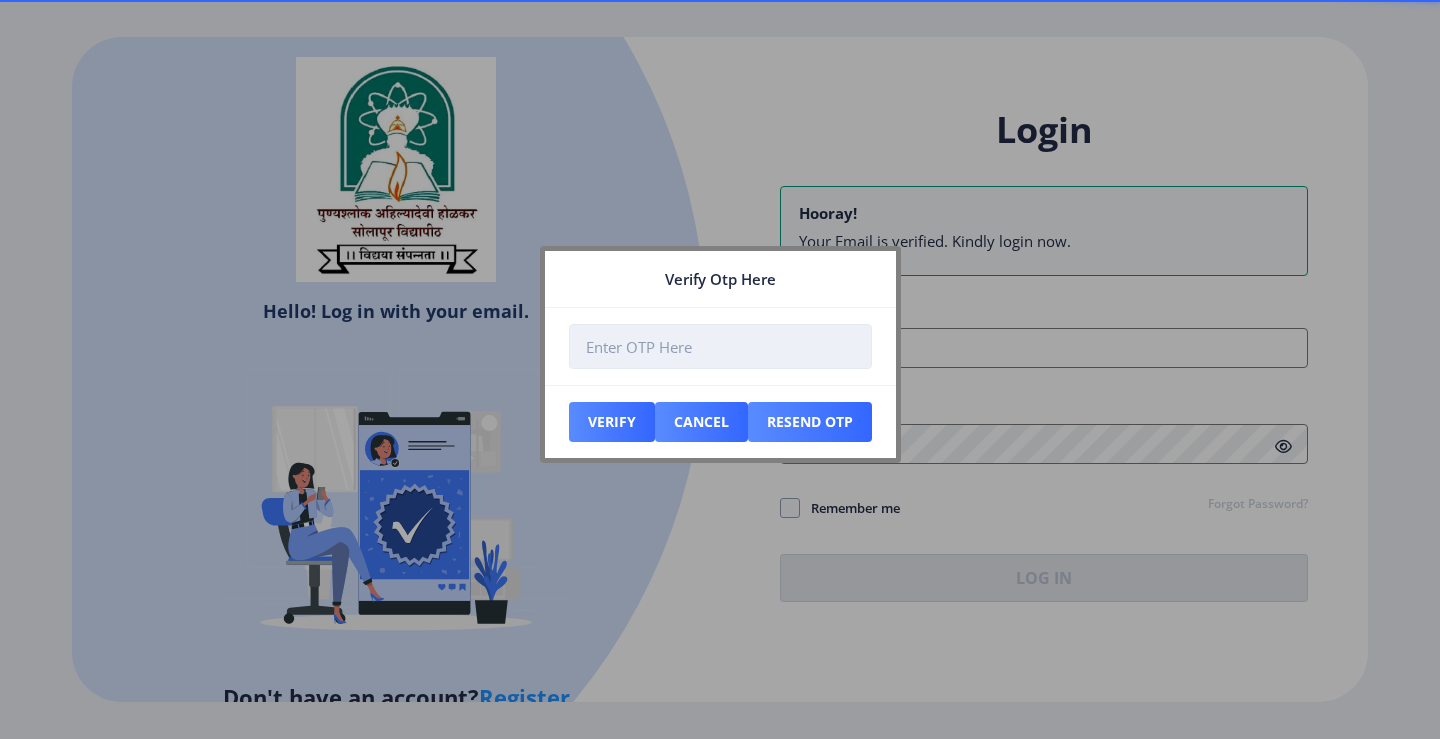 click at bounding box center (720, 346) 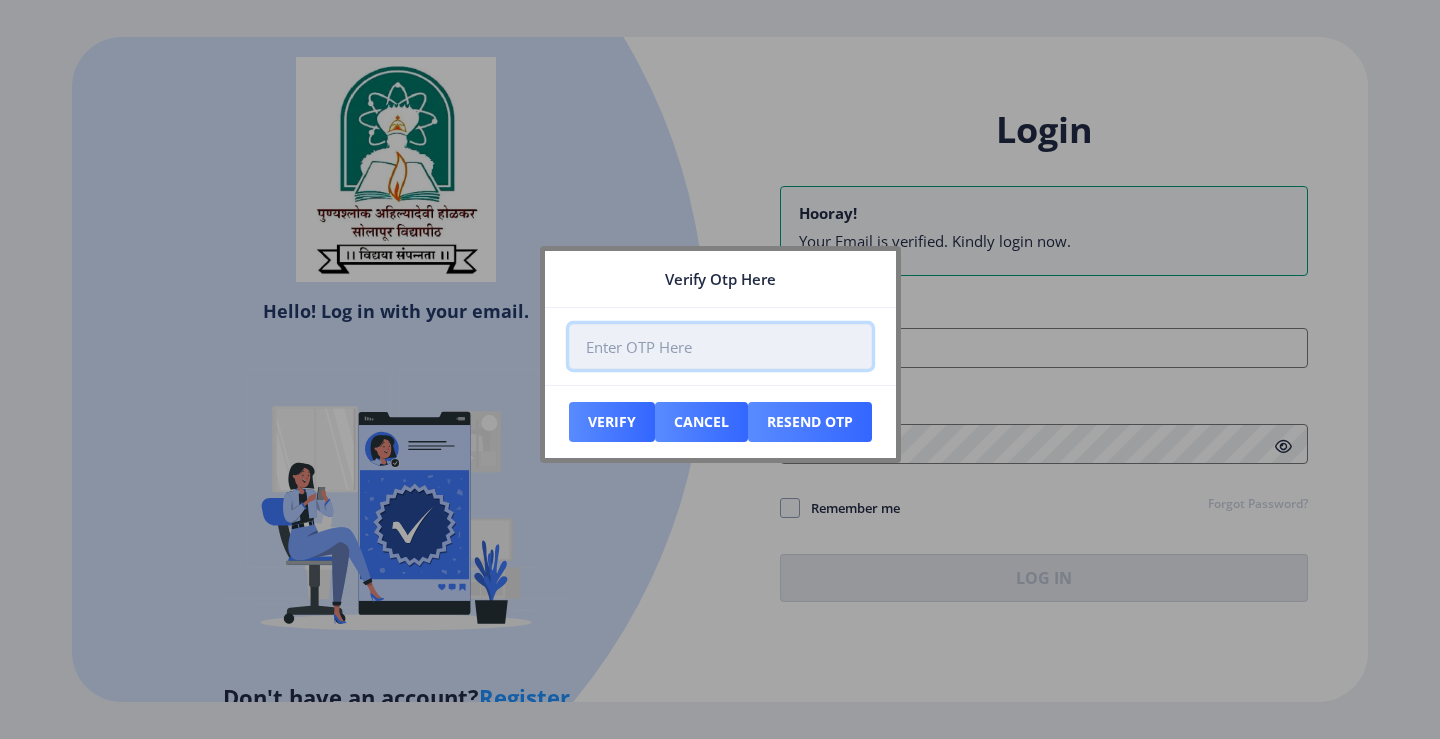 click at bounding box center (720, 346) 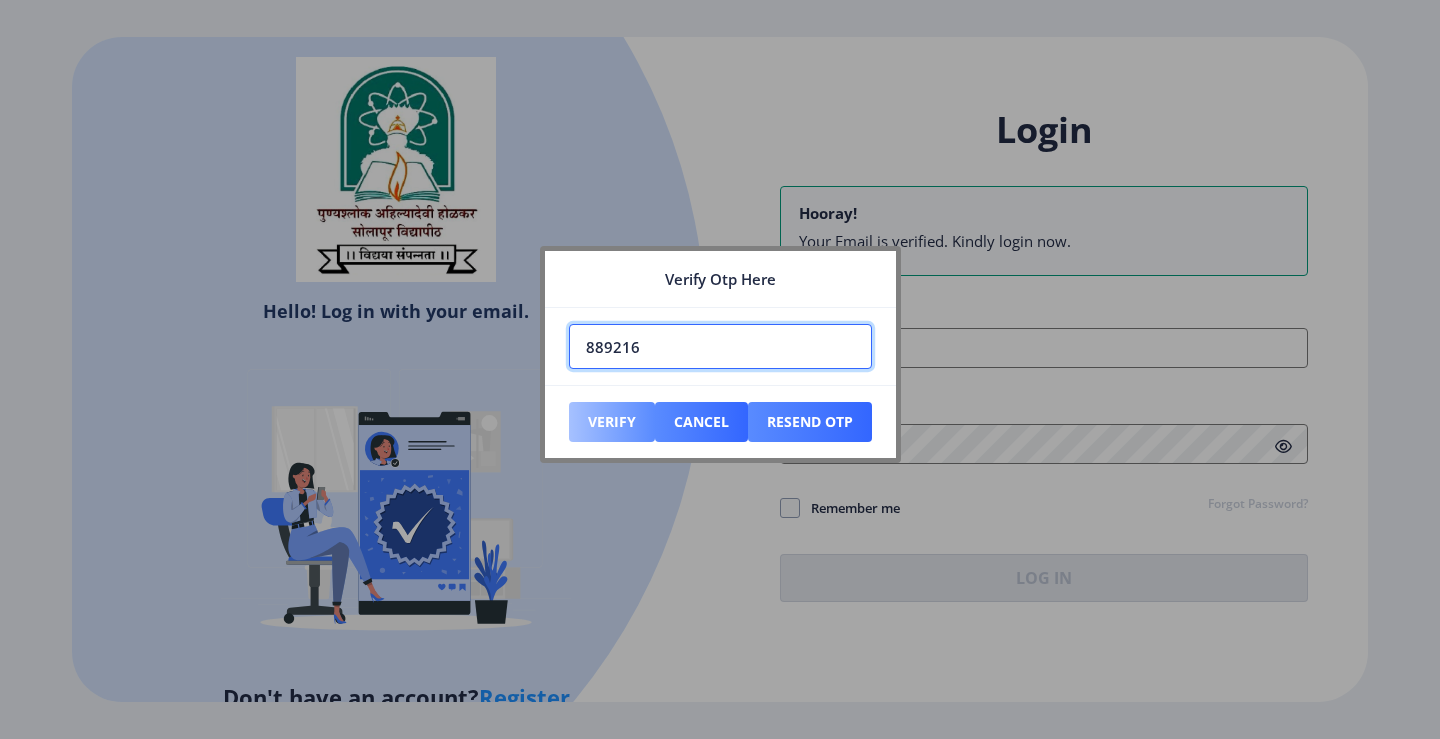type on "889216" 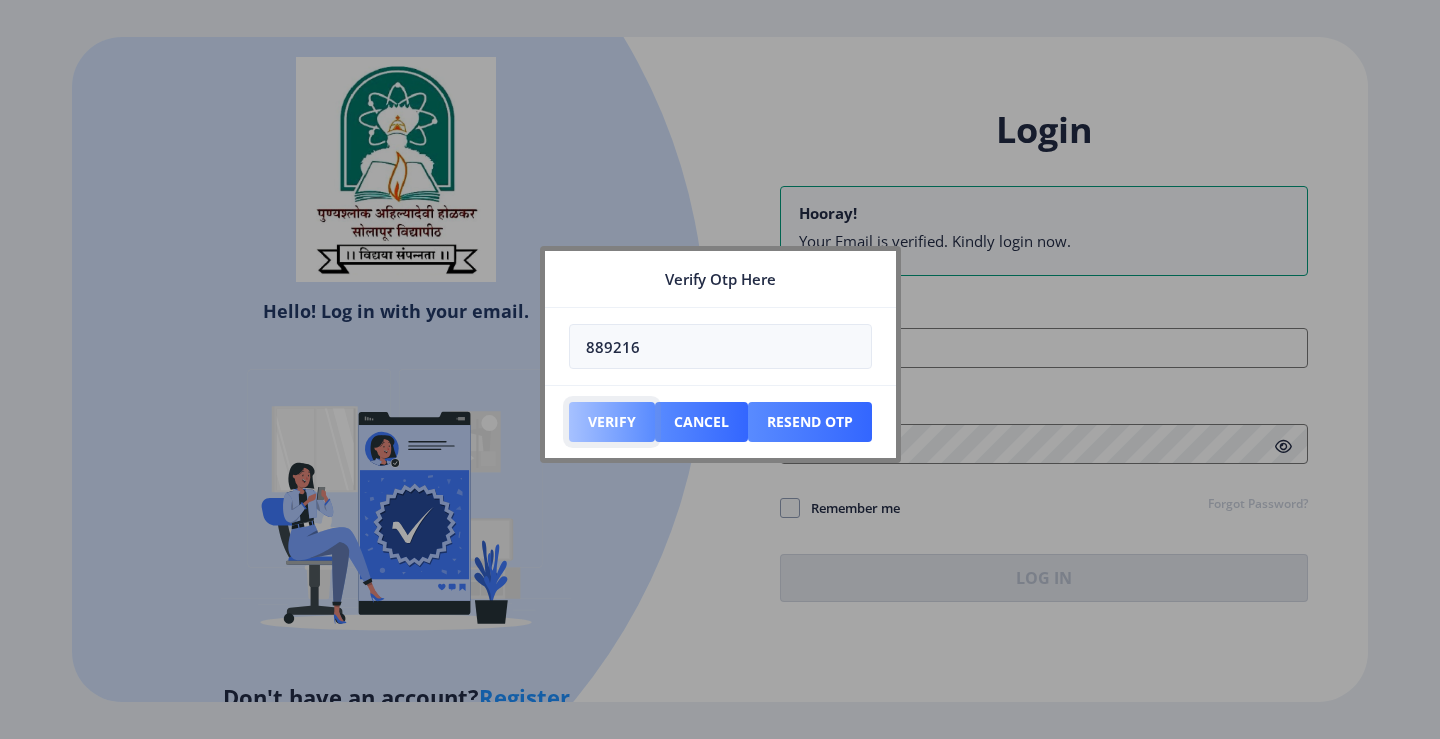 click on "Verify" at bounding box center [612, 422] 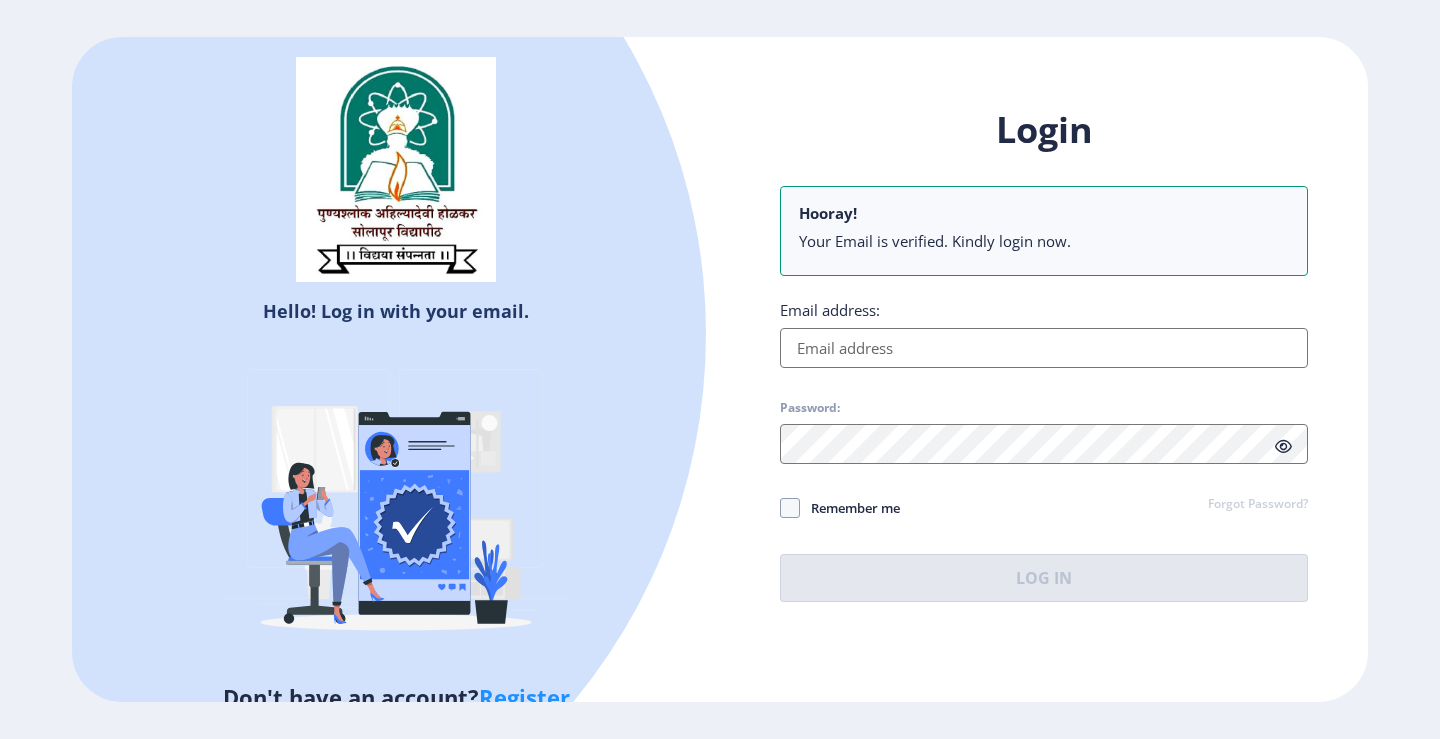 click on "Email address:" at bounding box center (1044, 348) 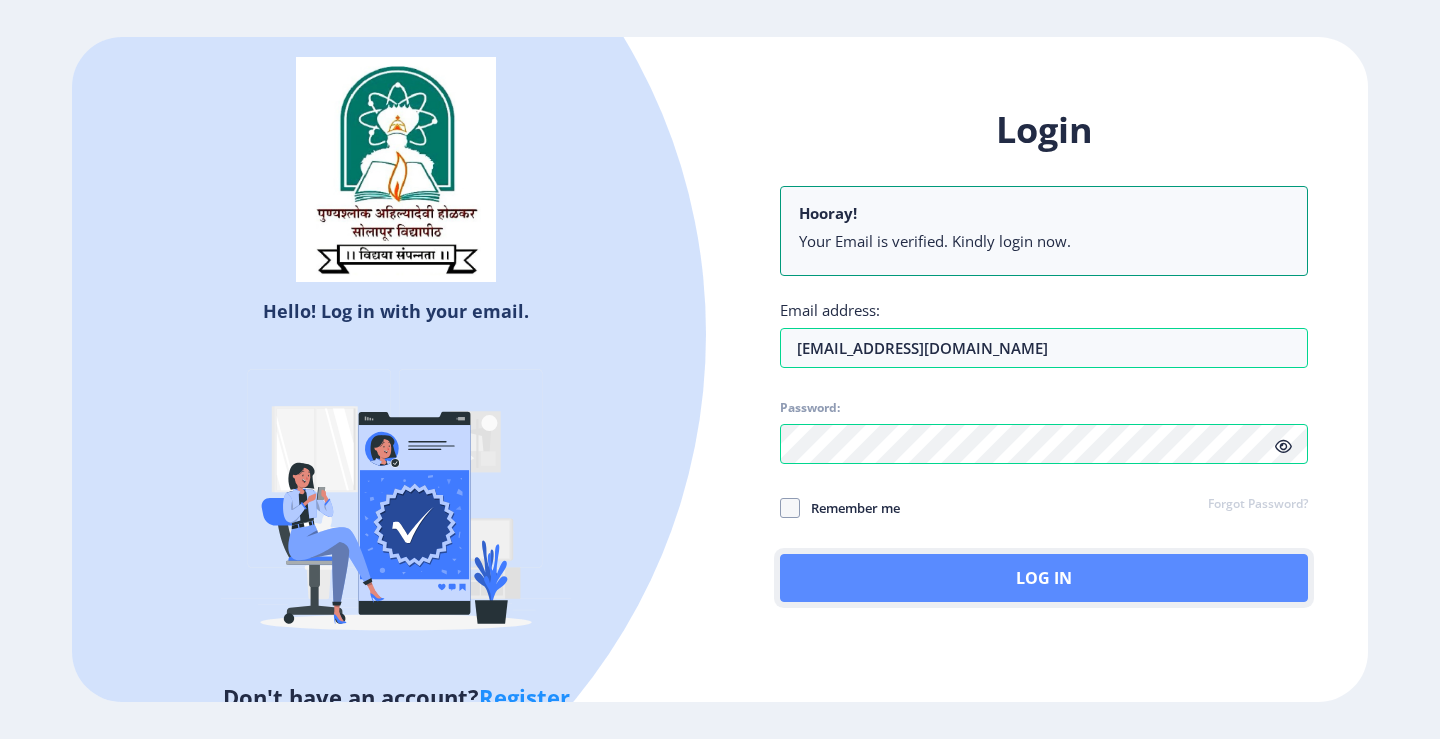 click on "Log In" 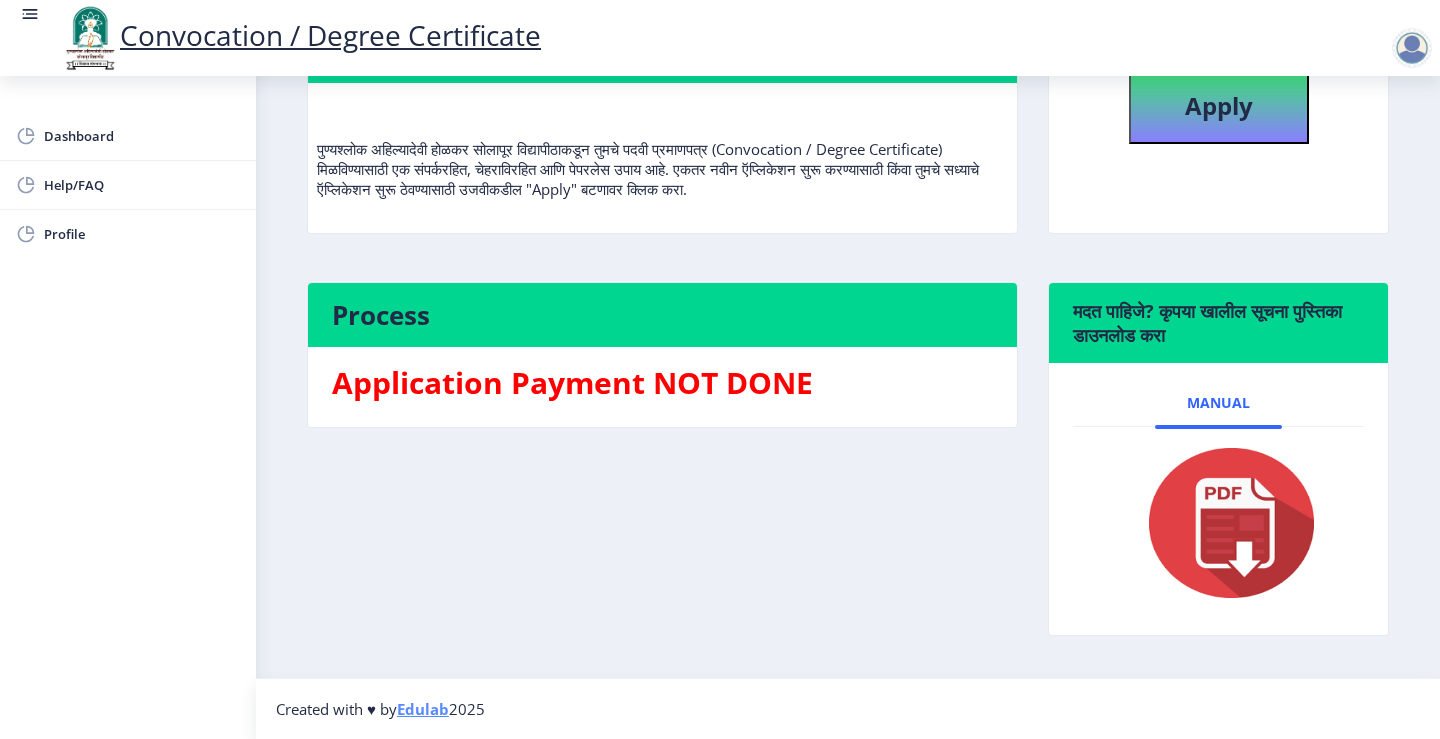 scroll, scrollTop: 30, scrollLeft: 0, axis: vertical 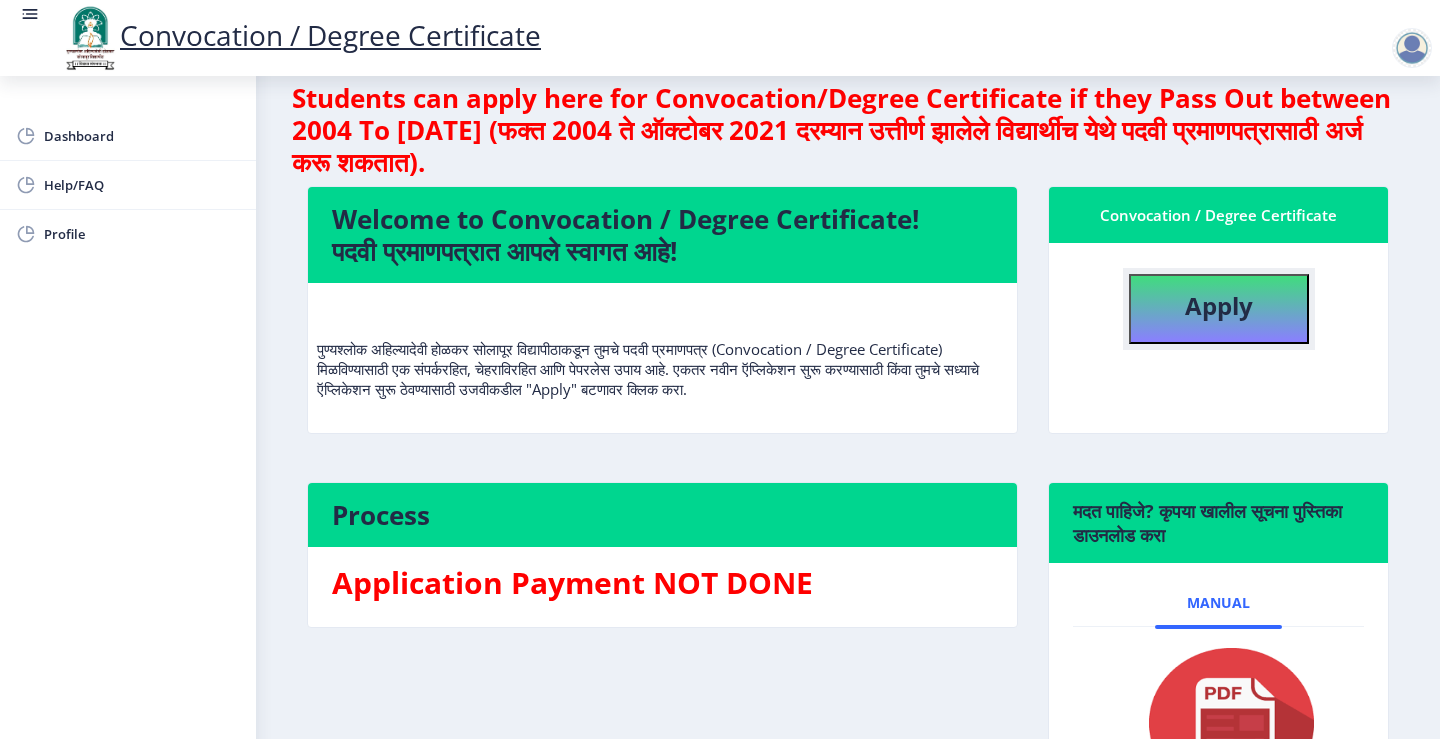 click on "Apply" 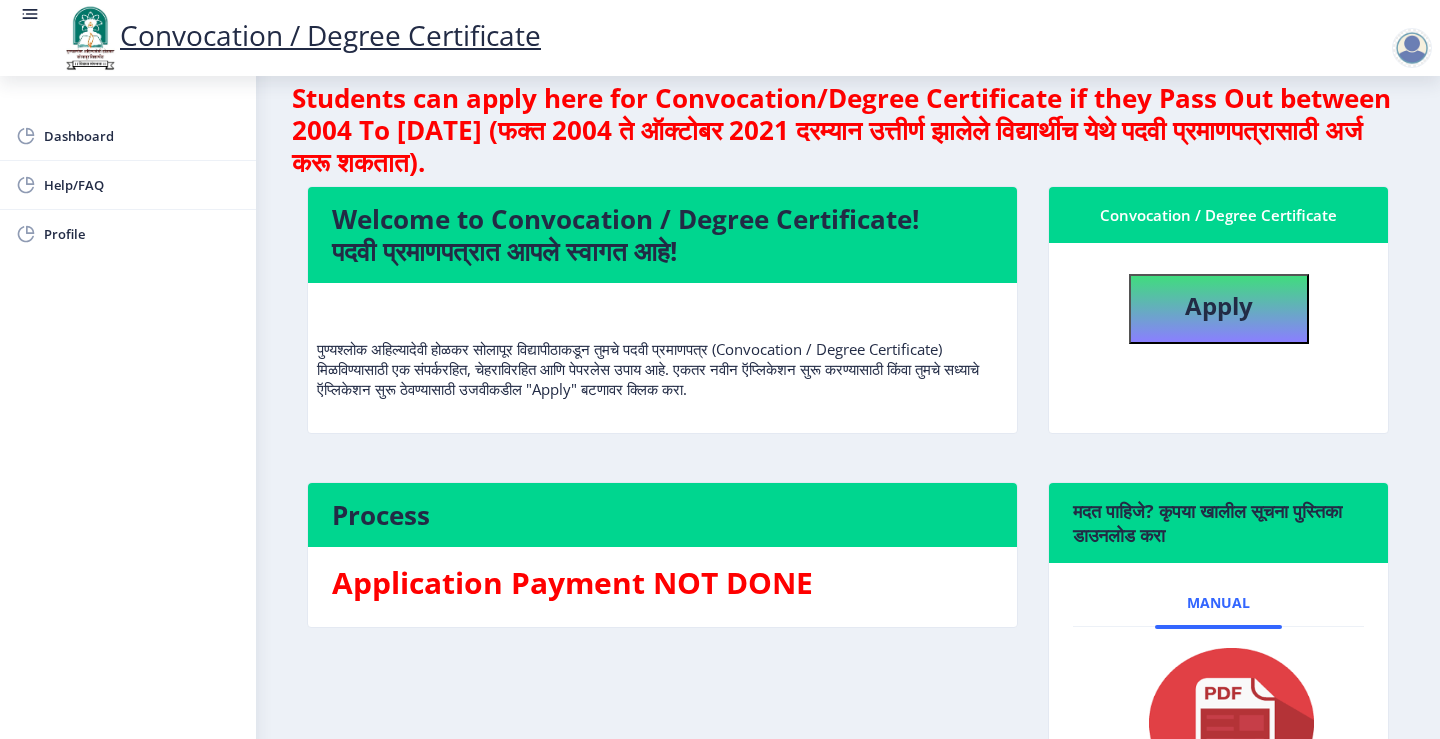 select 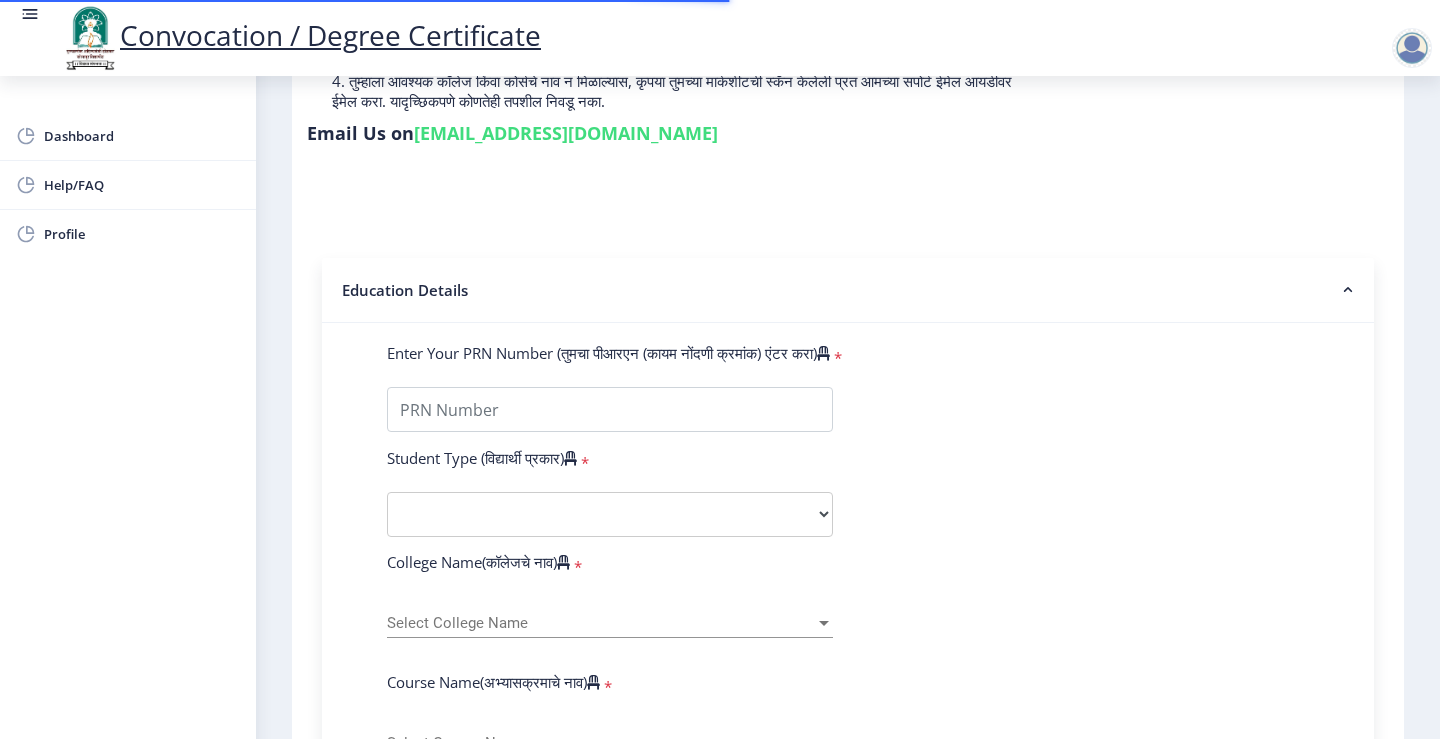 scroll, scrollTop: 300, scrollLeft: 0, axis: vertical 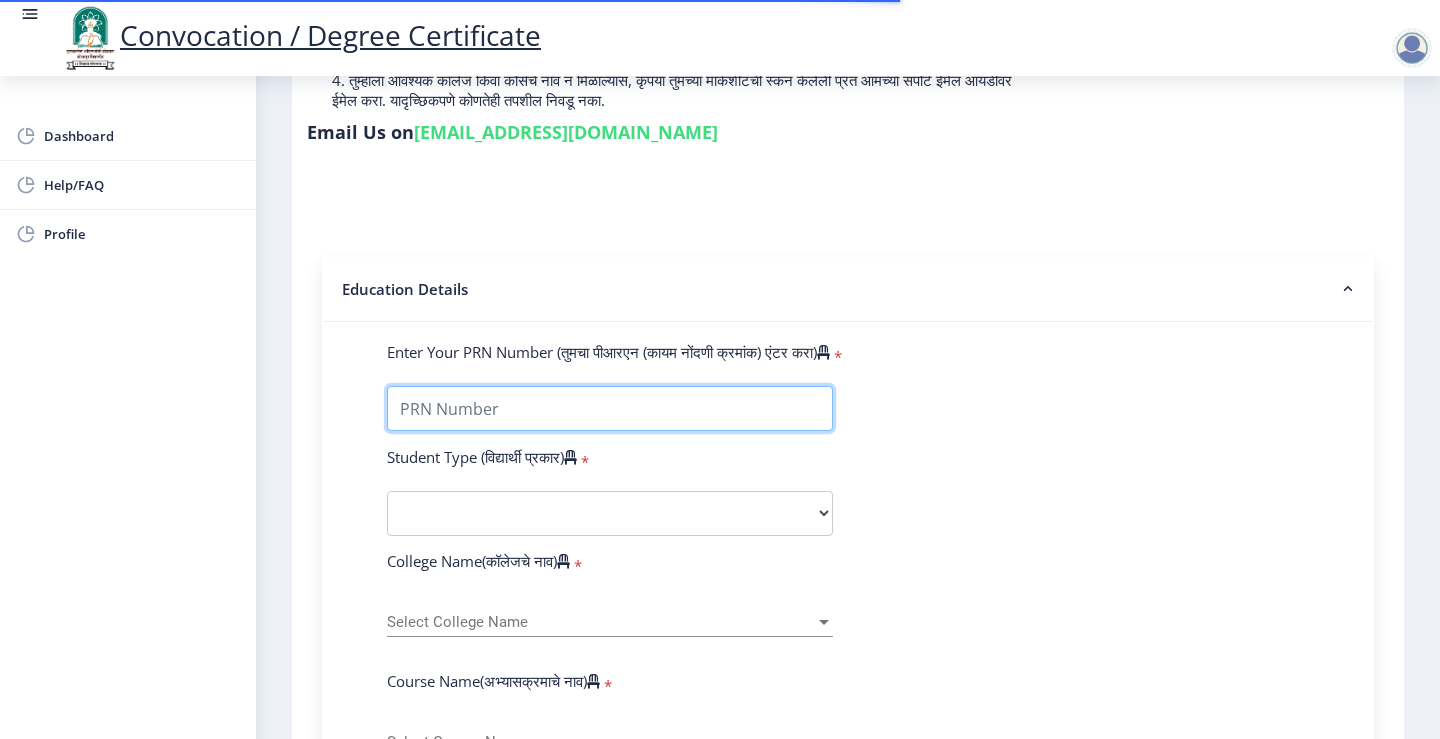 click on "Enter Your PRN Number (तुमचा पीआरएन (कायम नोंदणी क्रमांक) एंटर करा)" at bounding box center [610, 408] 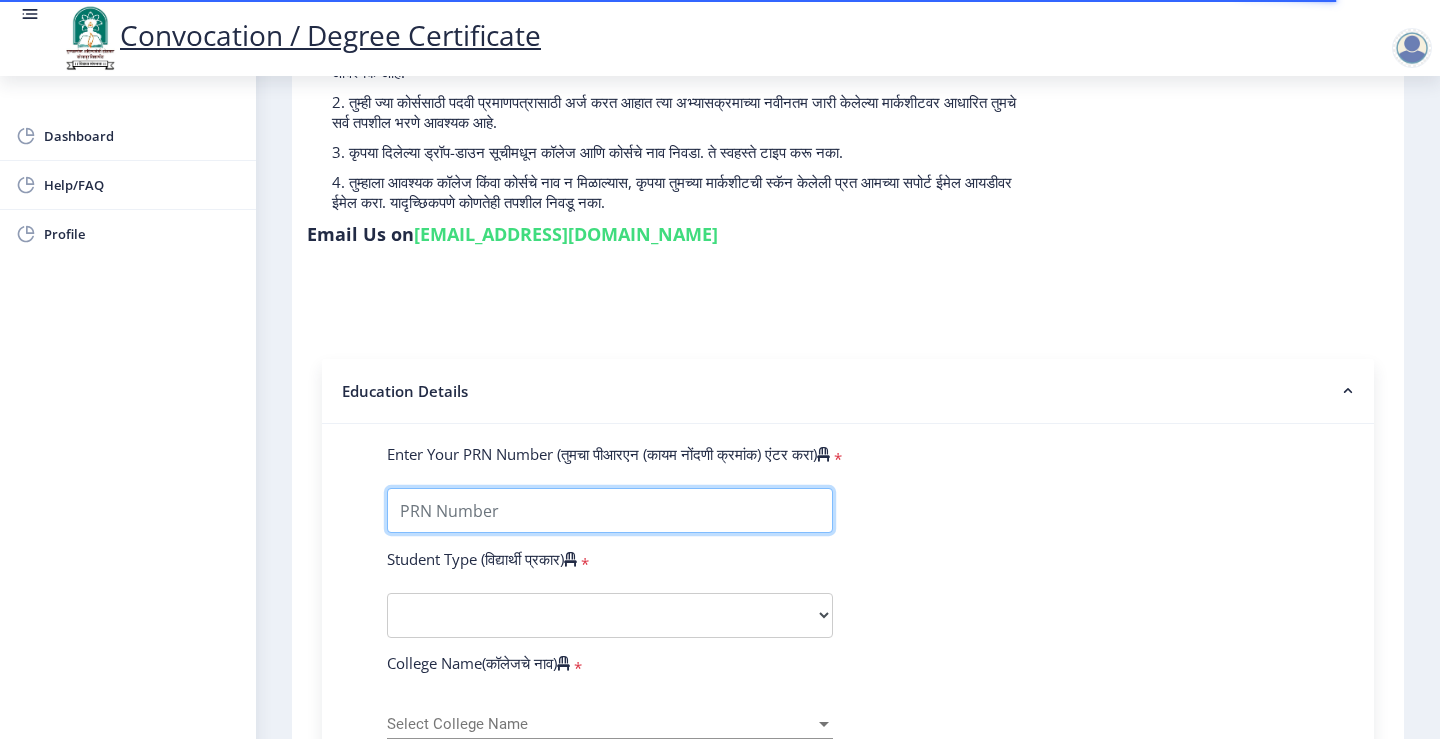 scroll, scrollTop: 200, scrollLeft: 0, axis: vertical 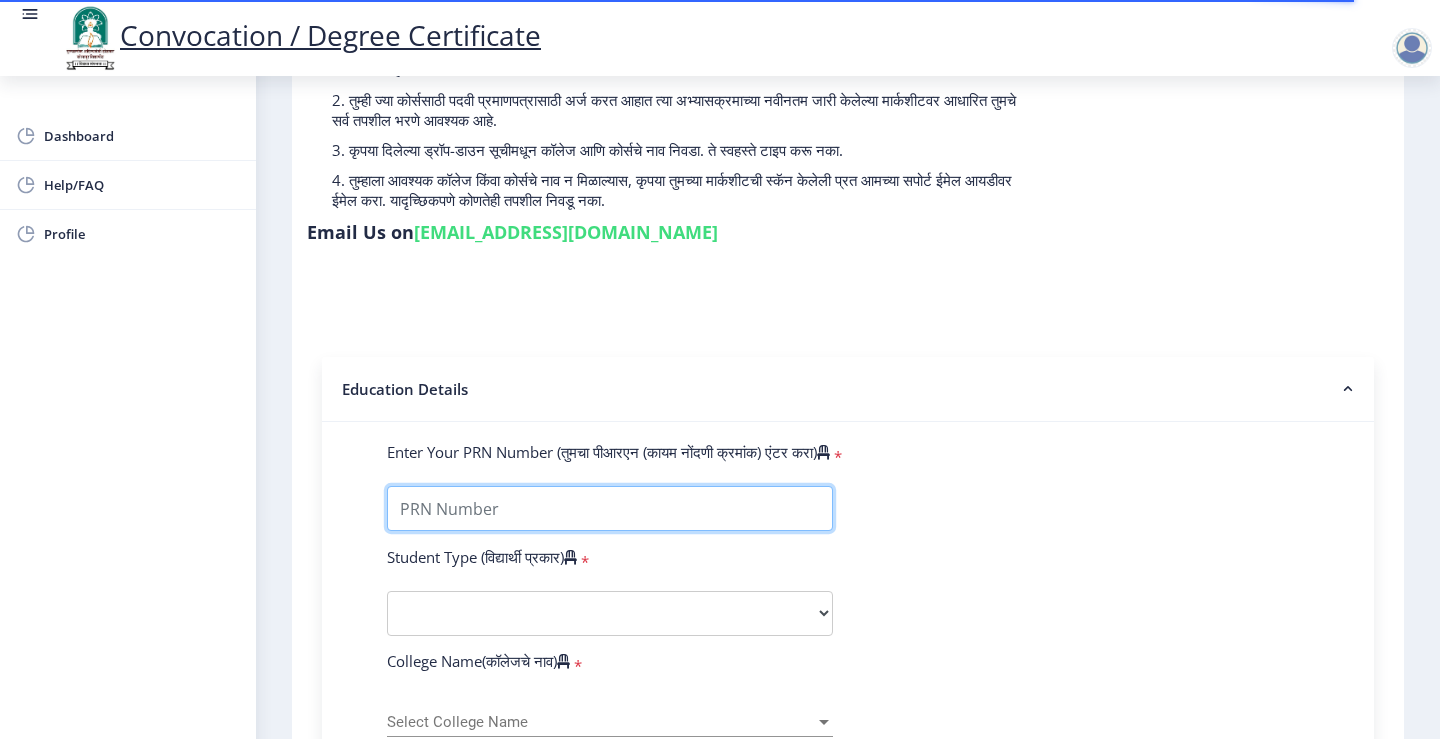 click on "Enter Your PRN Number (तुमचा पीआरएन (कायम नोंदणी क्रमांक) एंटर करा)" at bounding box center [610, 508] 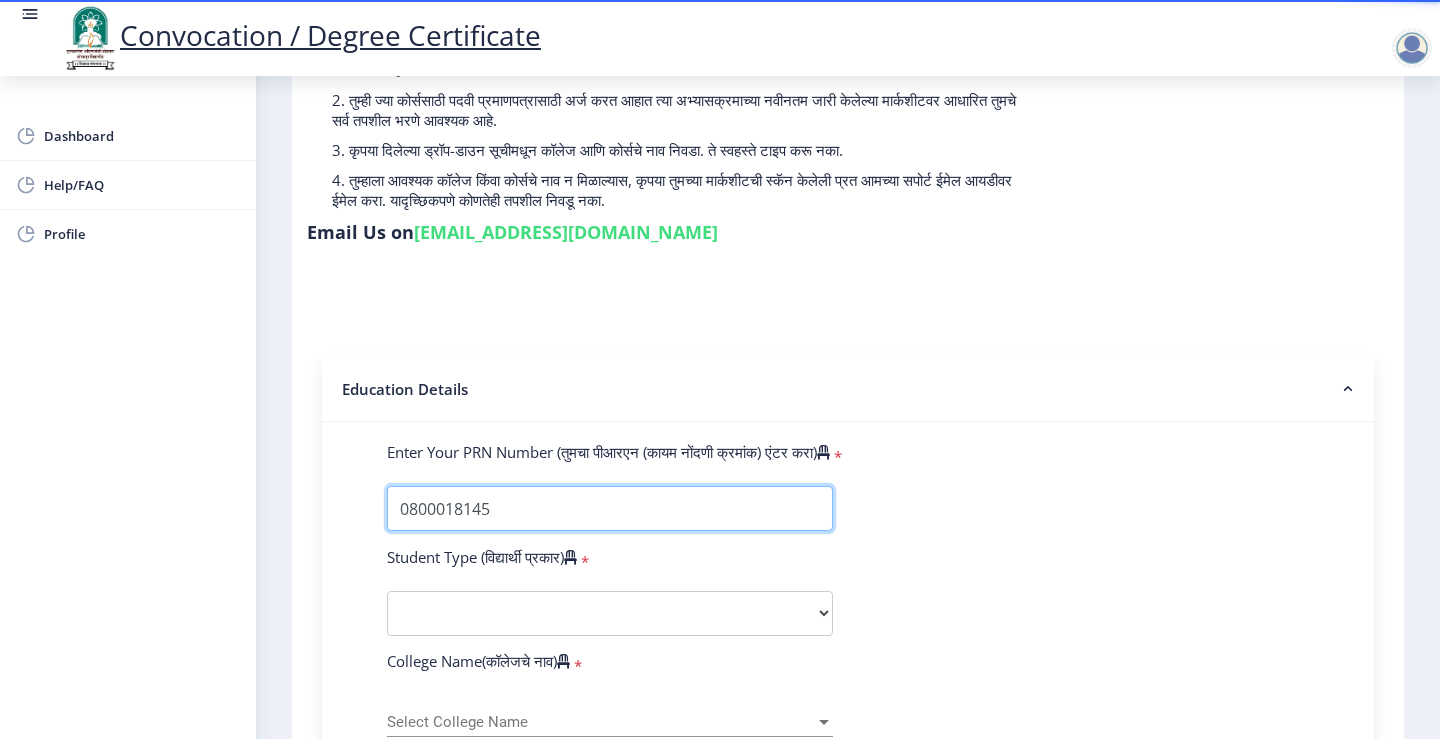 type on "0800018145" 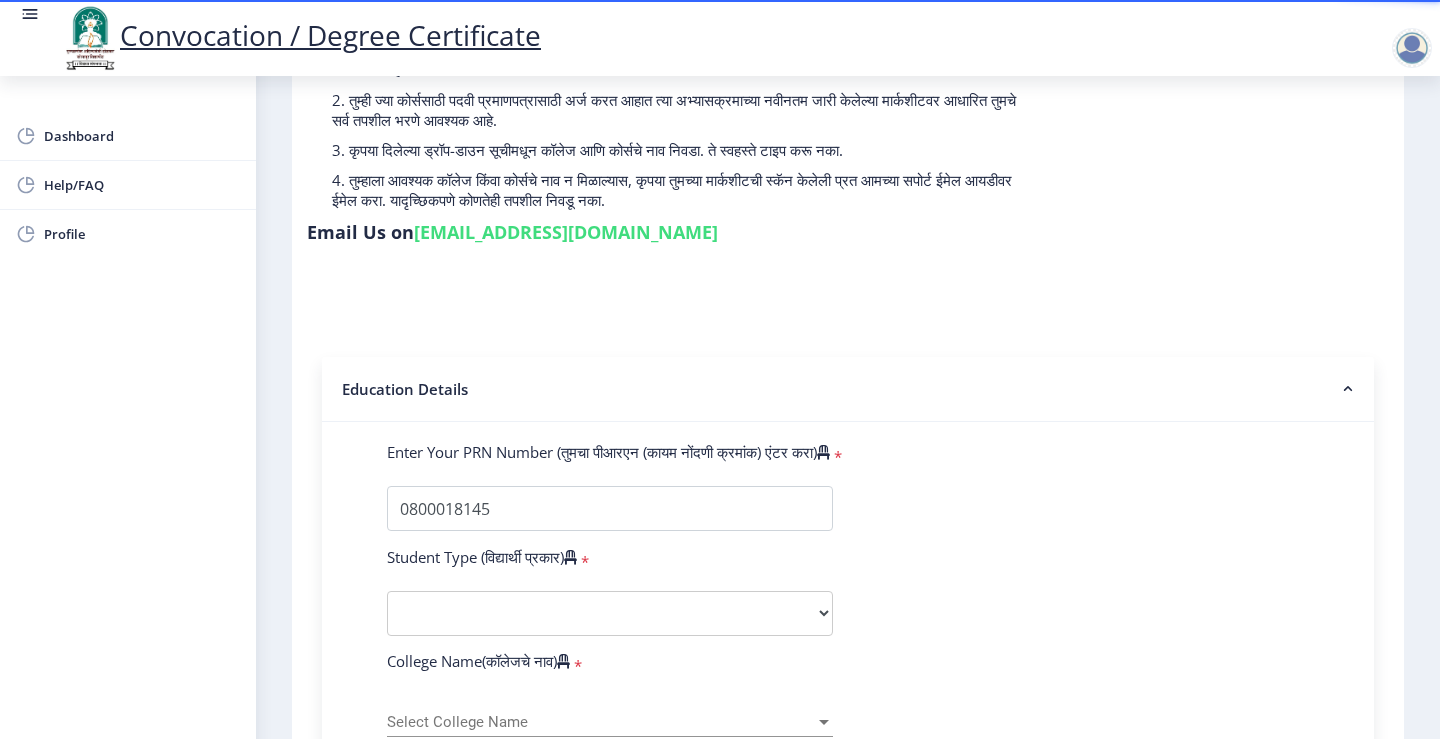 click on "Enter Your PRN Number (तुमचा पीआरएन (कायम नोंदणी क्रमांक) एंटर करा)   * Student Type (विद्यार्थी प्रकार)    * Select Student Type Regular External College Name(कॉलेजचे नाव)   * Select College Name Select College Name Course Name(अभ्यासक्रमाचे नाव)   * Select Course Name Select Course Name Enter passing Year(उत्तीर्ण वर्ष प्रविष्ट करा)   *  2025   2024   2023   2022   2021   2020   2019   2018   2017   2016   2015   2014   2013   2012   2011   2010   2009   2008   2007   2006   2005   2004   2003   2002   2001   2000   1999   1998   1997   1996   1995   1994   1993   1992   1991   1990   1989   1988   1987   1986   1985   1984   1983   1982   1981   1980   1979   1978   1977   1976  Enter Passing Month(उत्तीर्ण महिना प्रविष्ट करा)   * Enter Passing Month" 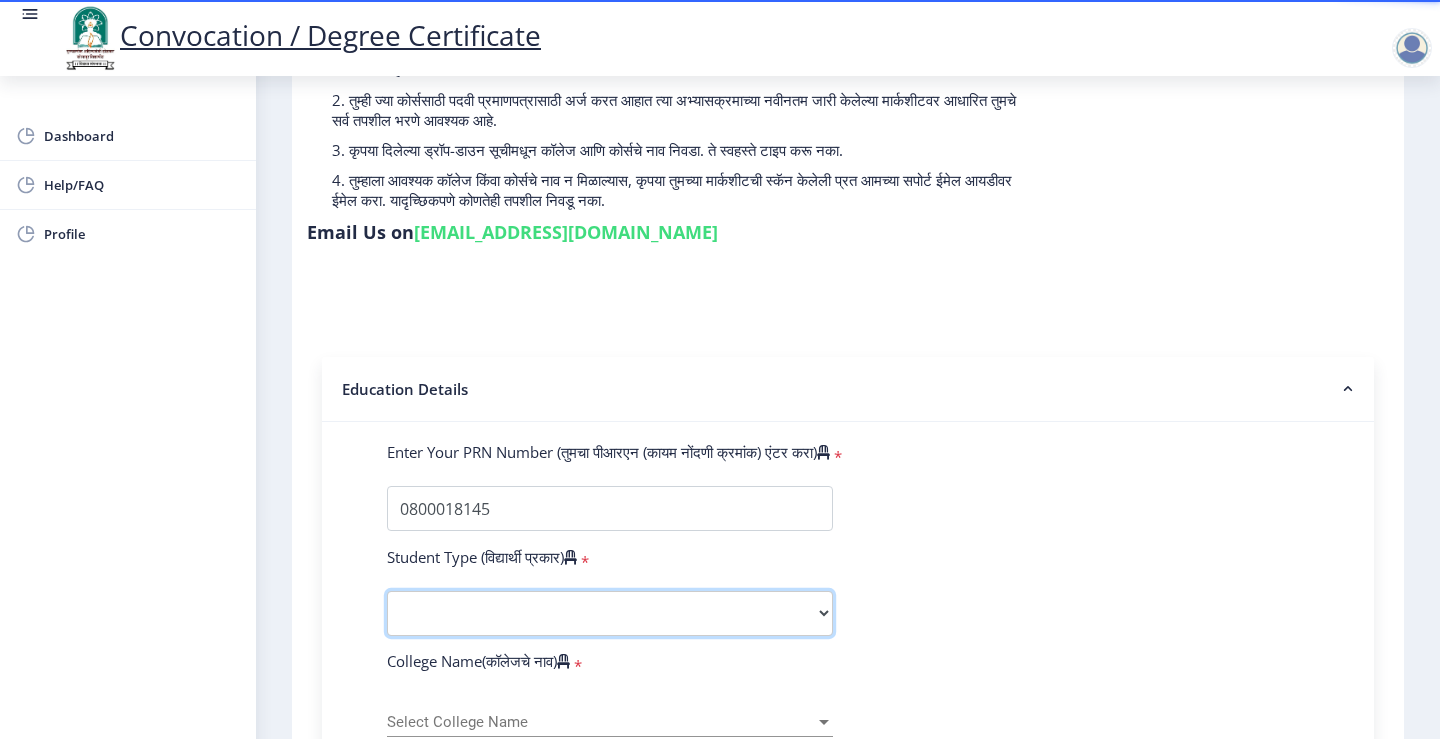 click on "Select Student Type Regular External" at bounding box center [610, 613] 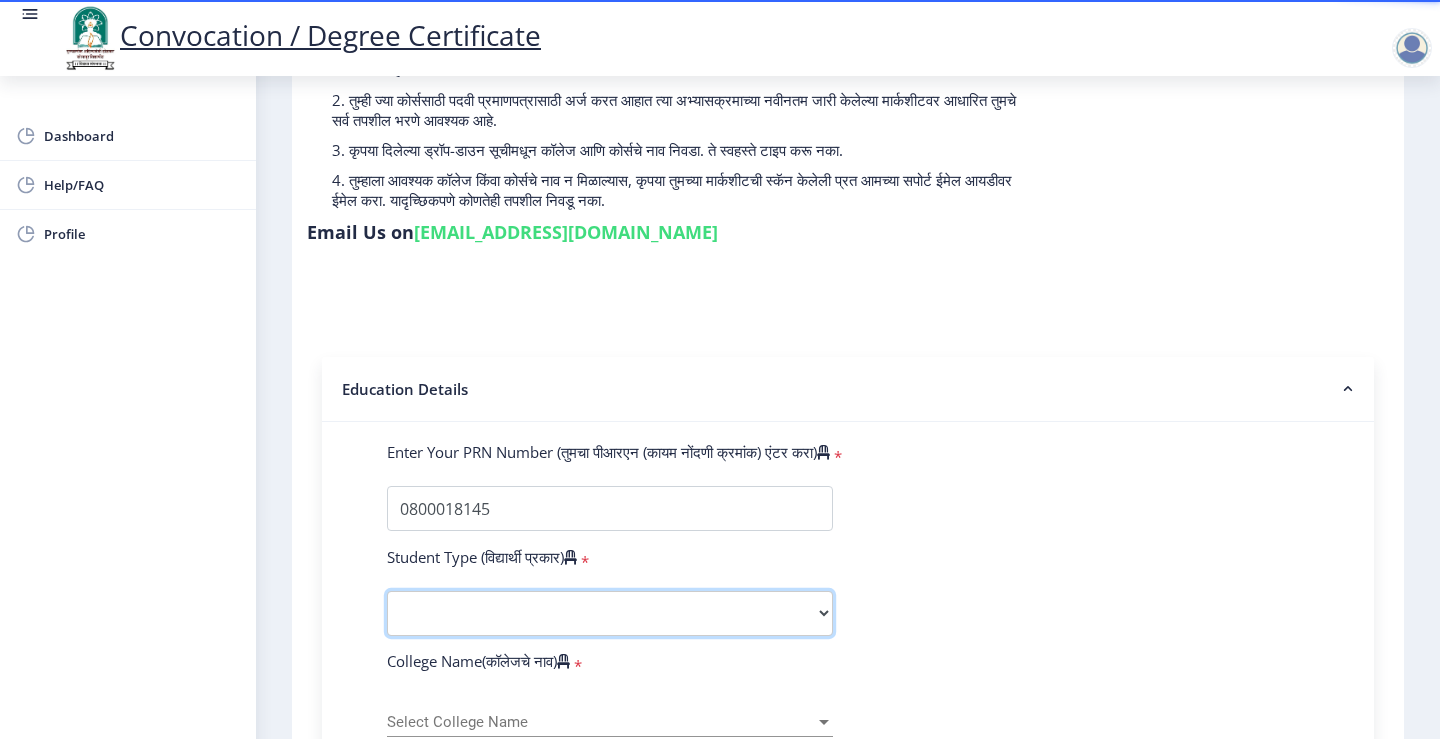 select on "Regular" 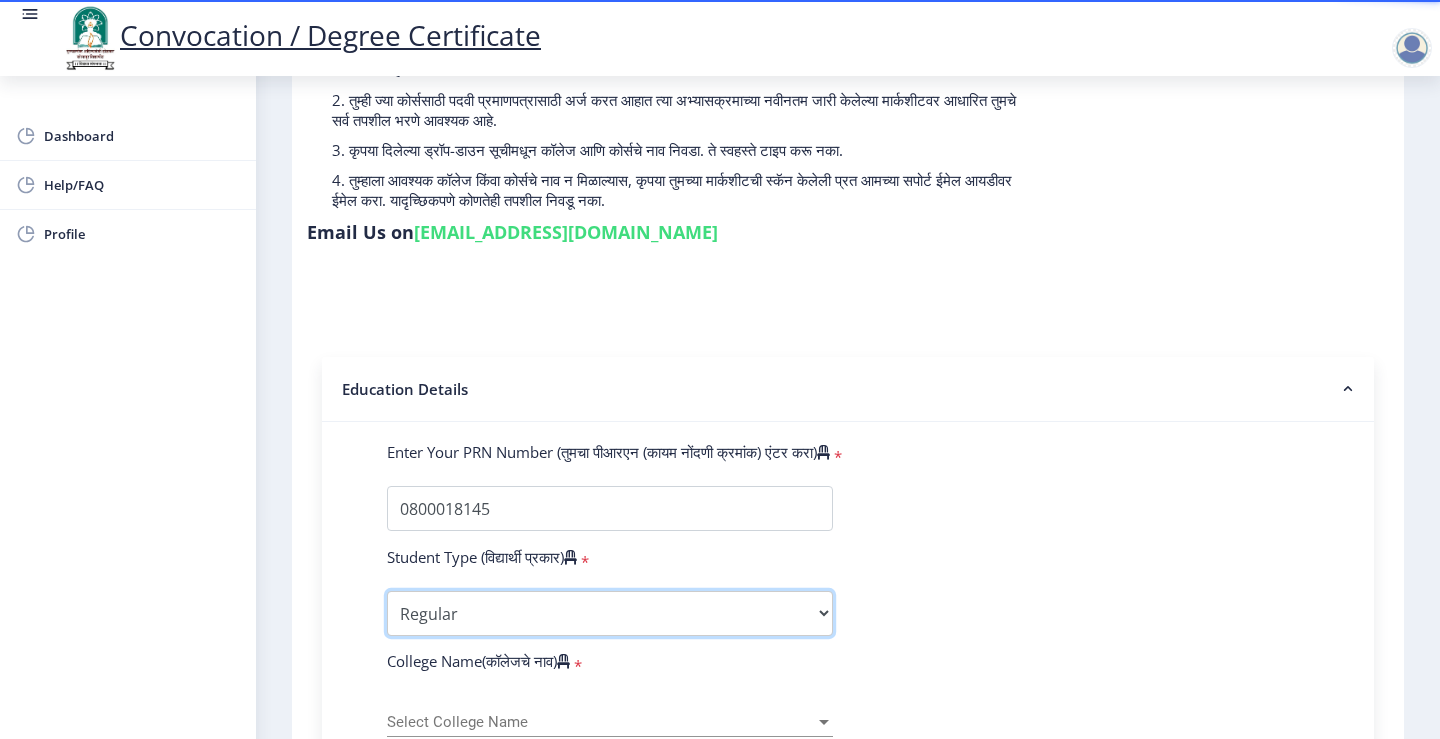 click on "Select Student Type Regular External" at bounding box center [610, 613] 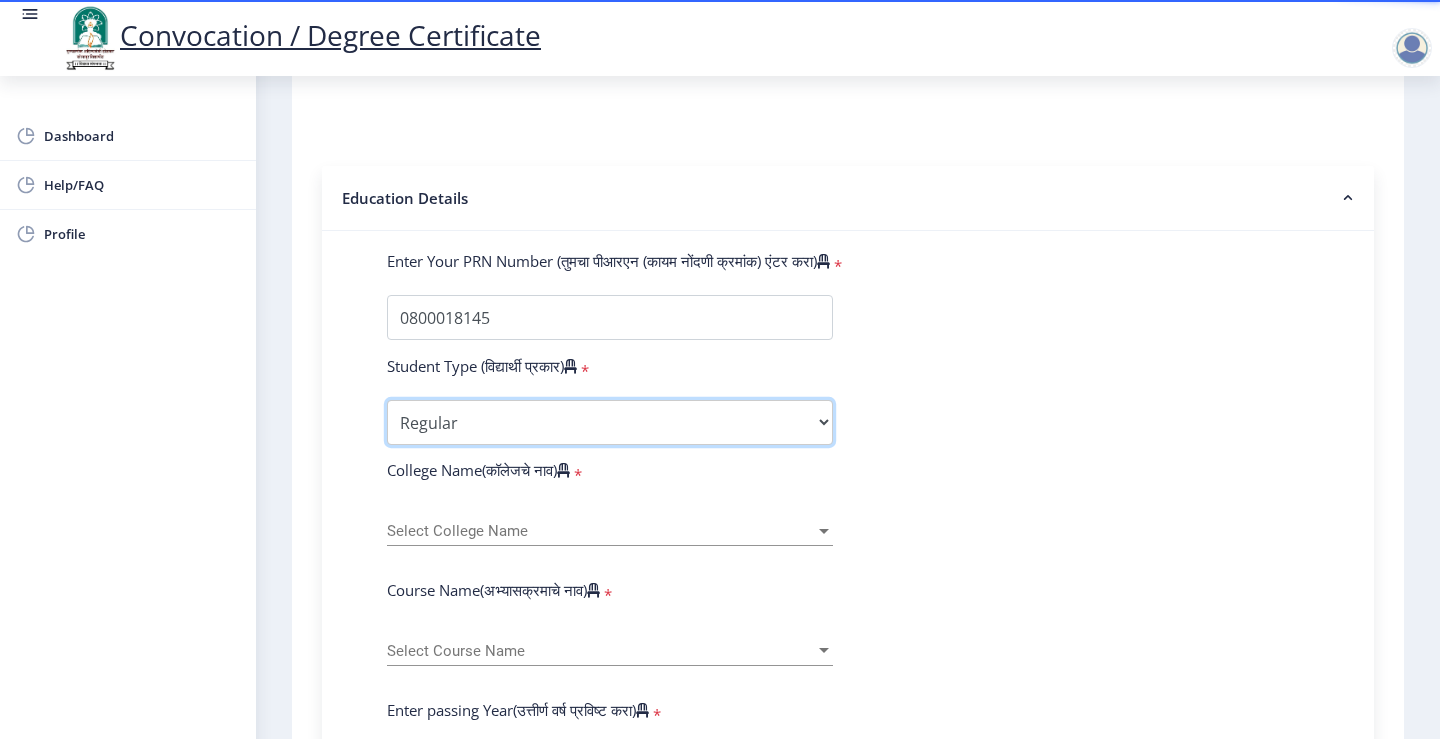 scroll, scrollTop: 400, scrollLeft: 0, axis: vertical 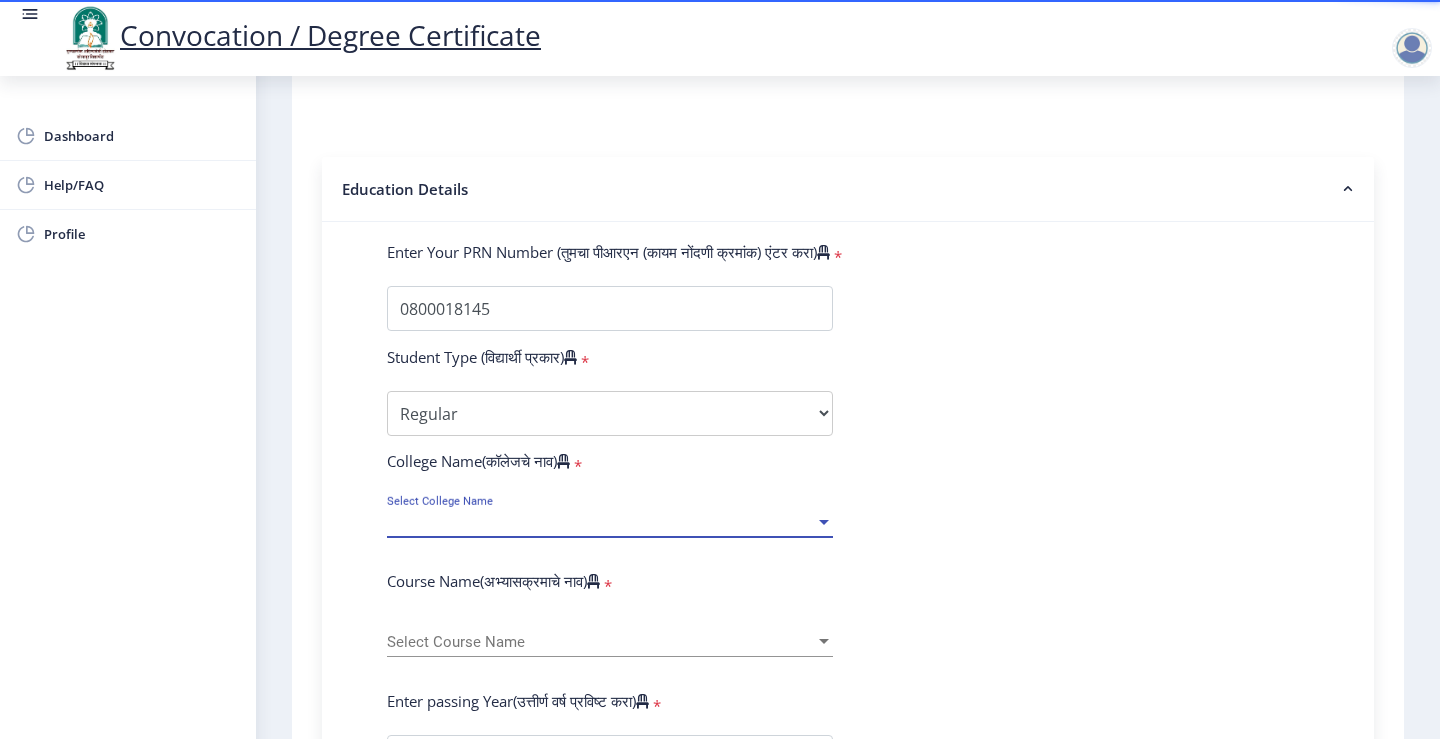 click on "Select College Name" at bounding box center (601, 522) 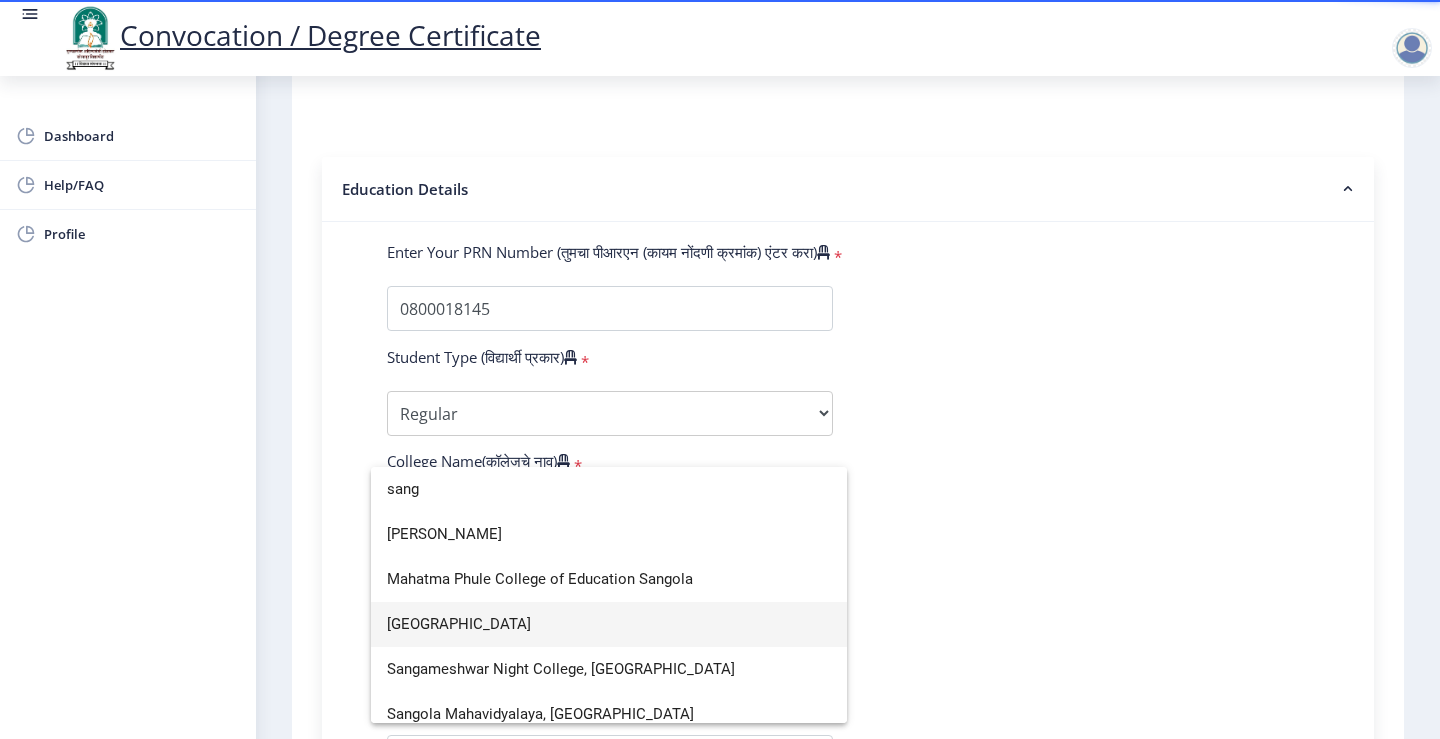 type on "sang" 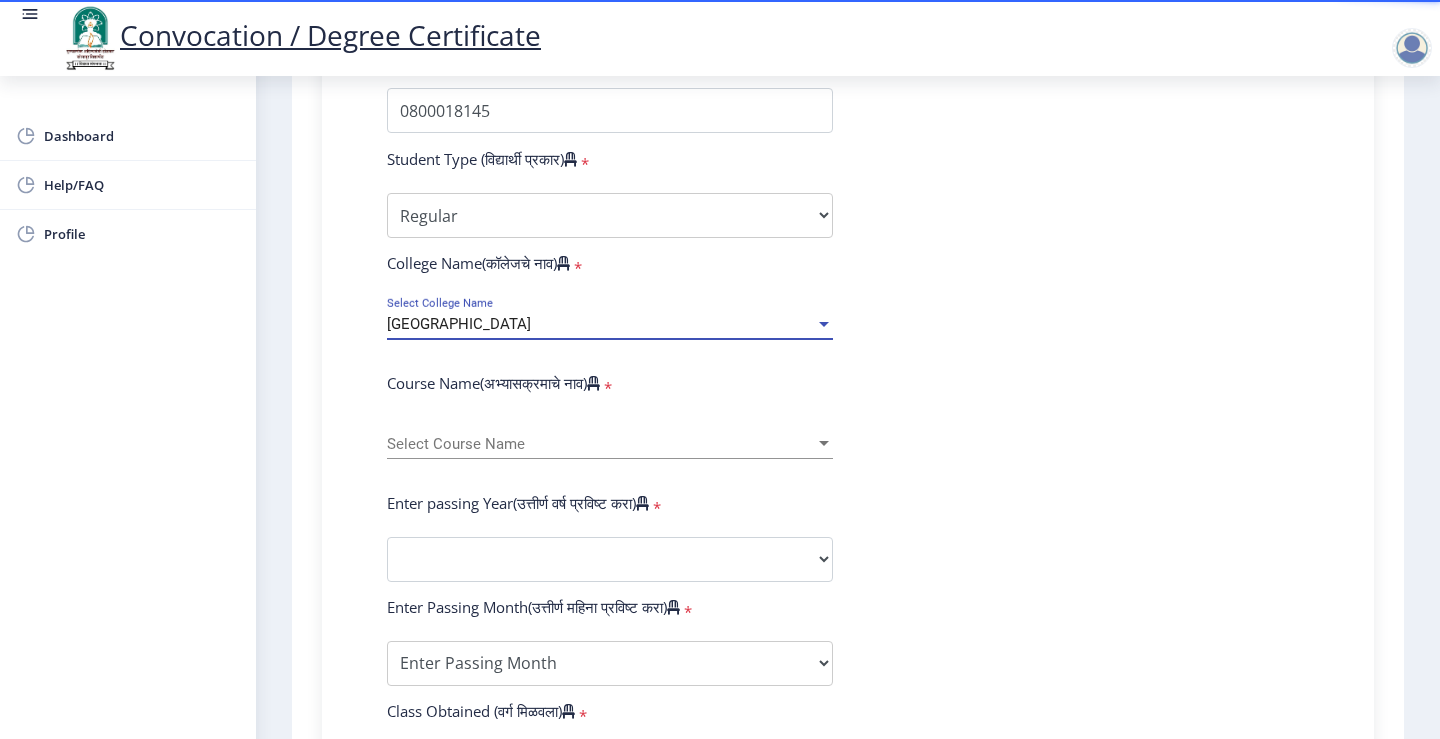 scroll, scrollTop: 600, scrollLeft: 0, axis: vertical 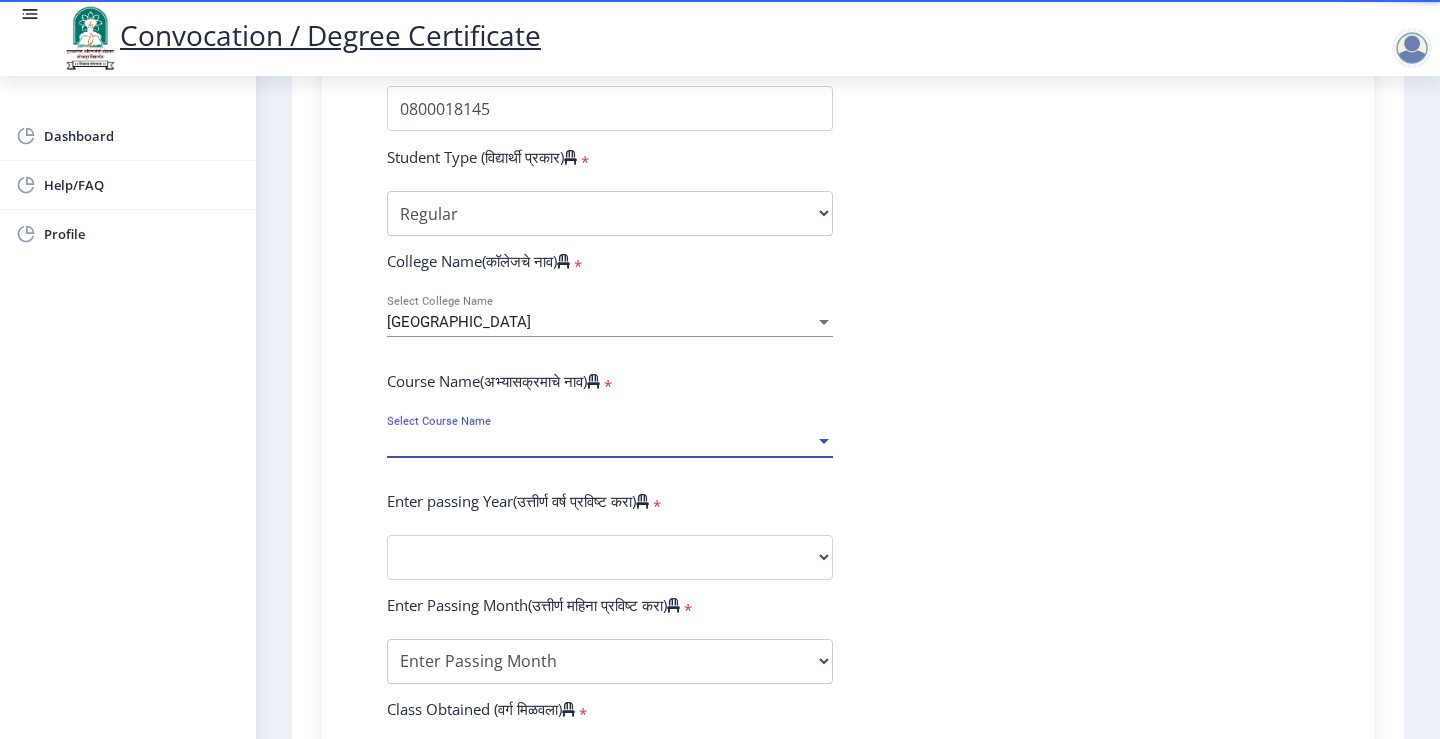 click on "Select Course Name" at bounding box center (601, 442) 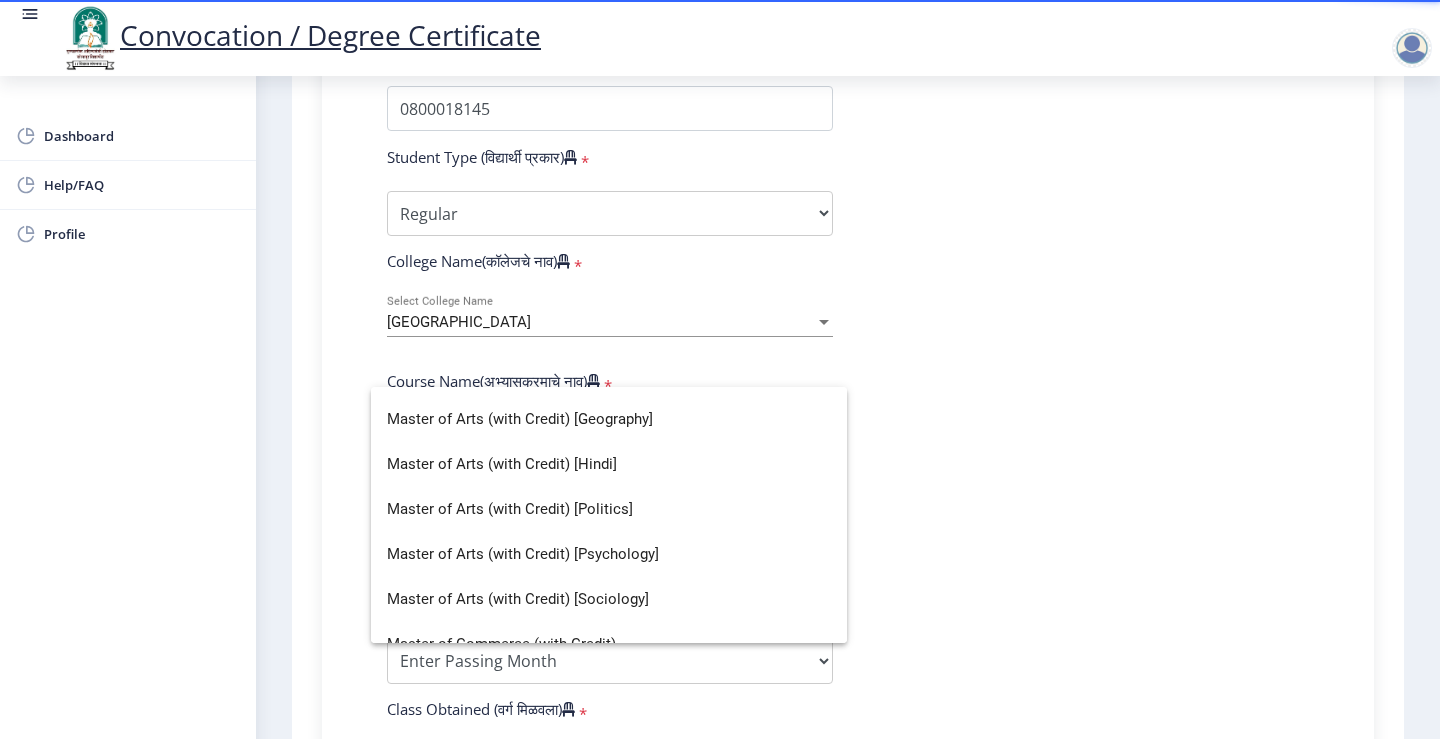 scroll, scrollTop: 700, scrollLeft: 0, axis: vertical 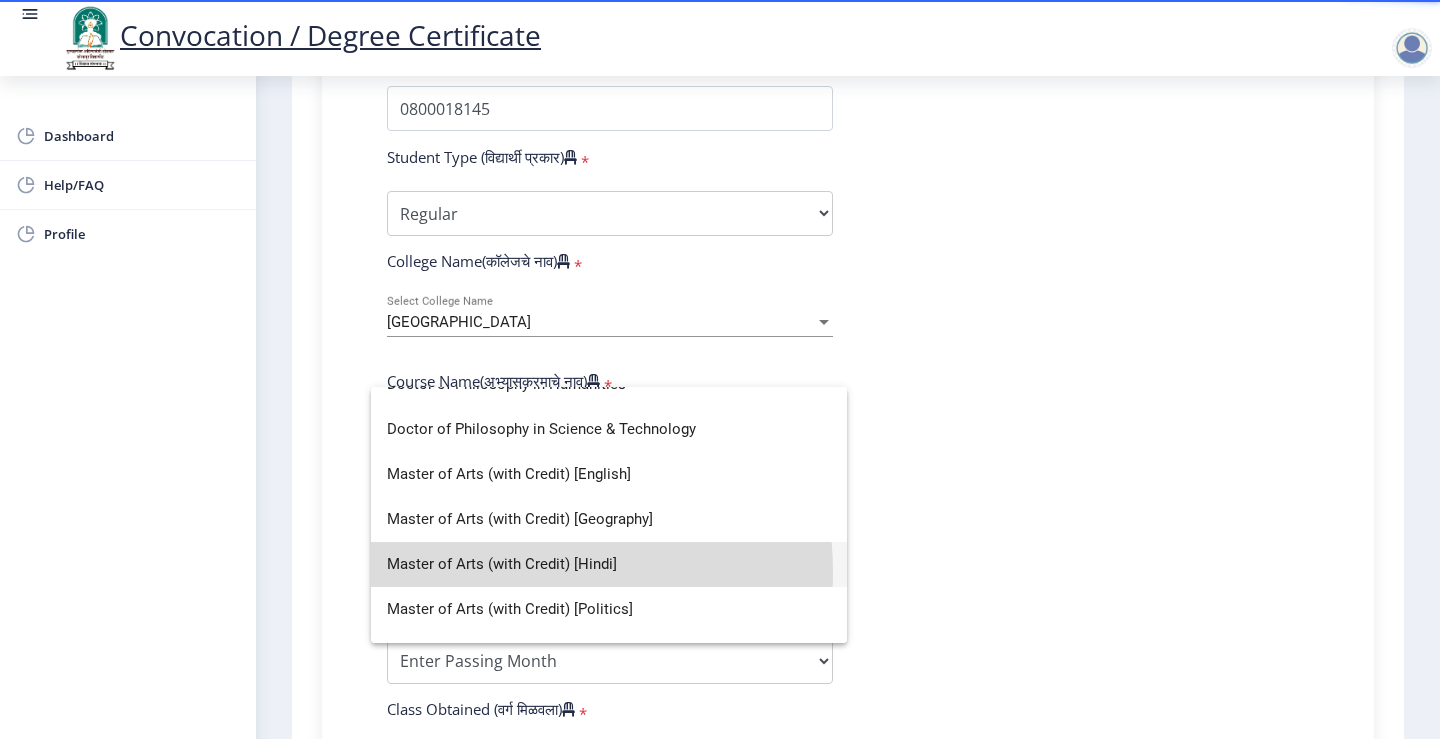 click on "Master of Arts (with Credit) [Hindi]" at bounding box center [609, 564] 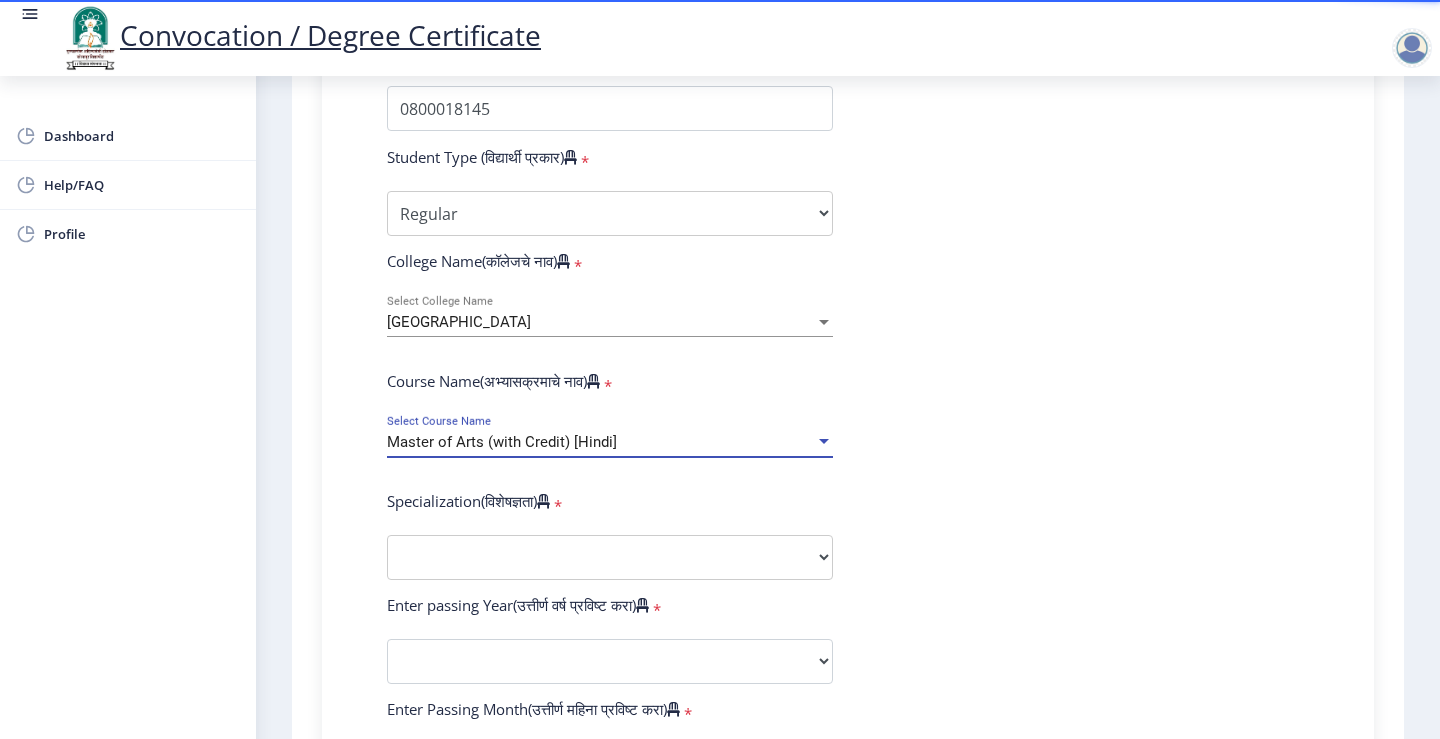scroll, scrollTop: 700, scrollLeft: 0, axis: vertical 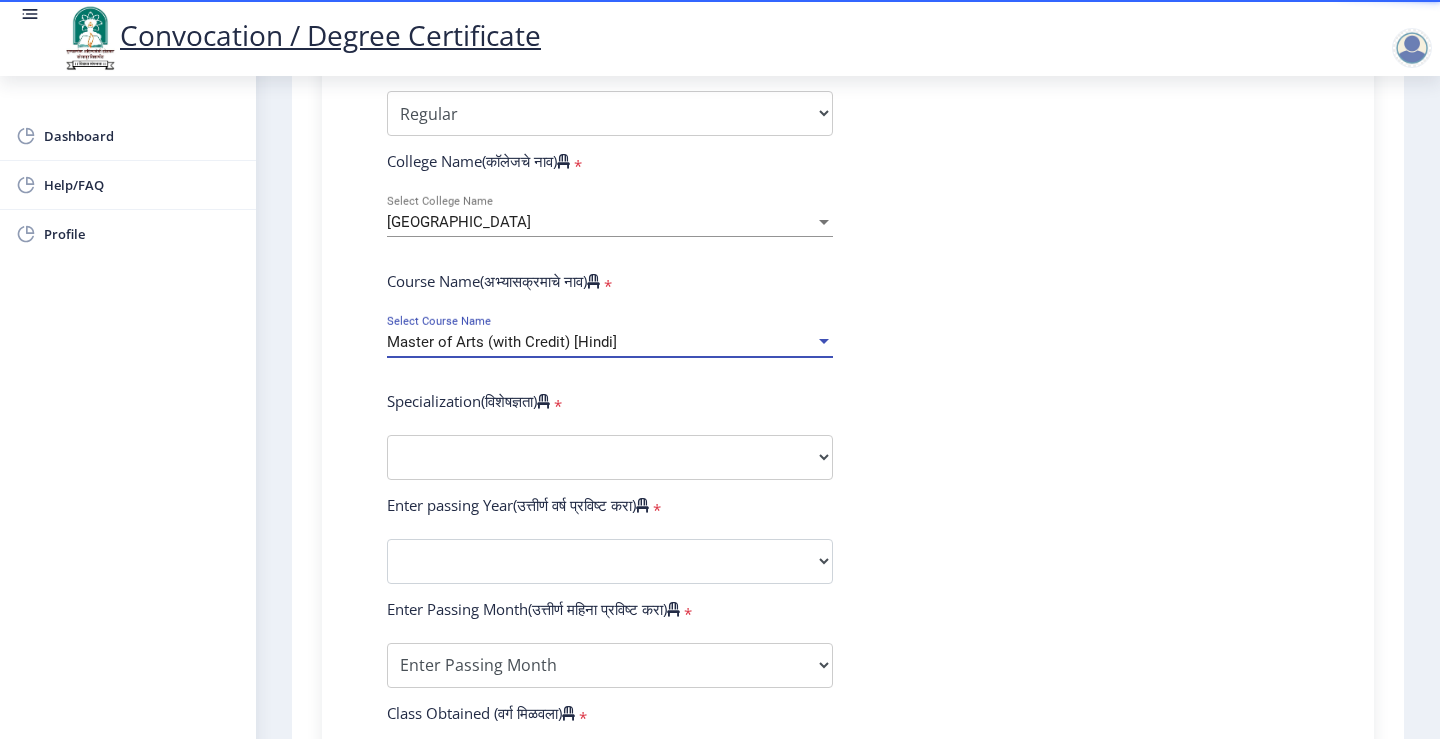 click on "Enter Your PRN Number (तुमचा पीआरएन (कायम नोंदणी क्रमांक) एंटर करा)   * Student Type (विद्यार्थी प्रकार)    * Select Student Type Regular External College Name(कॉलेजचे नाव)   * Sangameshwar College Select College Name Course Name(अभ्यासक्रमाचे नाव)   * Master of Arts (with Credit) [Hindi] Select Course Name  Specialization(विशेषज्ञता)   * Specialization English Hindi Marathi Urdu Ancient Indian History Culture & Archaeology Clinical Psychology Economics History Mass Communication Political Science Rural Development Sanskrit Sociology Applied Economics Kannada Geography Music (Tabla/Pakhavaj) Pali Prakrit Other Enter passing Year(उत्तीर्ण वर्ष प्रविष्ट करा)   *  2025   2024   2023   2022   2021   2020   2019   2018   2017   2016   2015   2014   2013   2012   2011   2010   2009  * *" 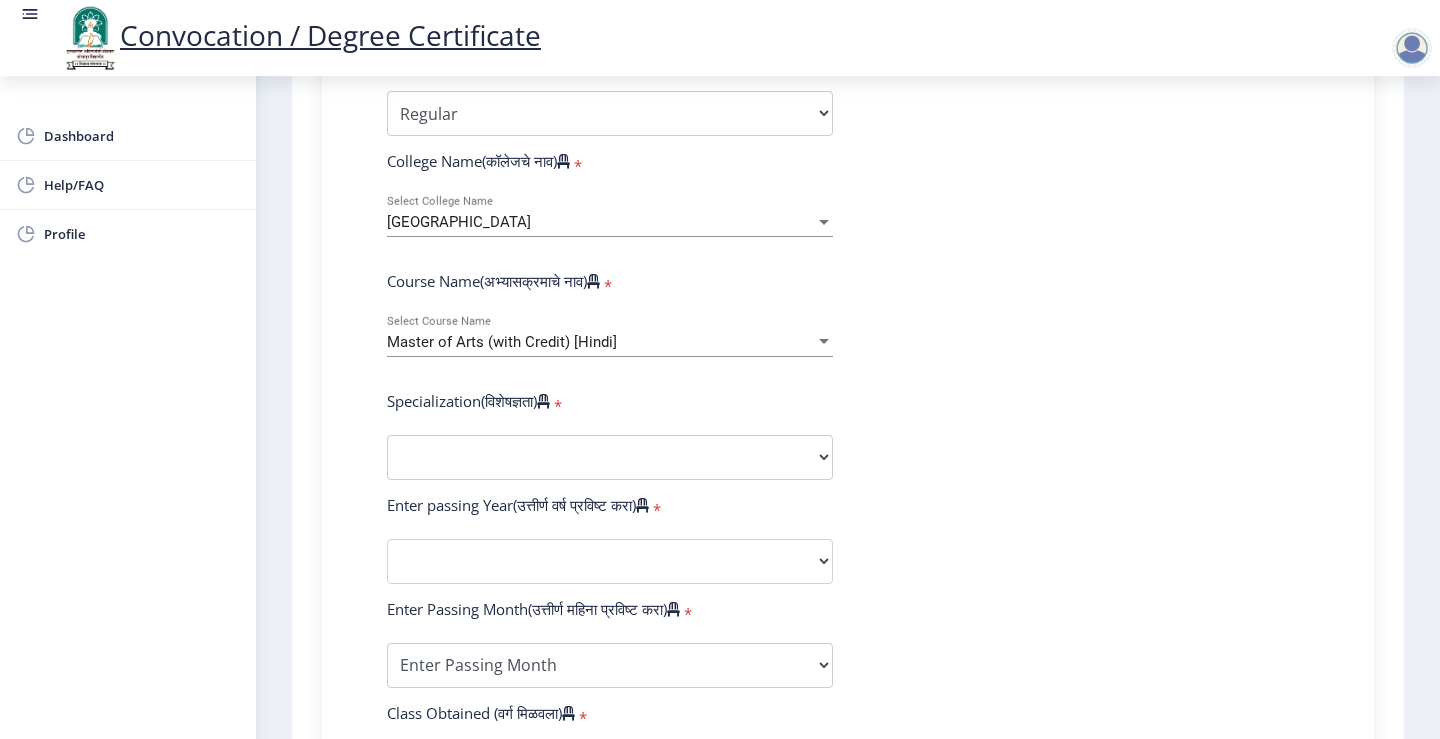 click on "Master of Arts (with Credit) [Hindi]" at bounding box center (601, 342) 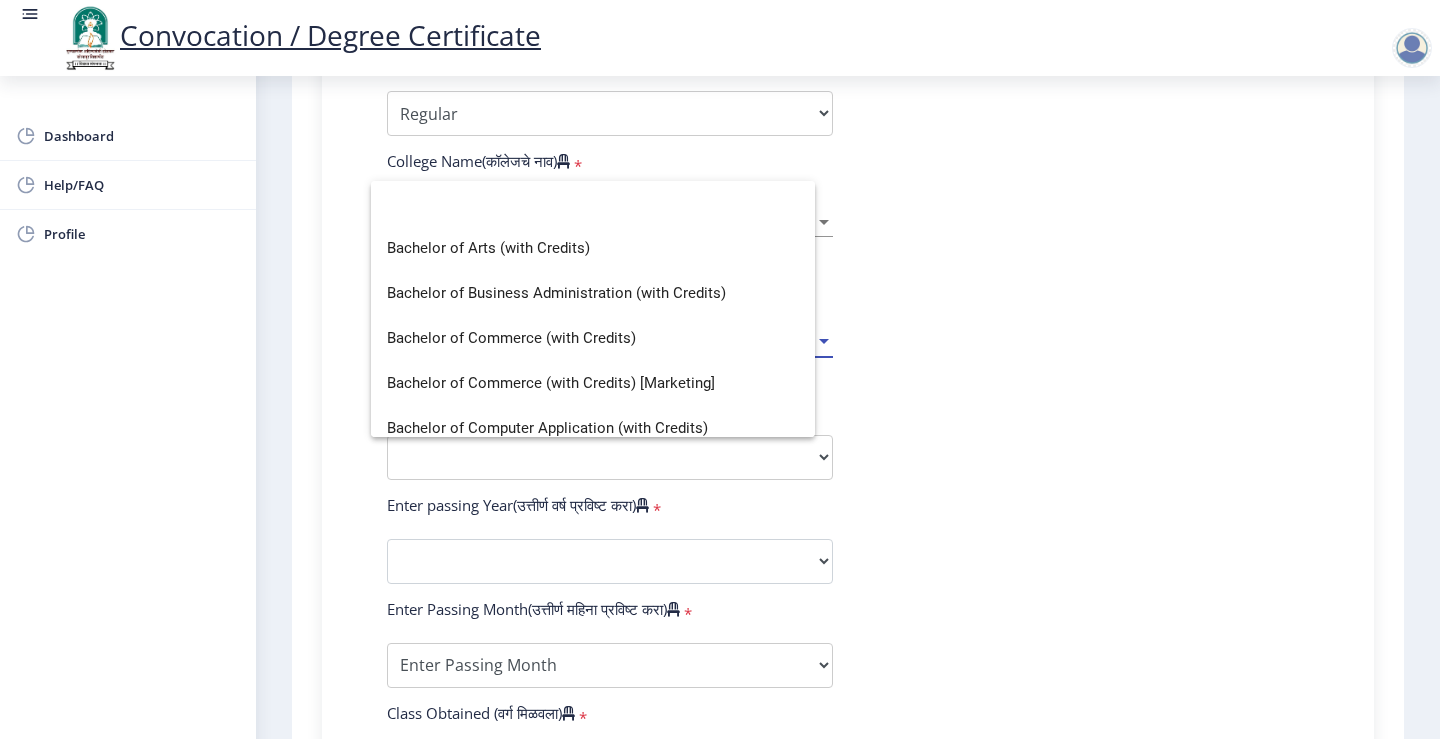 scroll, scrollTop: 0, scrollLeft: 0, axis: both 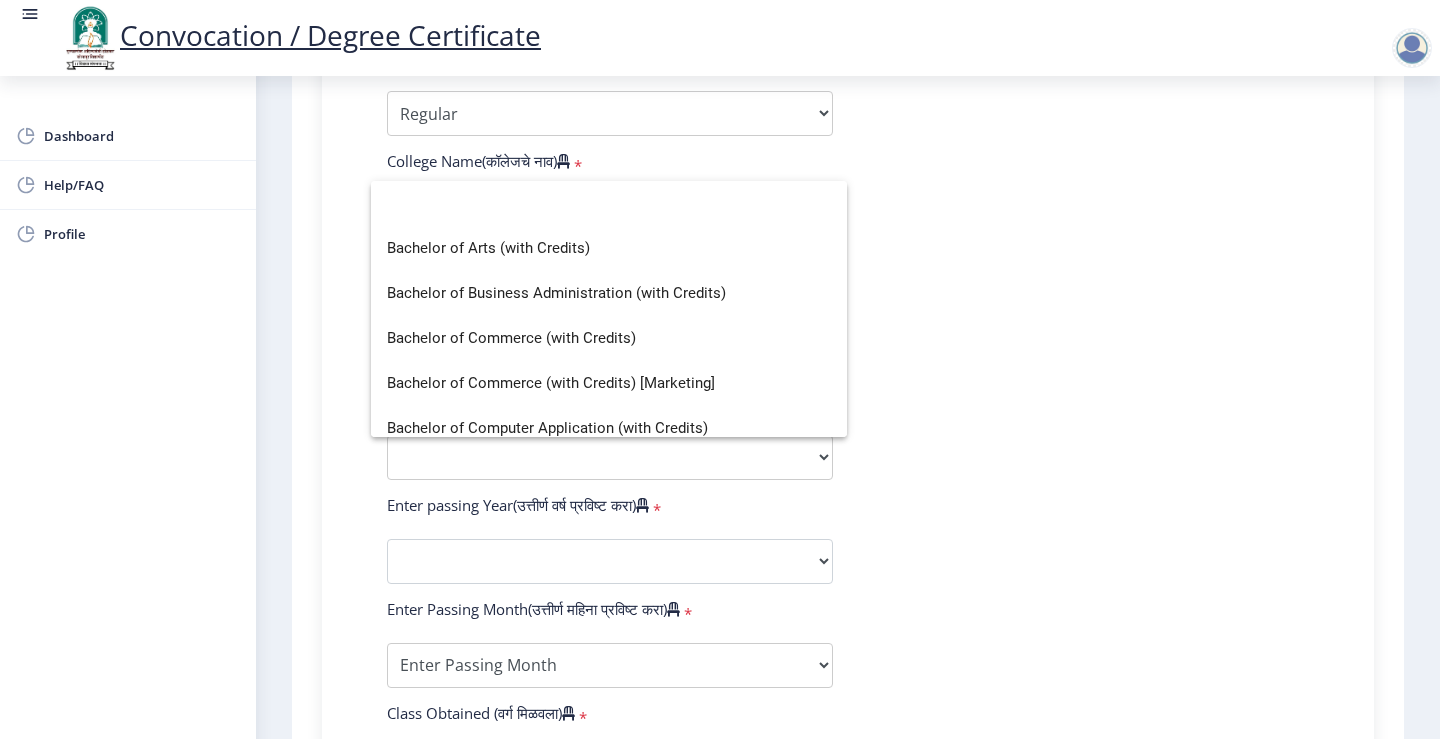 click 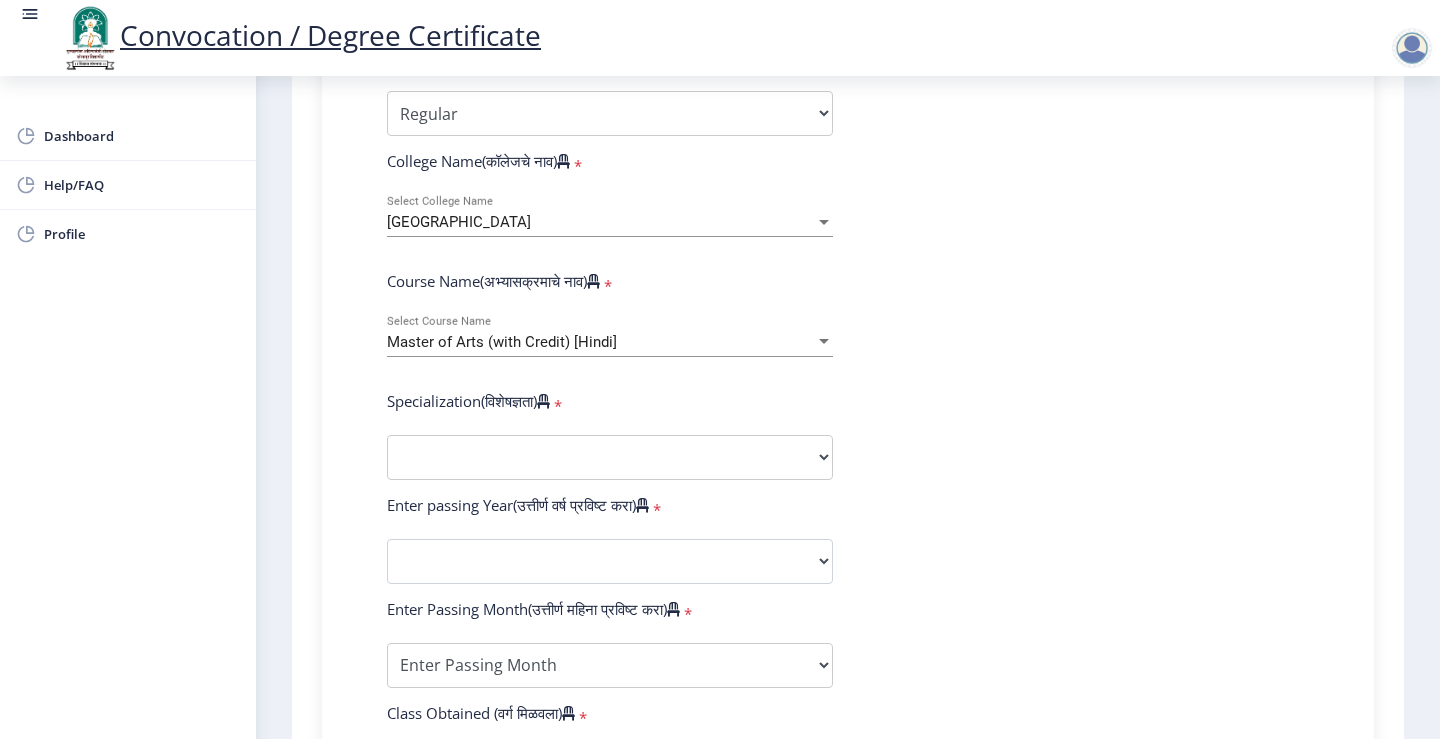 click on "Enter Your PRN Number (तुमचा पीआरएन (कायम नोंदणी क्रमांक) एंटर करा)   * Student Type (विद्यार्थी प्रकार)    * Select Student Type Regular External College Name(कॉलेजचे नाव)   * Sangameshwar College Select College Name Course Name(अभ्यासक्रमाचे नाव)   * Master of Arts (with Credit) [Hindi] Select Course Name  Specialization(विशेषज्ञता)   * Specialization English Hindi Marathi Urdu Ancient Indian History Culture & Archaeology Clinical Psychology Economics History Mass Communication Political Science Rural Development Sanskrit Sociology Applied Economics Kannada Geography Music (Tabla/Pakhavaj) Pali Prakrit Other Enter passing Year(उत्तीर्ण वर्ष प्रविष्ट करा)   *  2025   2024   2023   2022   2021   2020   2019   2018   2017   2016   2015   2014   2013   2012   2011   2010   2009  * *" 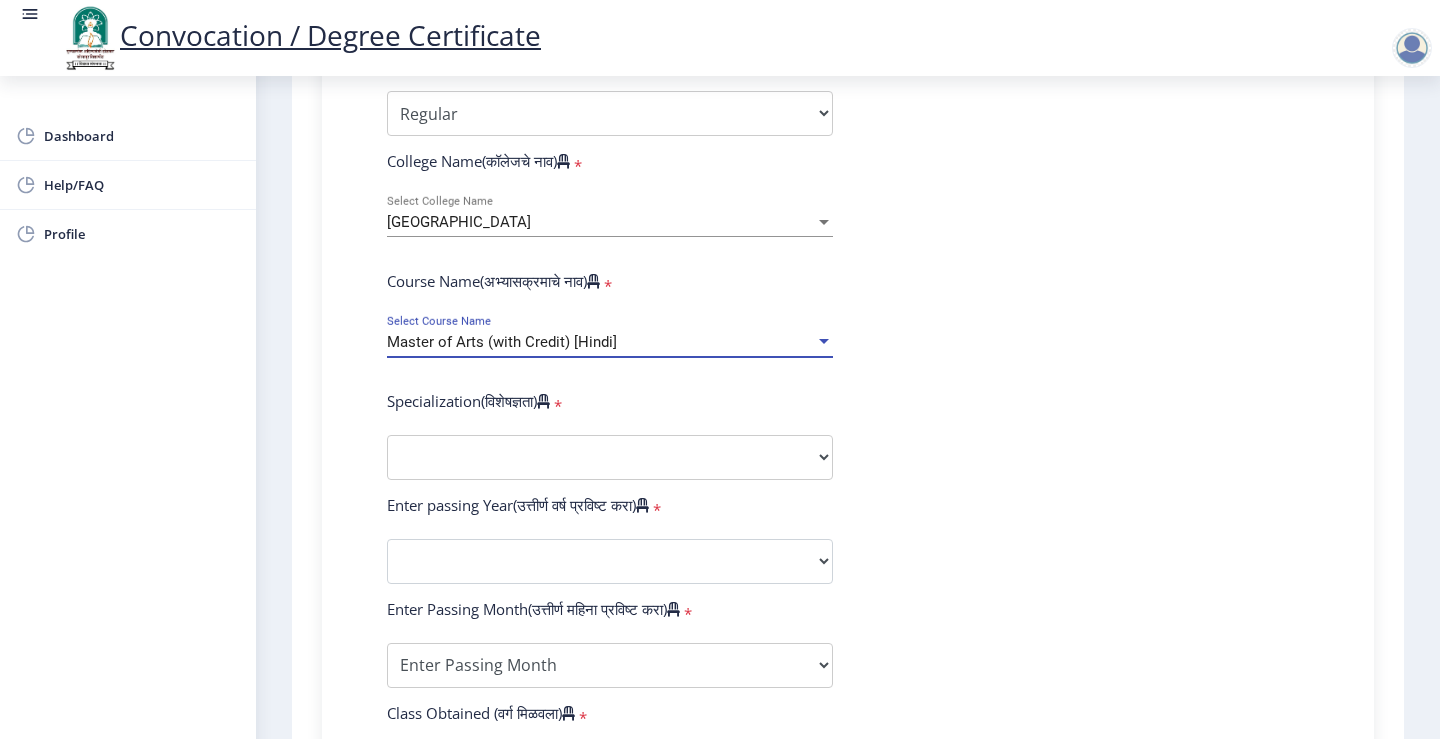 click on "Master of Arts (with Credit) [Hindi]" at bounding box center (601, 342) 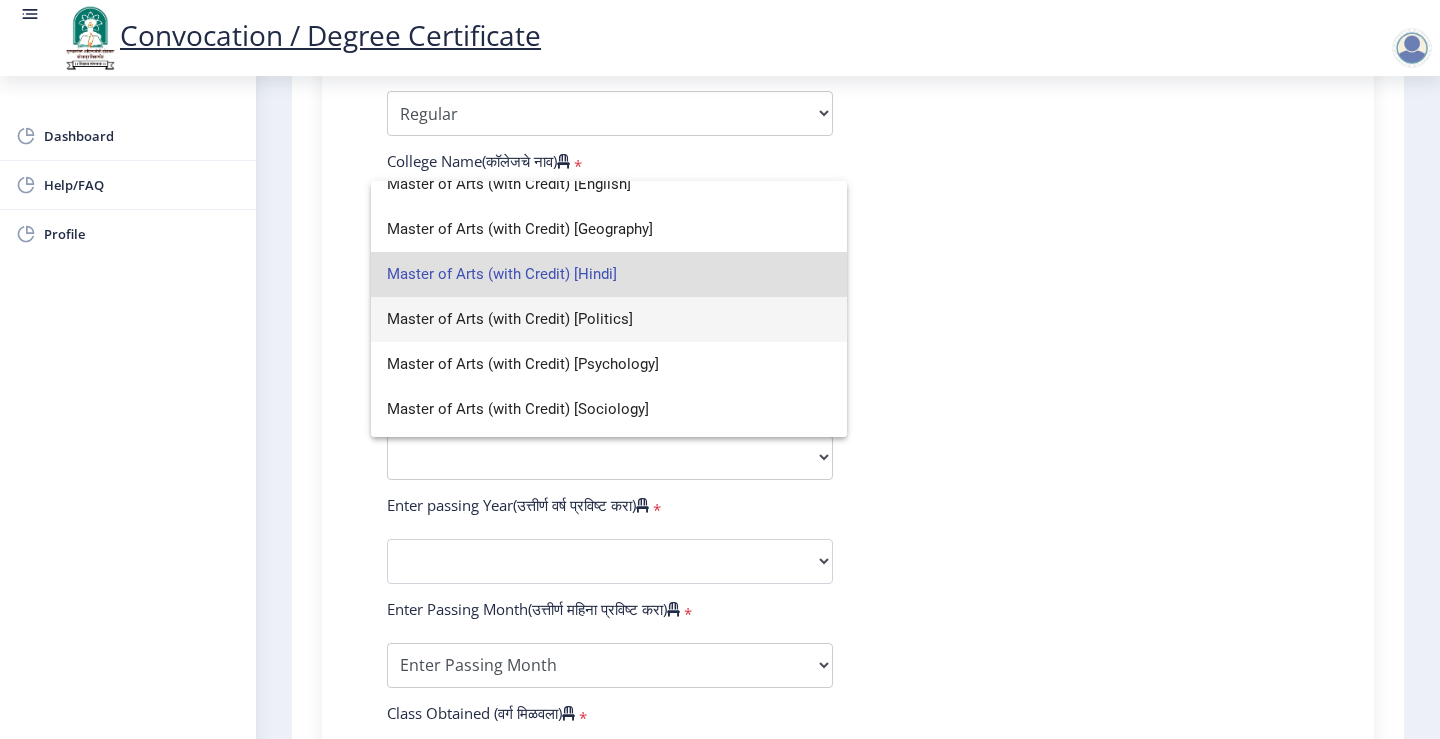 scroll, scrollTop: 749, scrollLeft: 0, axis: vertical 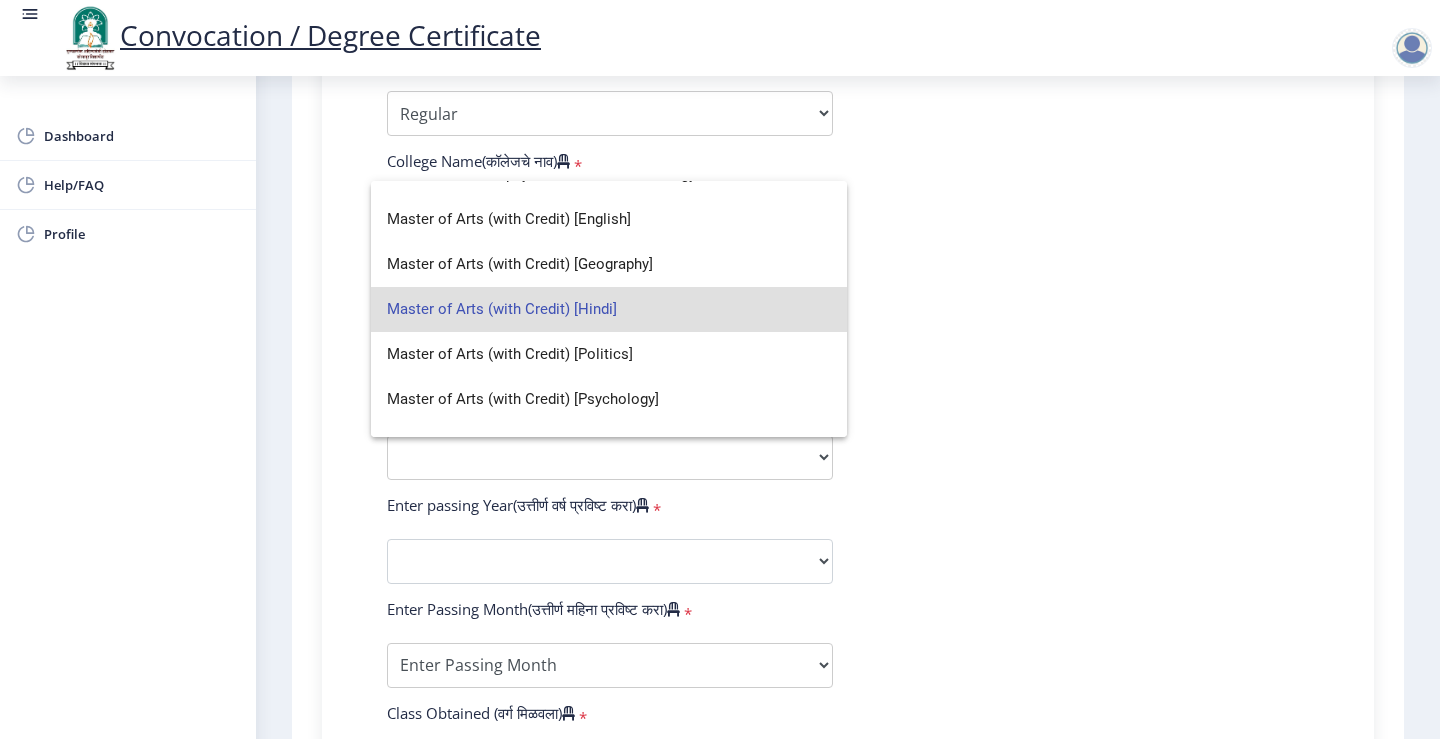 click on "Master of Arts (with Credit) [Hindi]" at bounding box center [609, 309] 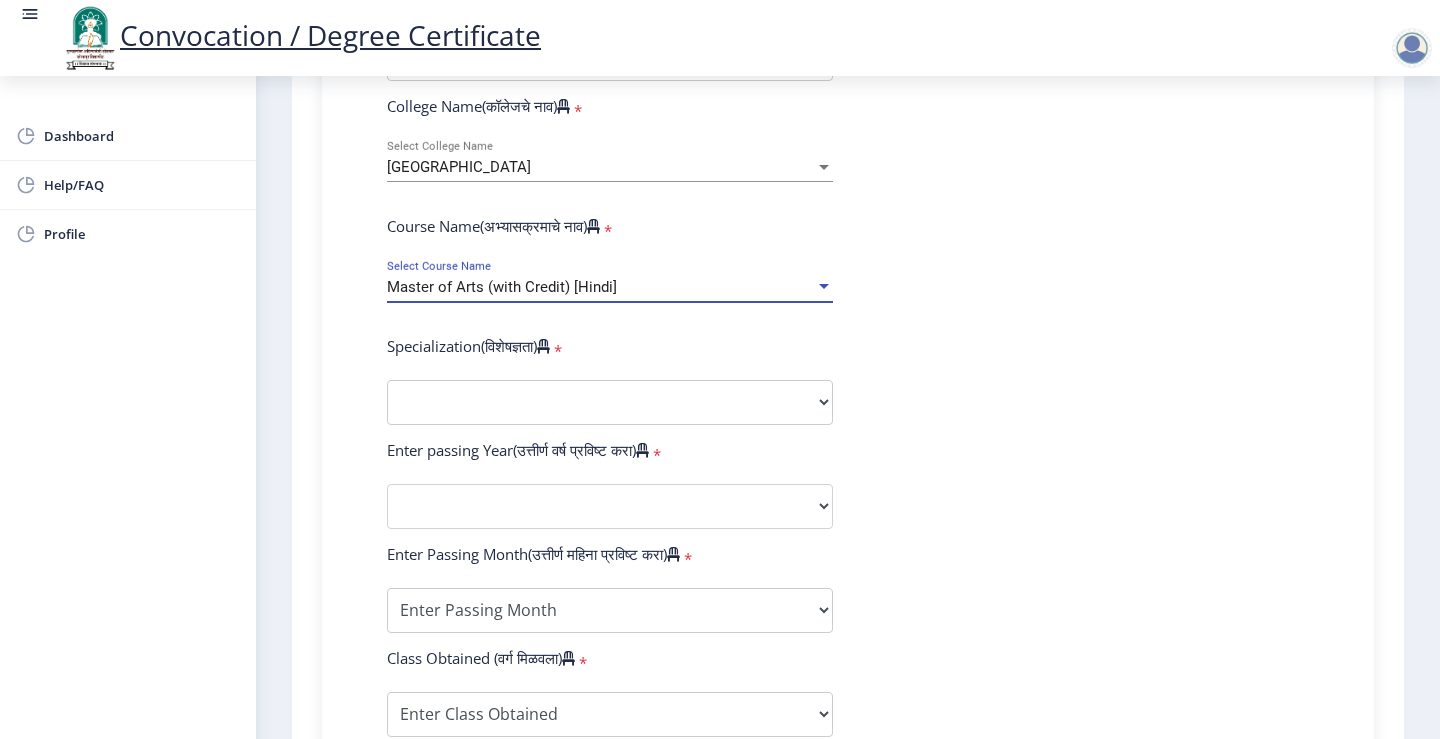scroll, scrollTop: 800, scrollLeft: 0, axis: vertical 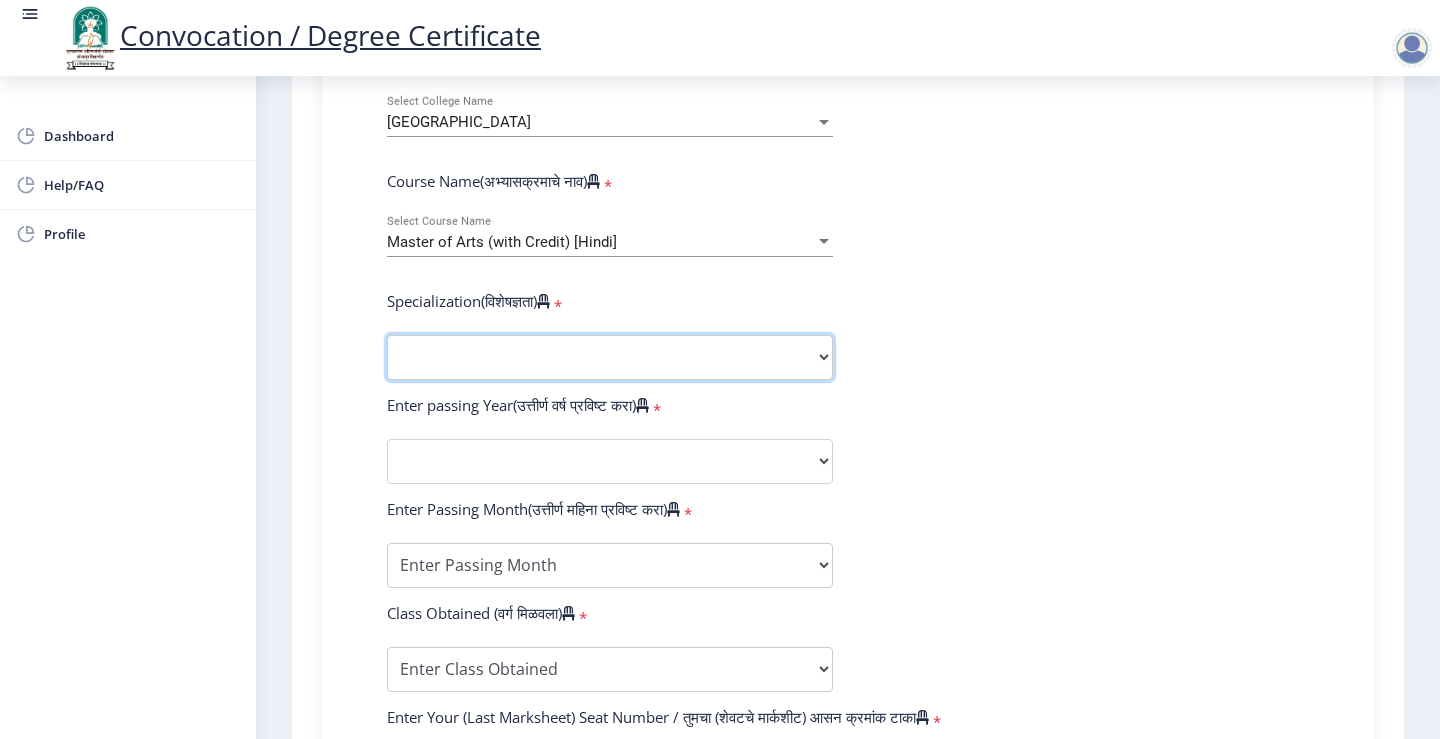 click on "Specialization English Hindi Marathi Urdu Ancient Indian History Culture & Archaeology Clinical Psychology Economics History Mass Communication Political Science Rural Development Sanskrit Sociology Applied Economics Kannada Geography Music (Tabla/Pakhavaj) Pali Prakrit Other" at bounding box center (610, 357) 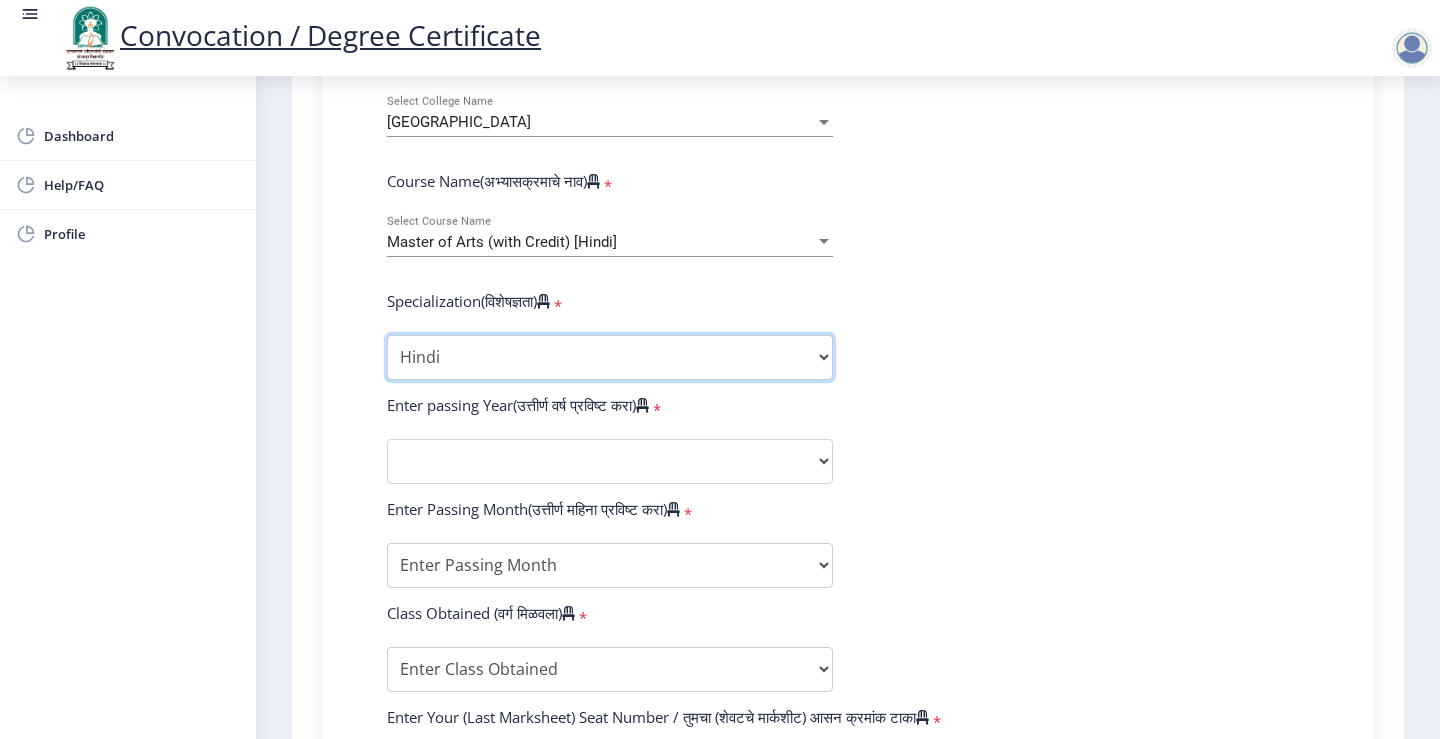 click on "Specialization English Hindi Marathi Urdu Ancient Indian History Culture & Archaeology Clinical Psychology Economics History Mass Communication Political Science Rural Development Sanskrit Sociology Applied Economics Kannada Geography Music (Tabla/Pakhavaj) Pali Prakrit Other" at bounding box center (610, 357) 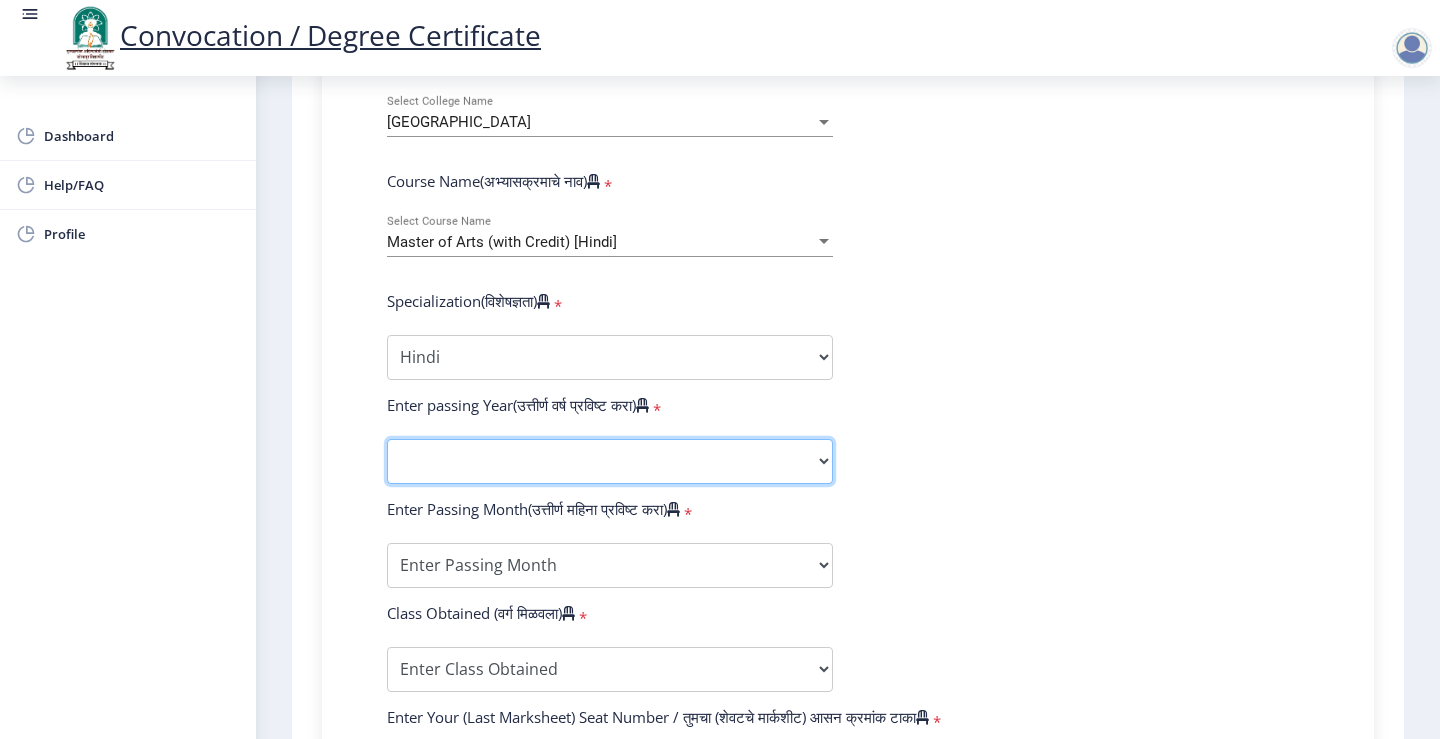 click on "2025   2024   2023   2022   2021   2020   2019   2018   2017   2016   2015   2014   2013   2012   2011   2010   2009   2008   2007   2006   2005   2004   2003   2002   2001   2000   1999   1998   1997   1996   1995   1994   1993   1992   1991   1990   1989   1988   1987   1986   1985   1984   1983   1982   1981   1980   1979   1978   1977   1976" 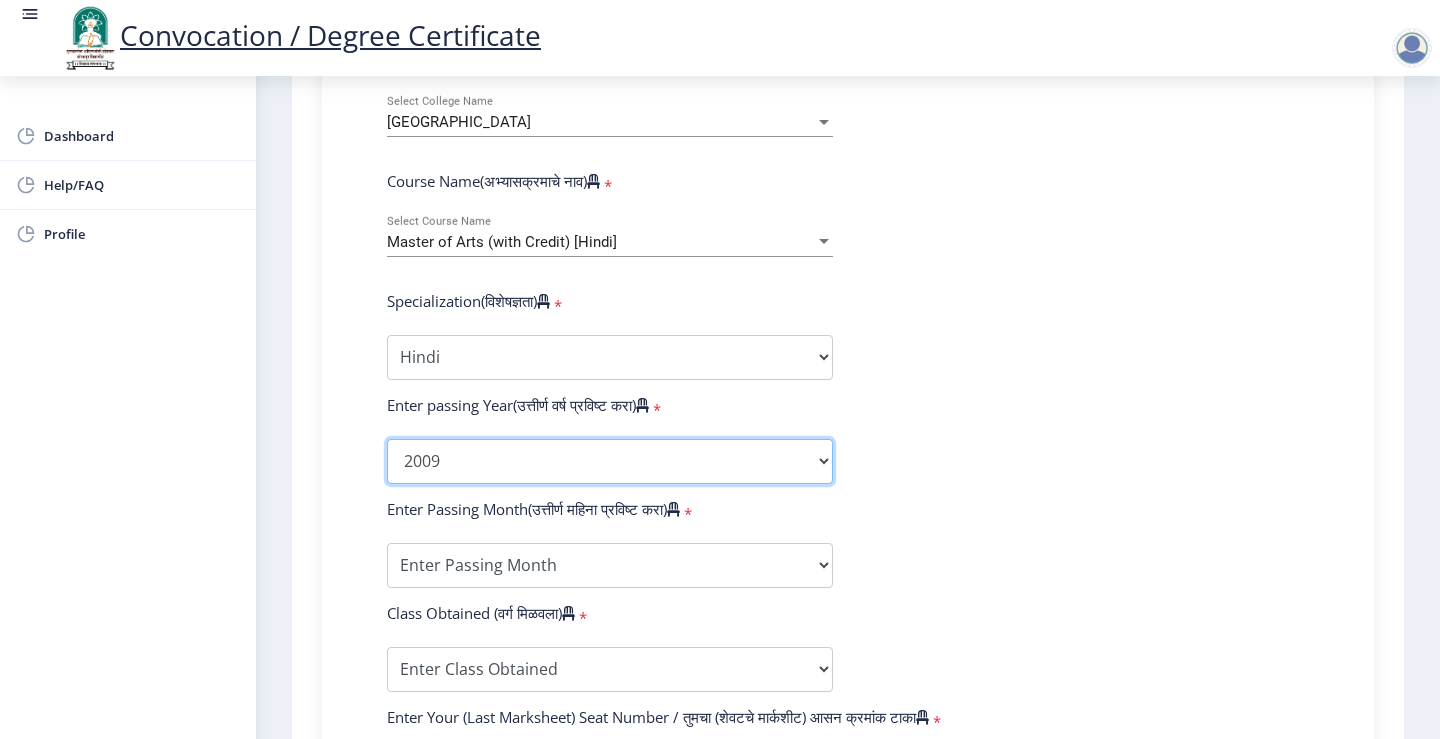 click on "2025   2024   2023   2022   2021   2020   2019   2018   2017   2016   2015   2014   2013   2012   2011   2010   2009   2008   2007   2006   2005   2004   2003   2002   2001   2000   1999   1998   1997   1996   1995   1994   1993   1992   1991   1990   1989   1988   1987   1986   1985   1984   1983   1982   1981   1980   1979   1978   1977   1976" 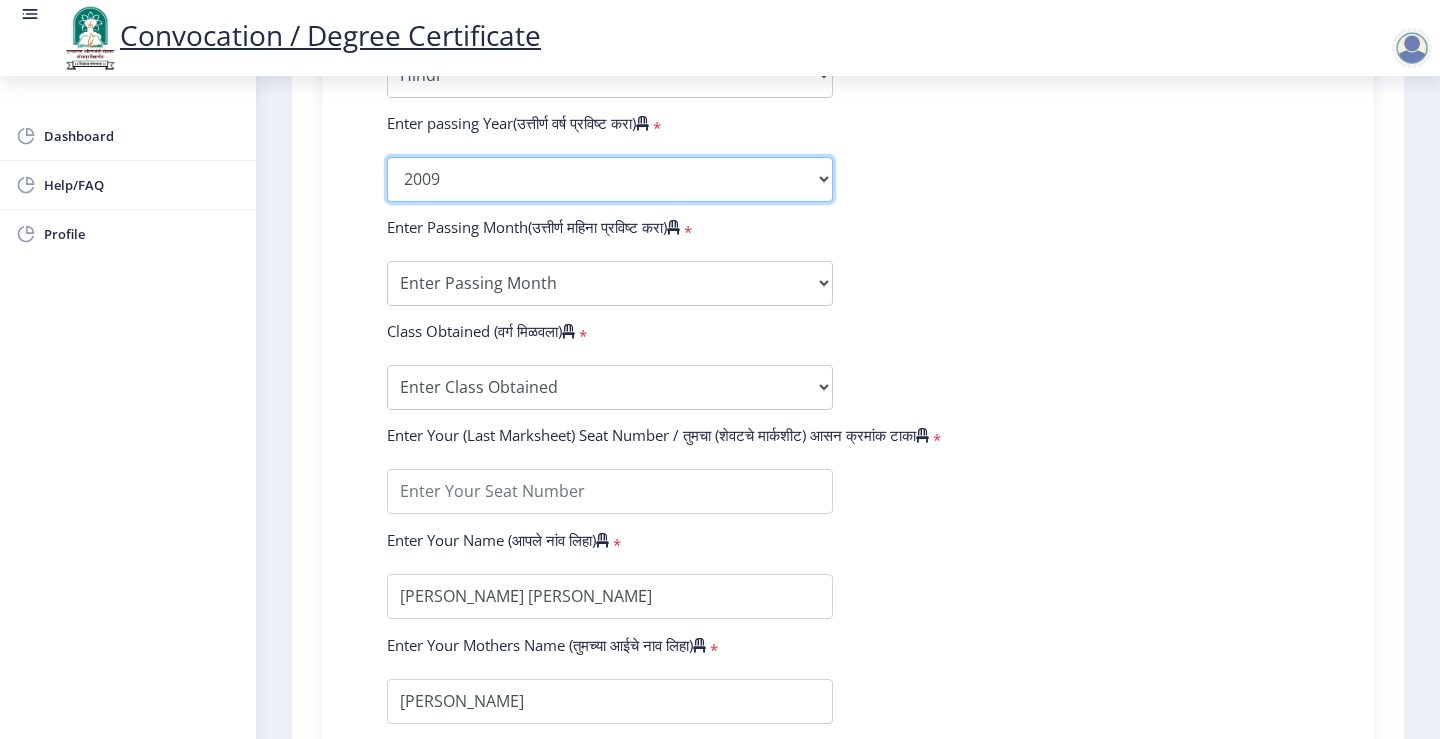 scroll, scrollTop: 1100, scrollLeft: 0, axis: vertical 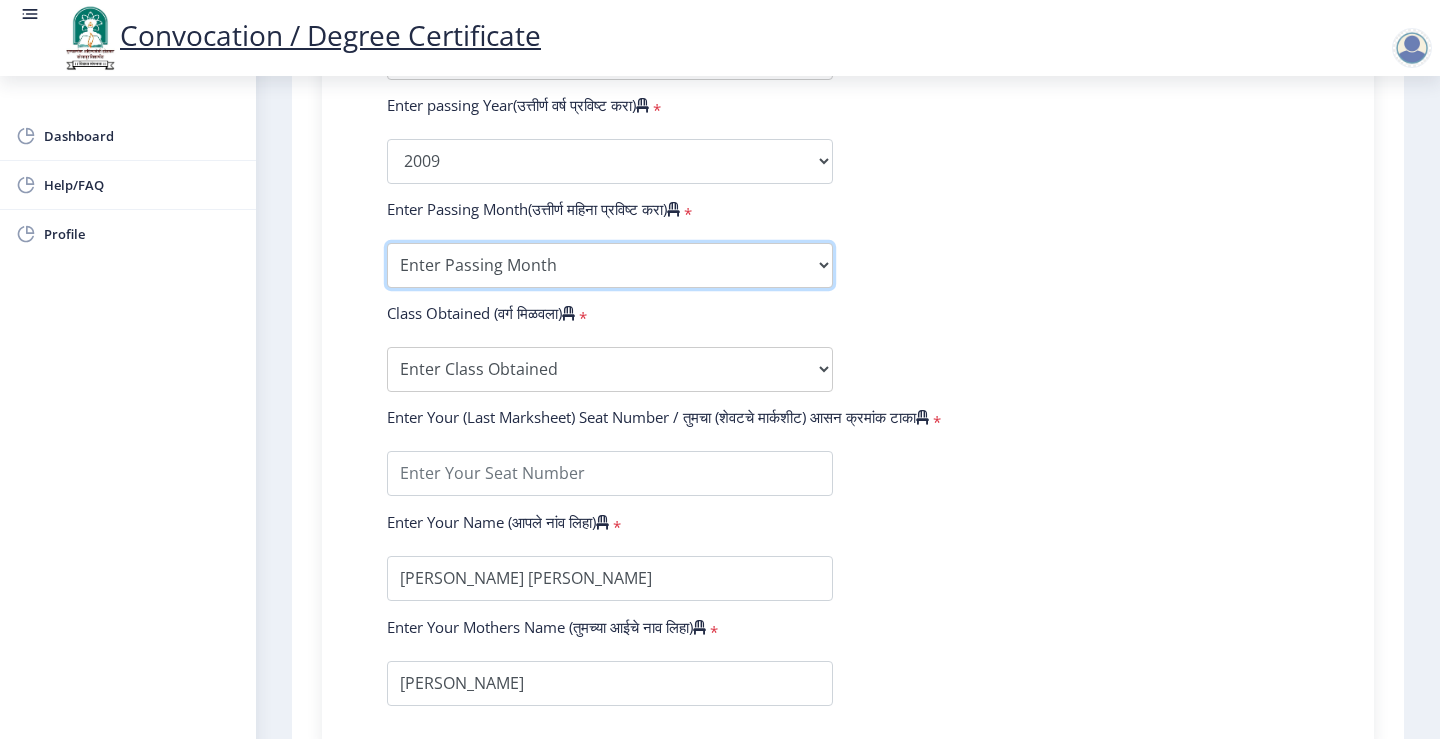 click on "Enter Passing Month March April May October November December" at bounding box center [610, 265] 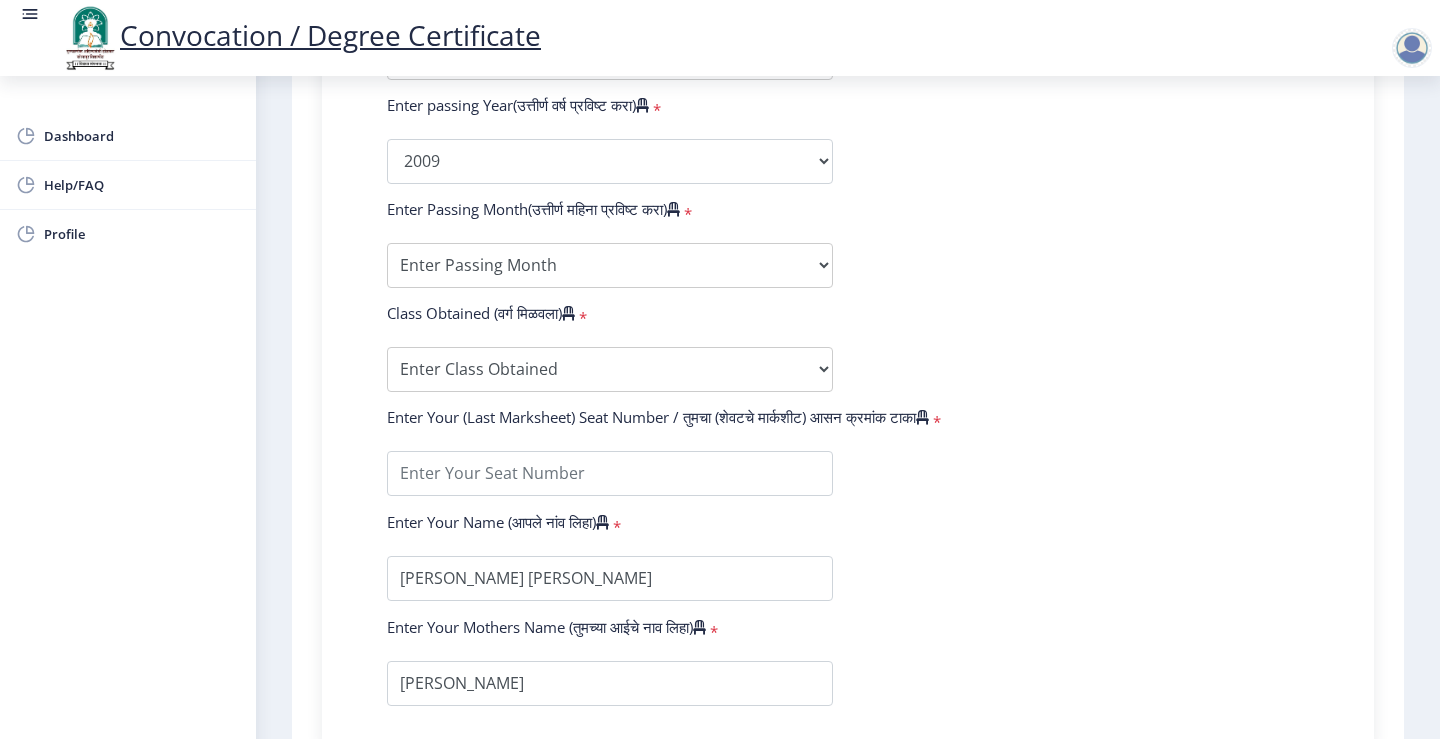 click on "Enter Your PRN Number (तुमचा पीआरएन (कायम नोंदणी क्रमांक) एंटर करा)   * Student Type (विद्यार्थी प्रकार)    * Select Student Type Regular External College Name(कॉलेजचे नाव)   * Sangameshwar College Select College Name Course Name(अभ्यासक्रमाचे नाव)   * Master of Arts (with Credit) [Hindi] Select Course Name  Specialization(विशेषज्ञता)   * Specialization English Hindi Marathi Urdu Ancient Indian History Culture & Archaeology Clinical Psychology Economics History Mass Communication Political Science Rural Development Sanskrit Sociology Applied Economics Kannada Geography Music (Tabla/Pakhavaj) Pali Prakrit Other Enter passing Year(उत्तीर्ण वर्ष प्रविष्ट करा)   *  2025   2024   2023   2022   2021   2020   2019   2018   2017   2016   2015   2014   2013   2012   2011   2010   2009  * *" 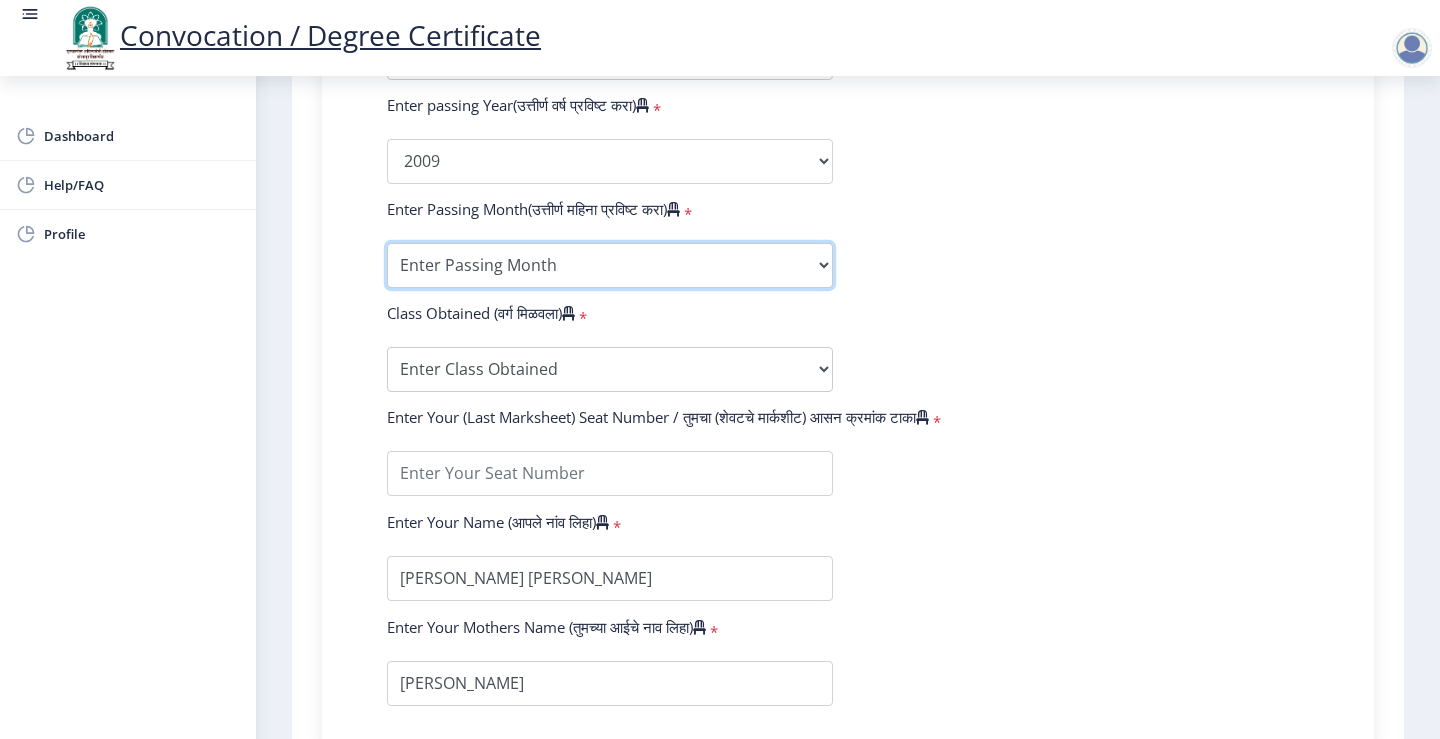 click on "Enter Passing Month March April May October November December" at bounding box center (610, 265) 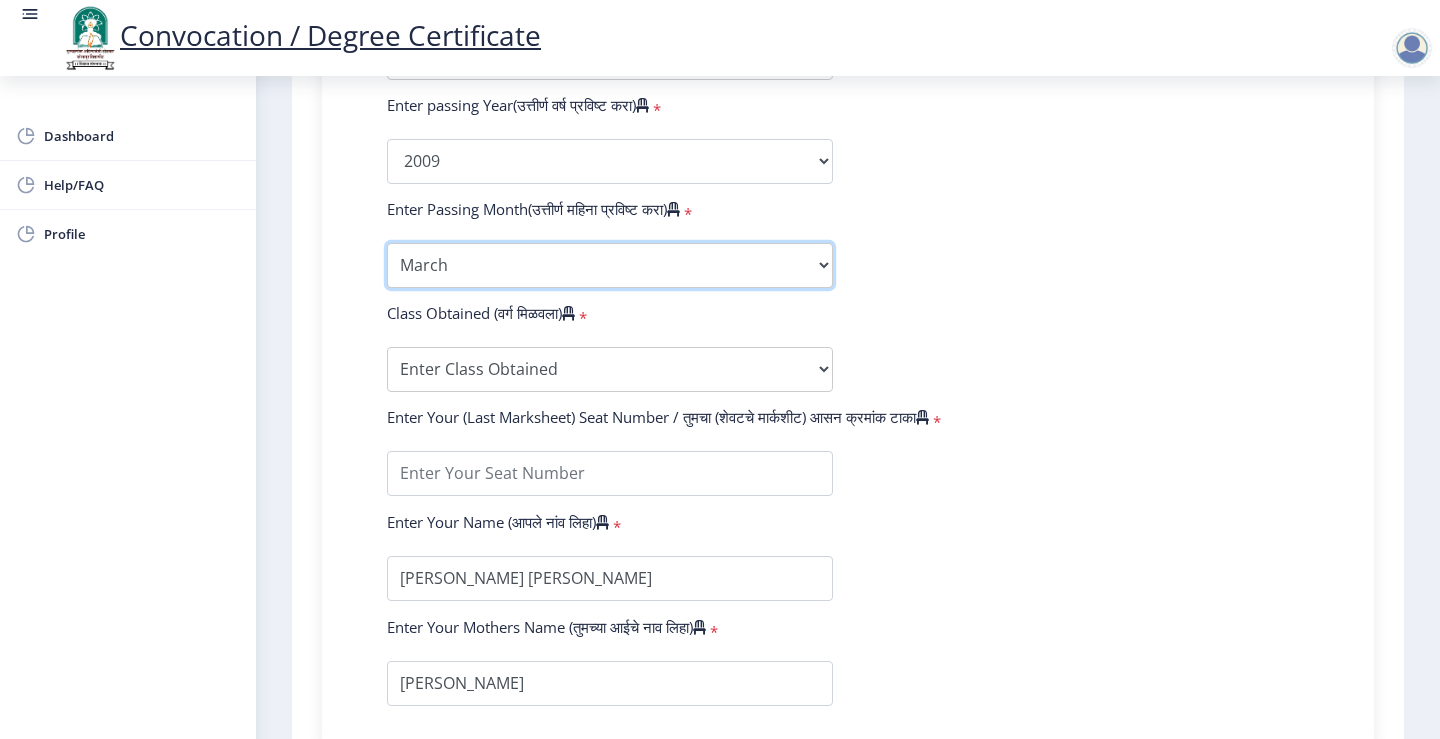 click on "Enter Passing Month March April May October November December" at bounding box center (610, 265) 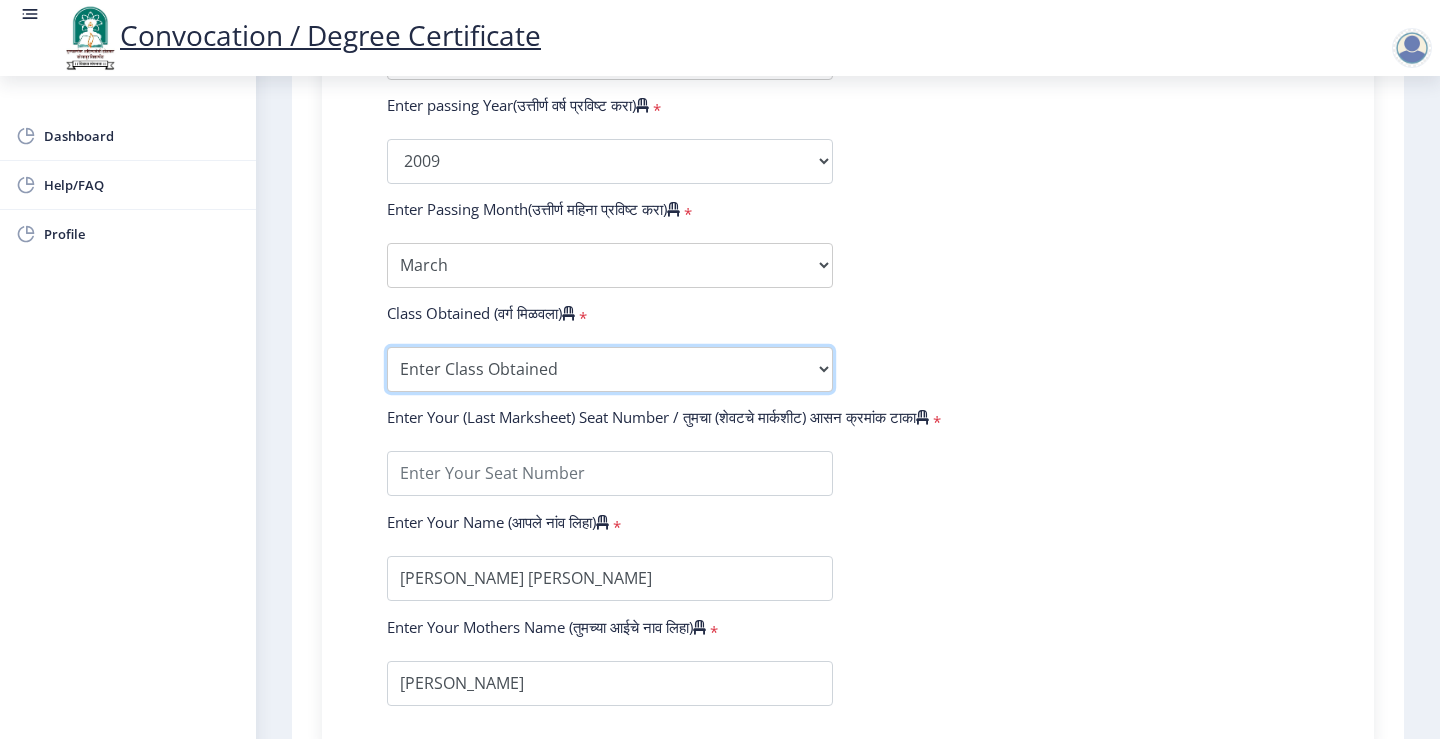 click on "Enter Class Obtained FIRST CLASS WITH DISTINCTION FIRST CLASS HIGHER SECOND CLASS SECOND CLASS PASS CLASS Grade O Grade A+ Grade A Grade B+ Grade B Grade C+ Grade C Grade D Grade E" at bounding box center (610, 369) 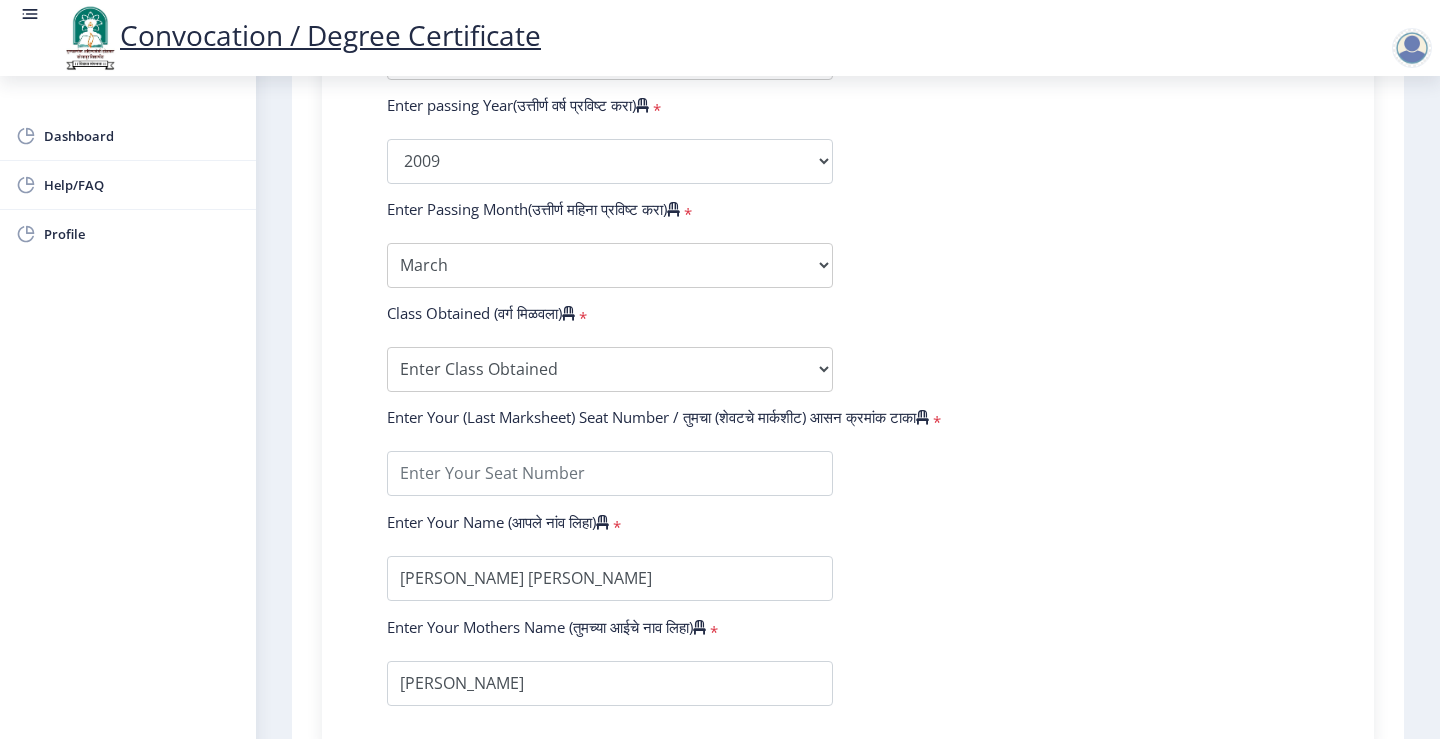 click on "Dashboard Help/FAQ Profile" 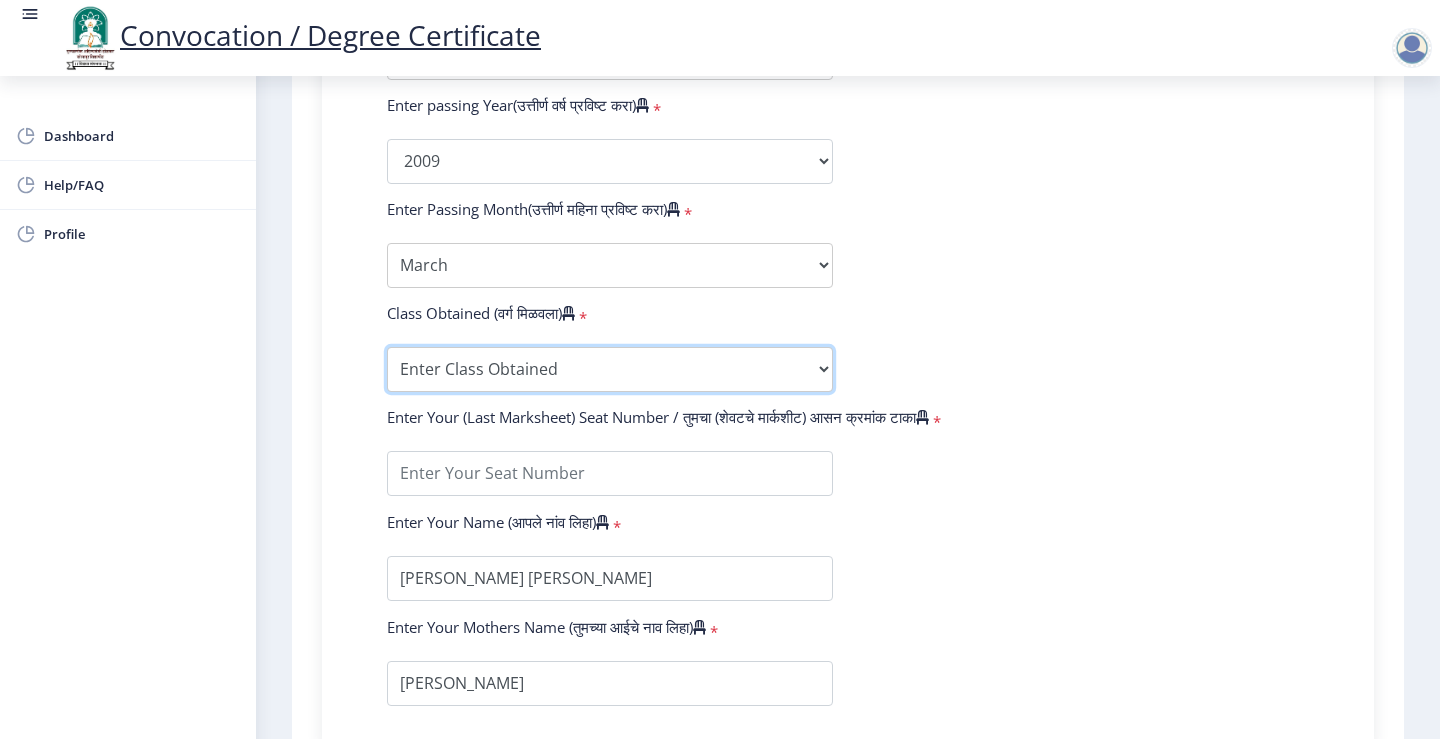 click on "Enter Class Obtained FIRST CLASS WITH DISTINCTION FIRST CLASS HIGHER SECOND CLASS SECOND CLASS PASS CLASS Grade O Grade A+ Grade A Grade B+ Grade B Grade C+ Grade C Grade D Grade E" at bounding box center (610, 369) 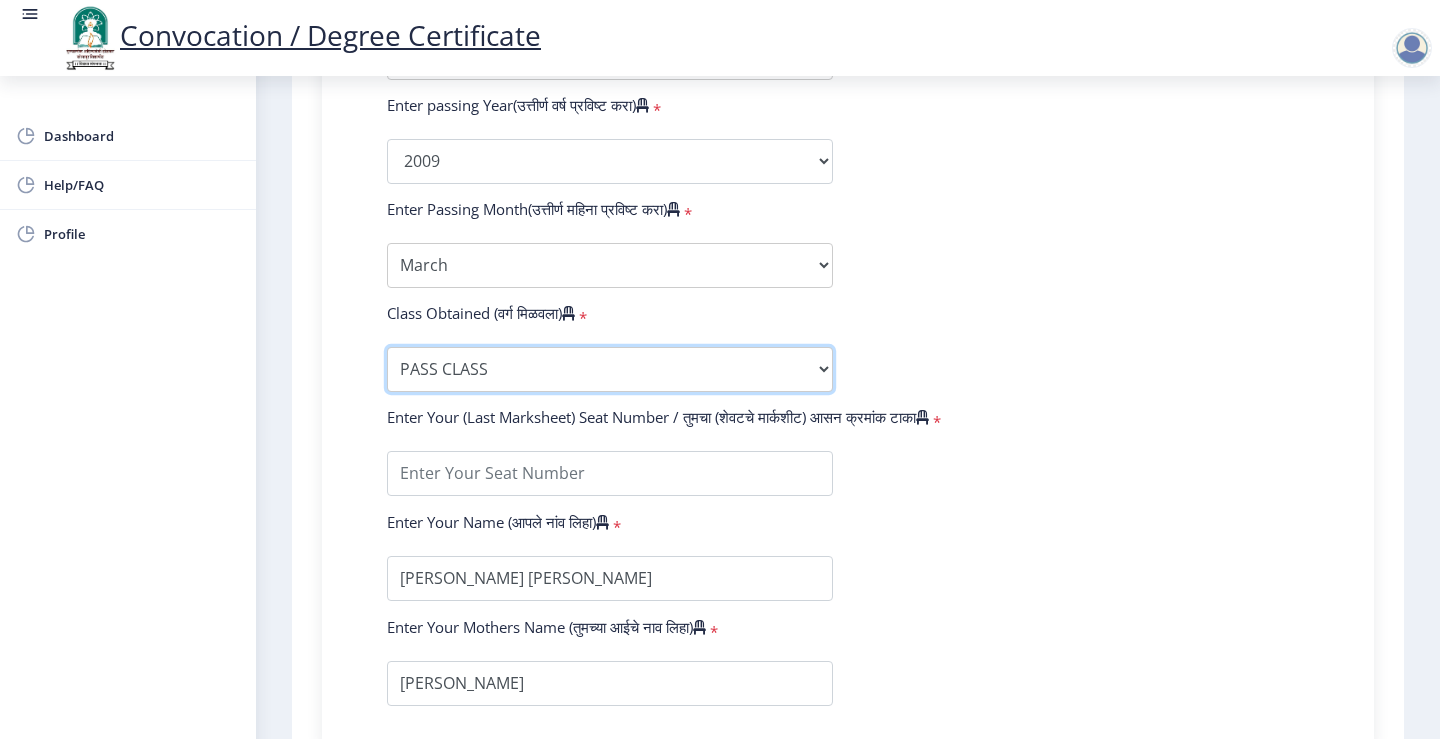 click on "Enter Class Obtained FIRST CLASS WITH DISTINCTION FIRST CLASS HIGHER SECOND CLASS SECOND CLASS PASS CLASS Grade O Grade A+ Grade A Grade B+ Grade B Grade C+ Grade C Grade D Grade E" at bounding box center [610, 369] 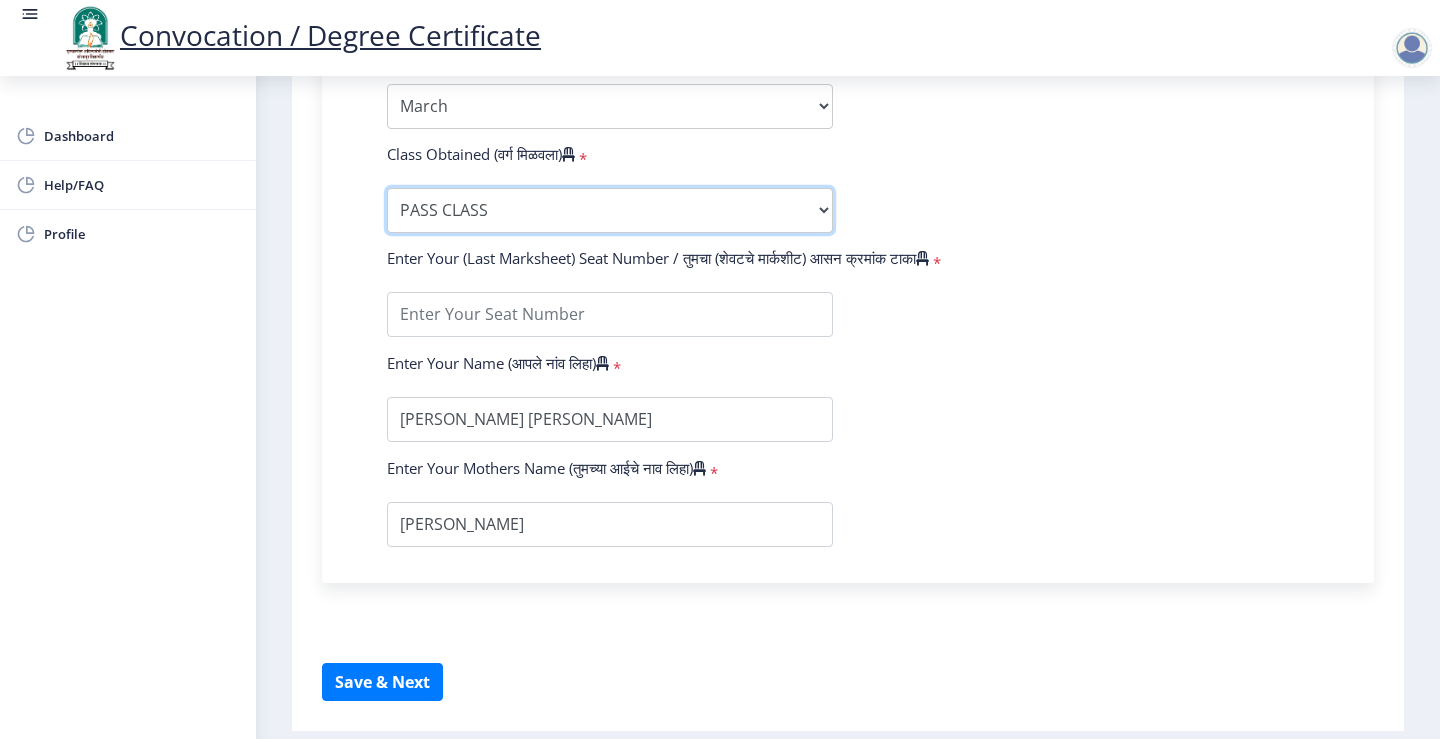 scroll, scrollTop: 1291, scrollLeft: 0, axis: vertical 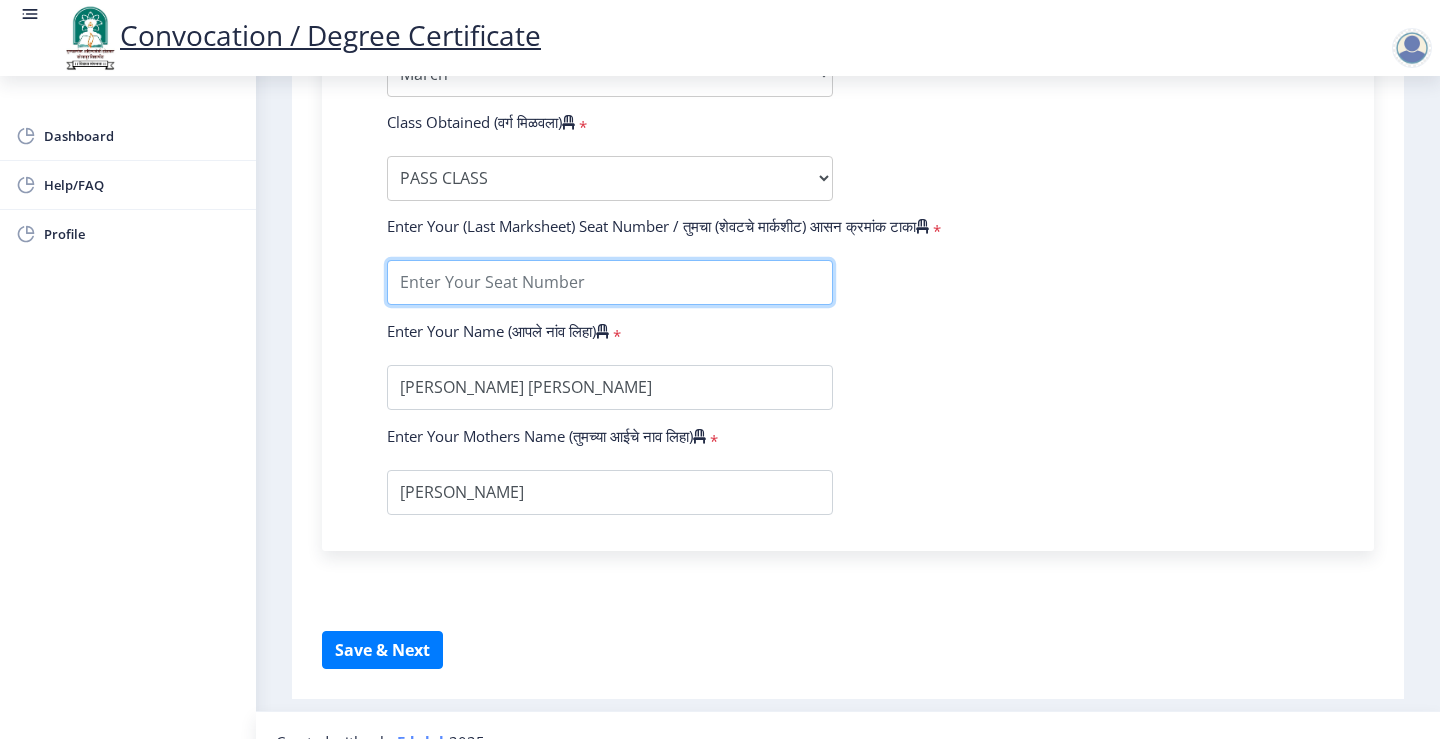 click at bounding box center (610, 282) 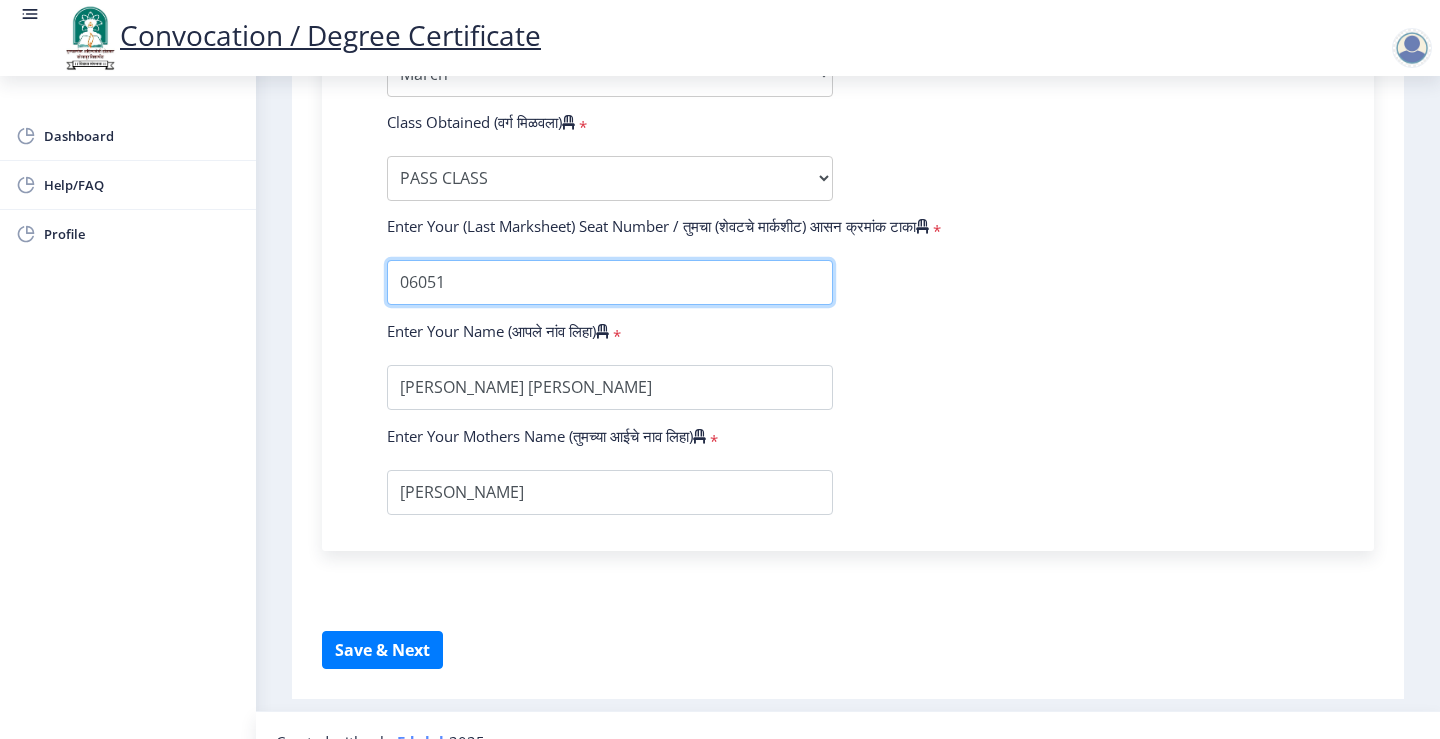 type on "06051" 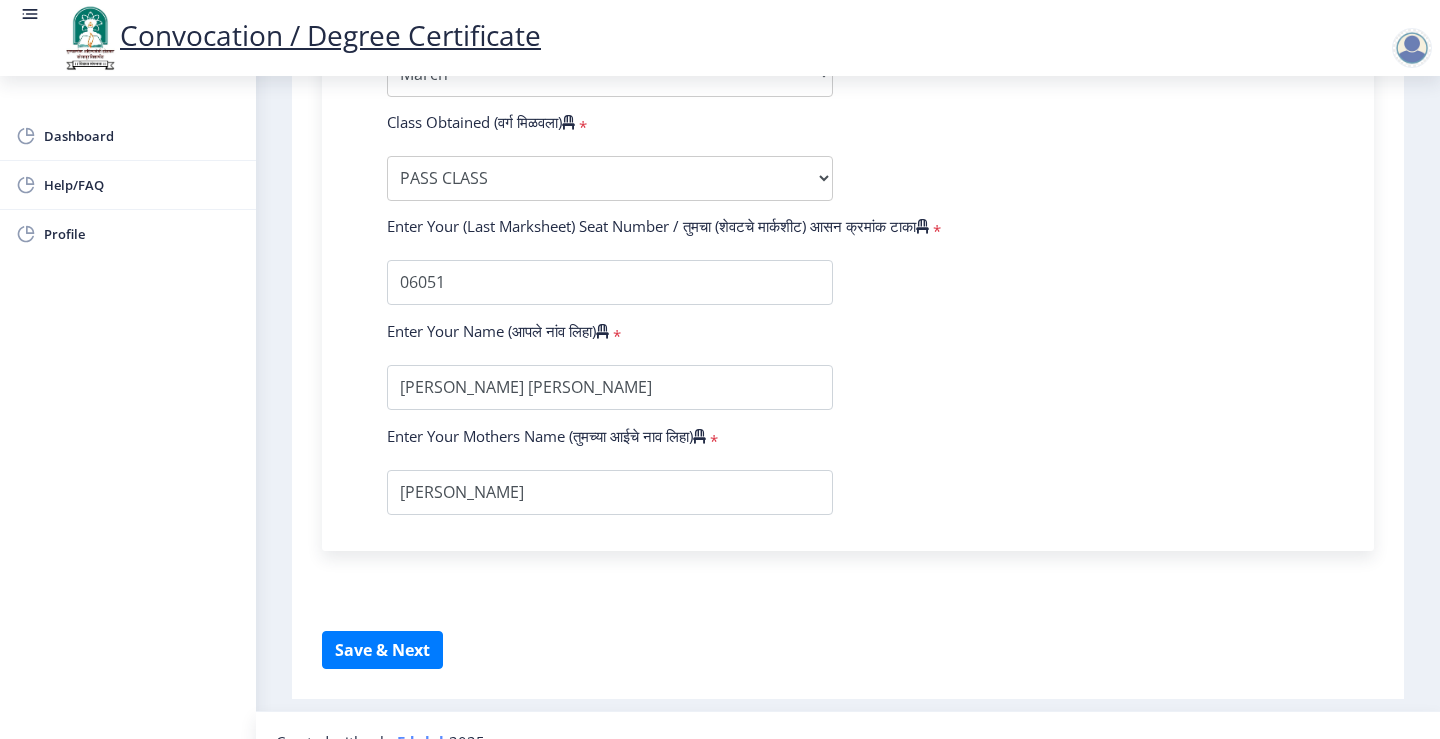 click on "Dashboard Help/FAQ Profile" 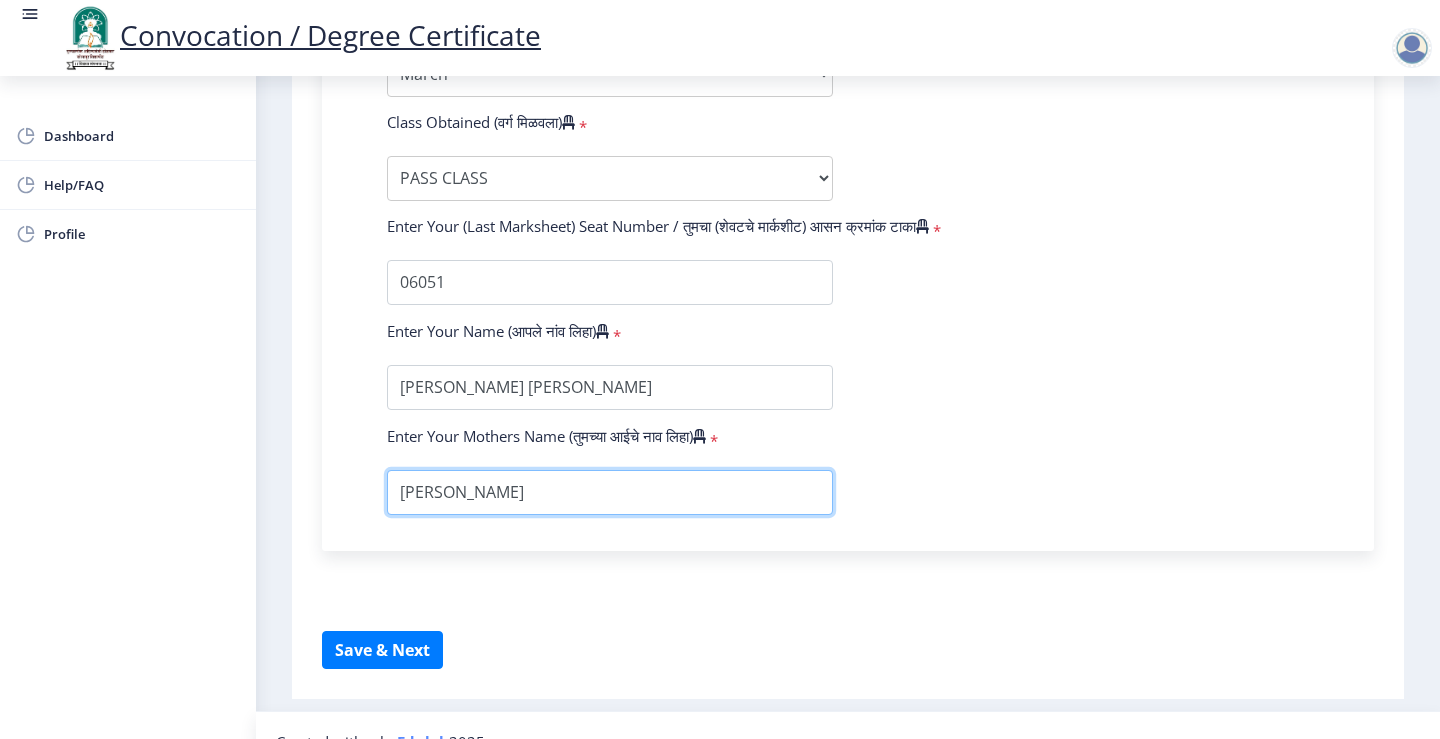 click at bounding box center [610, 492] 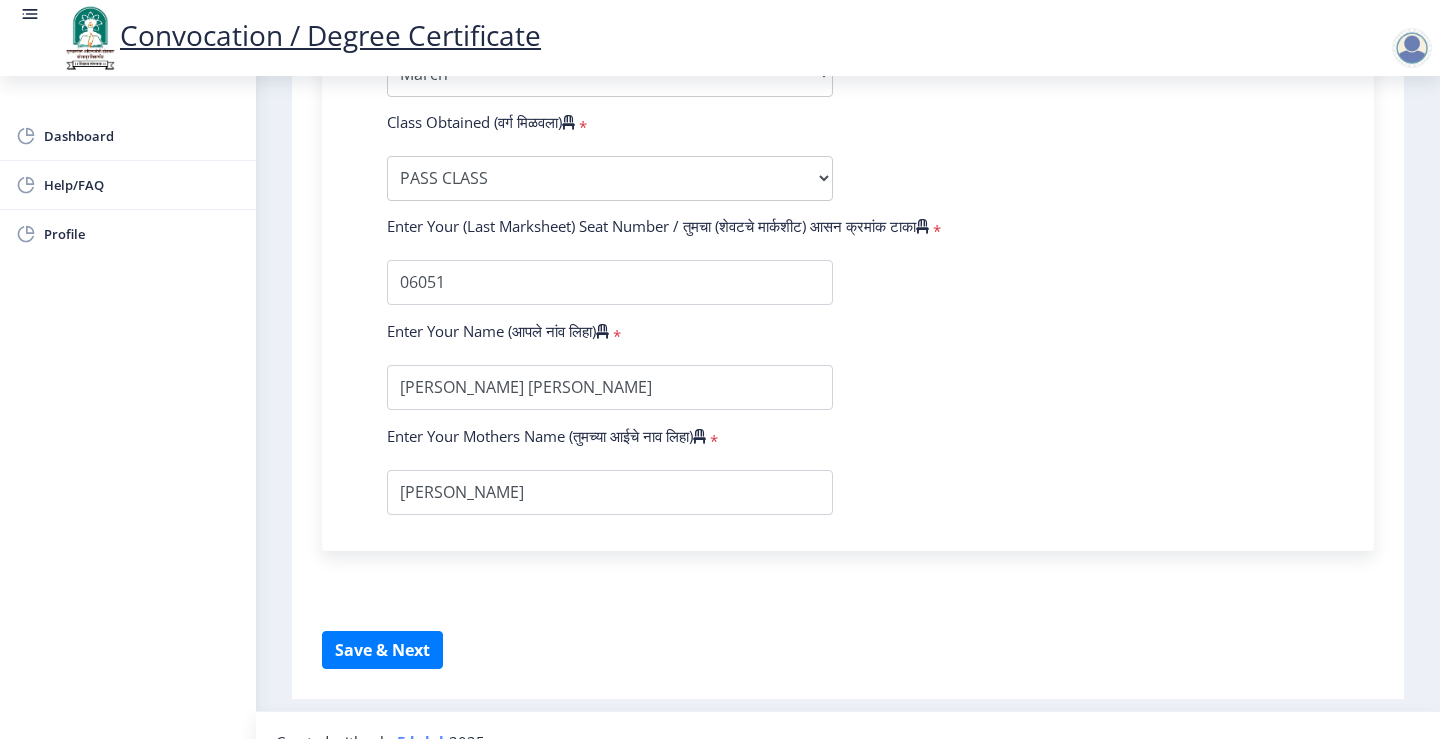click on "Dashboard Help/FAQ Profile" 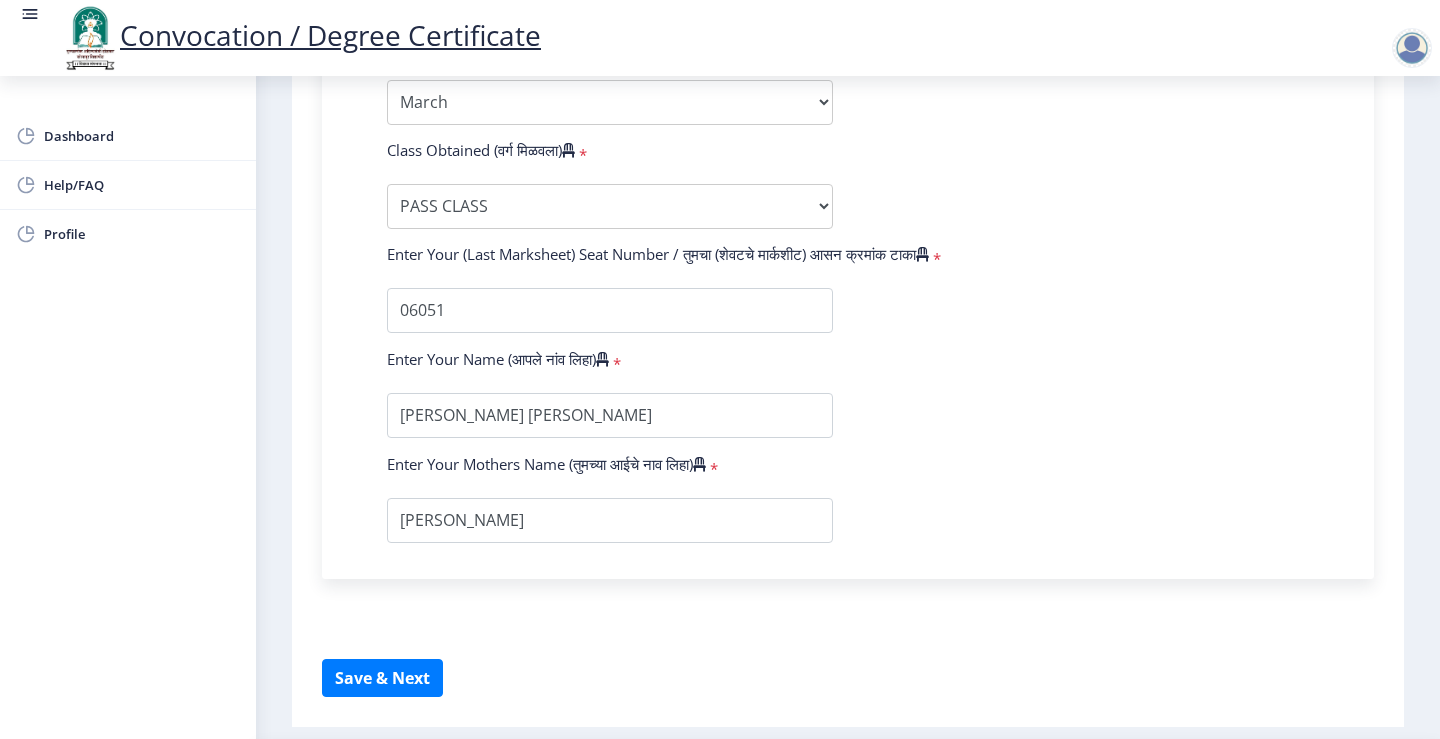 scroll, scrollTop: 1291, scrollLeft: 0, axis: vertical 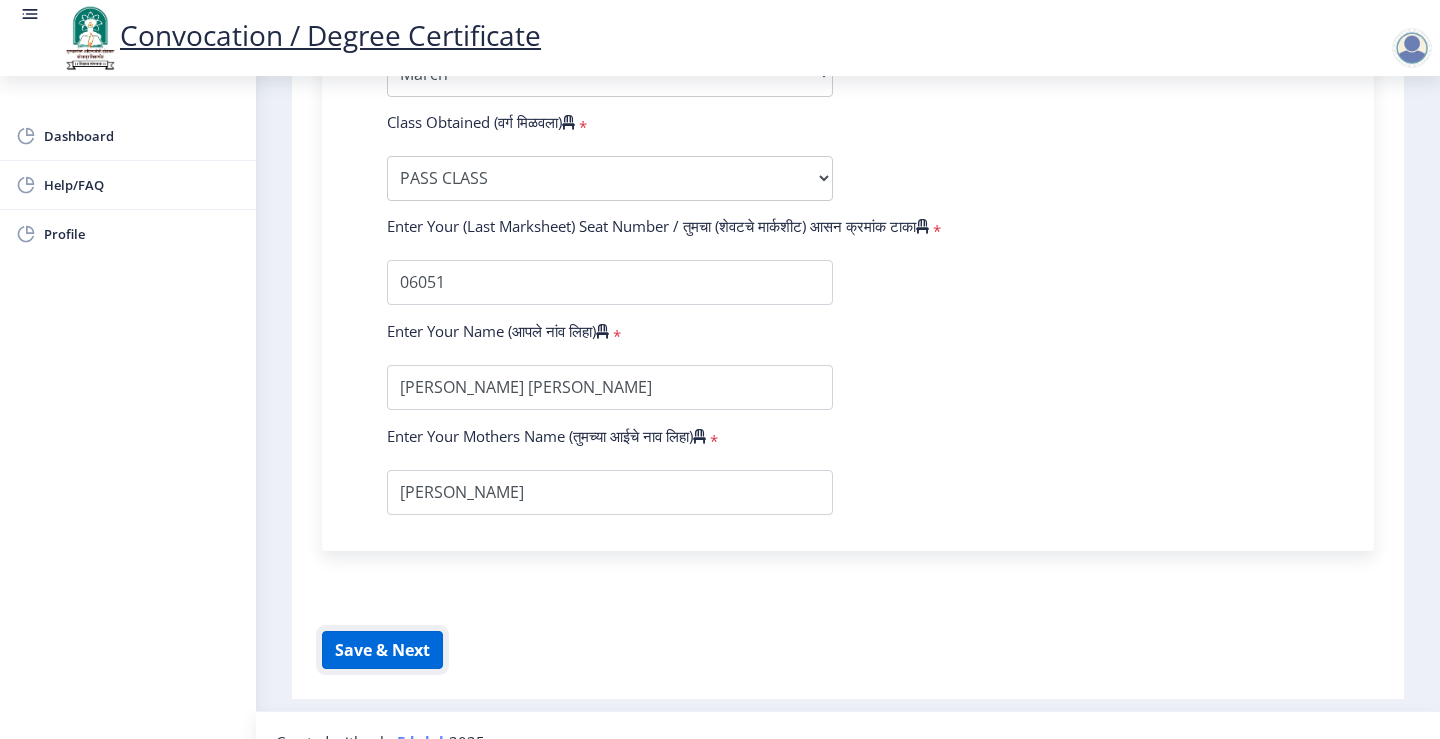 click on "Save & Next" 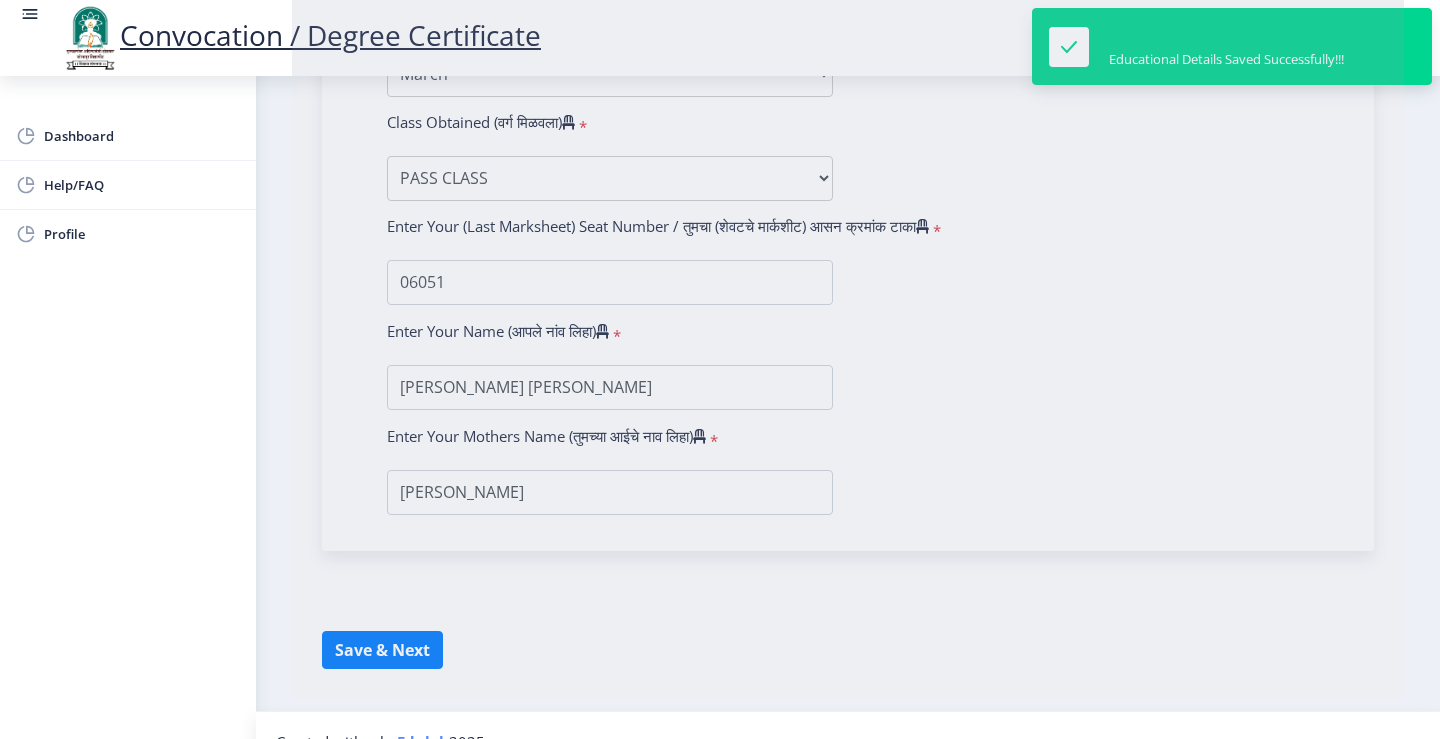 select 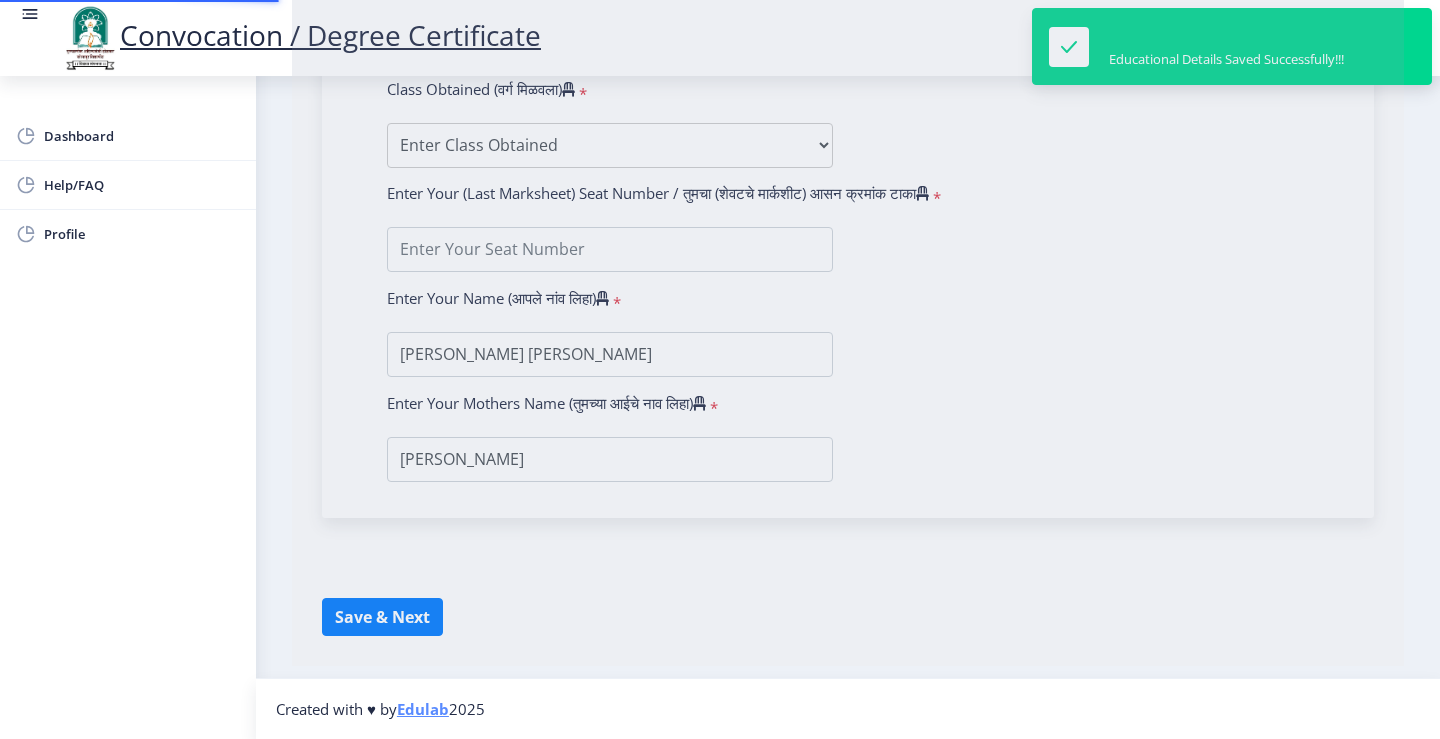 type on "0800018145" 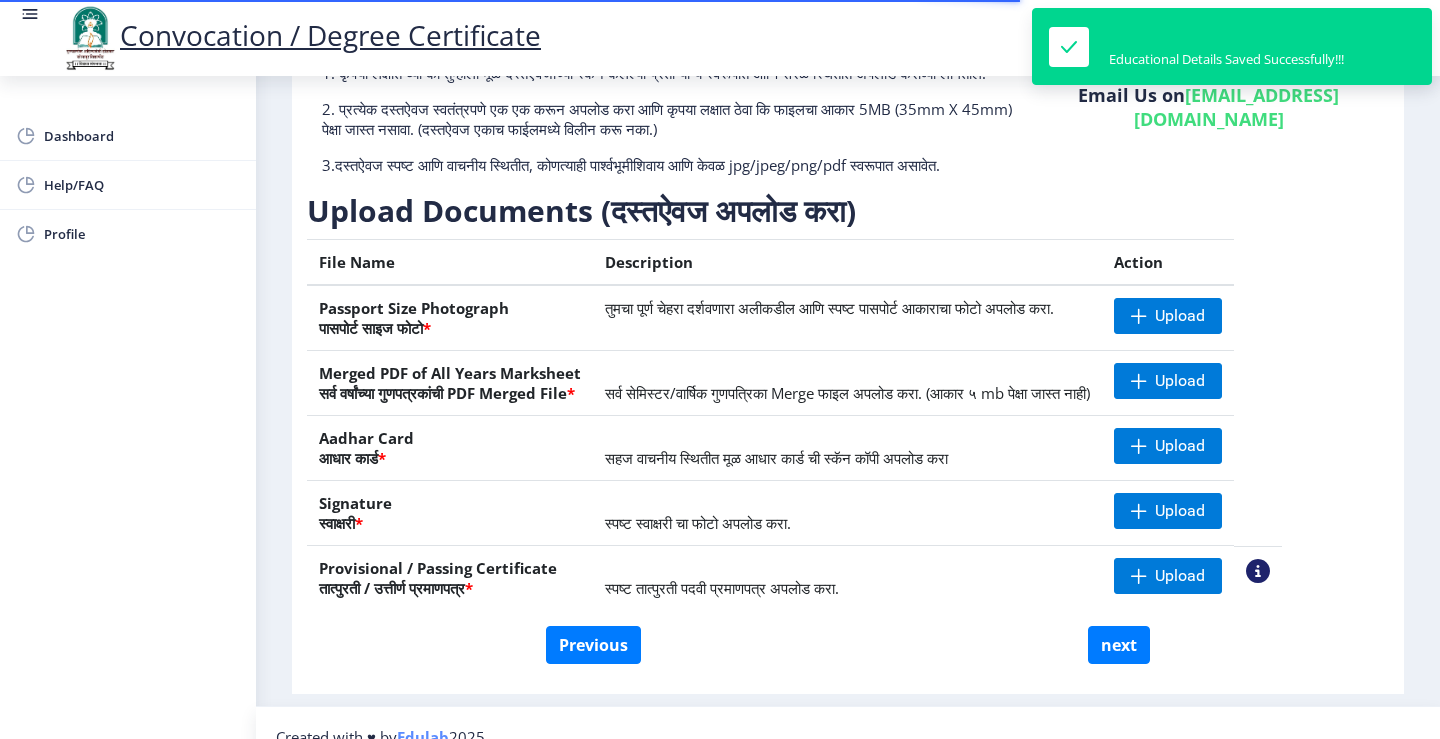 scroll, scrollTop: 200, scrollLeft: 0, axis: vertical 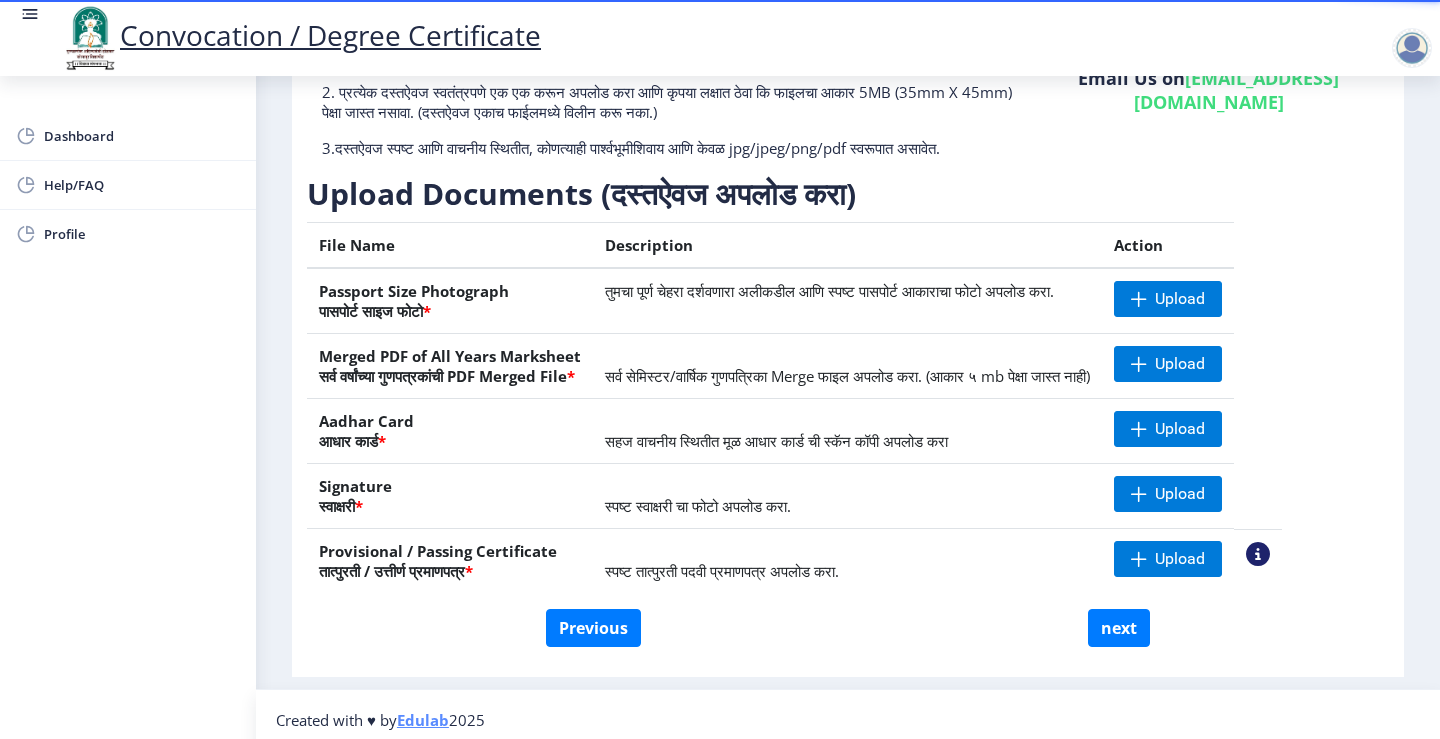 click on "Dashboard Help/FAQ Profile" 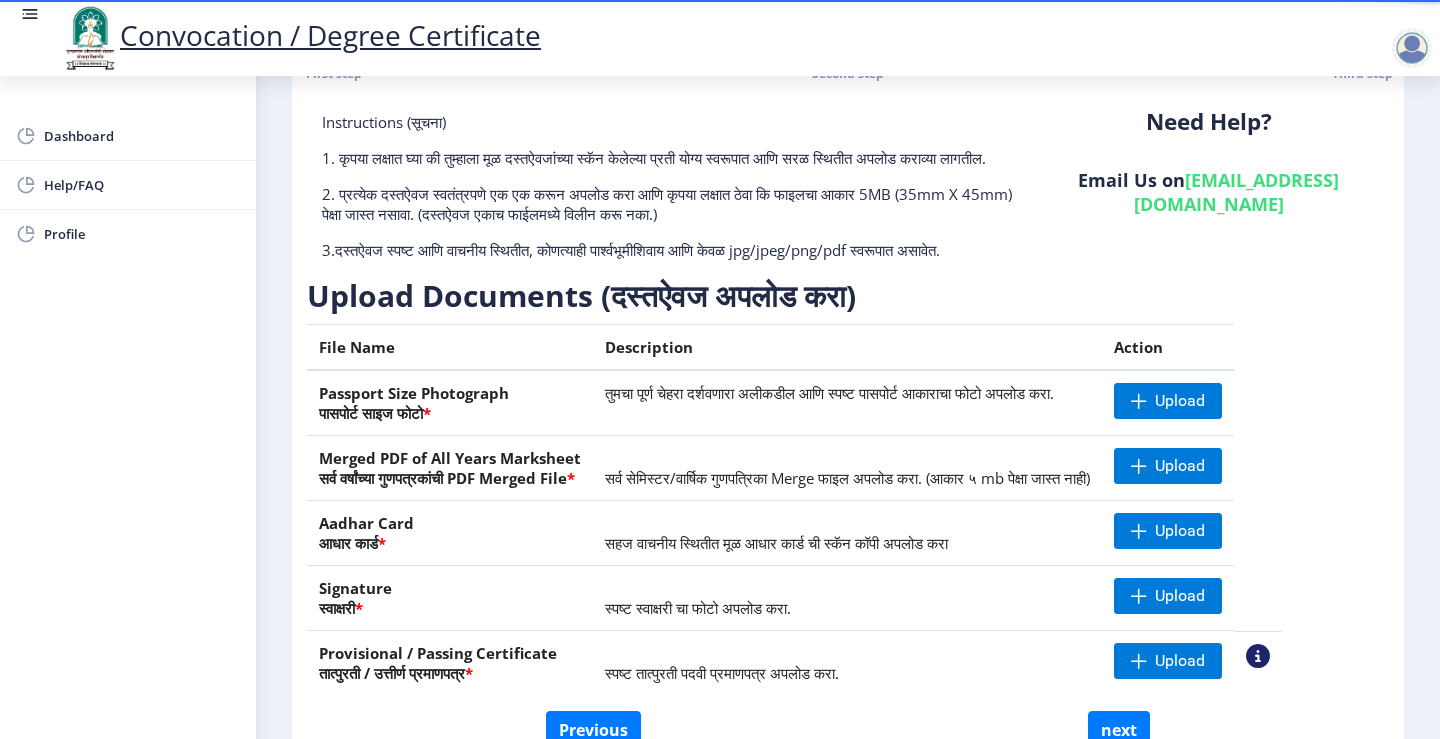 scroll, scrollTop: 231, scrollLeft: 0, axis: vertical 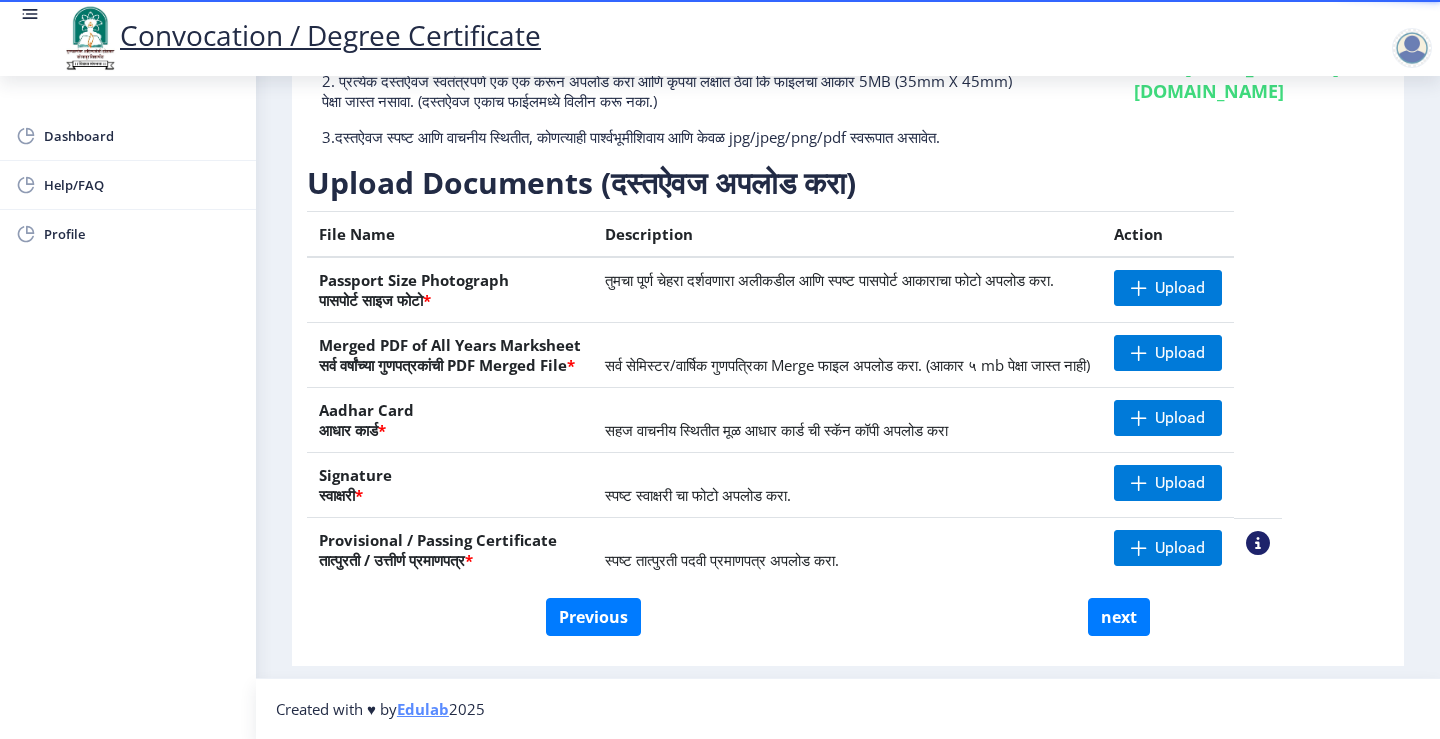 click 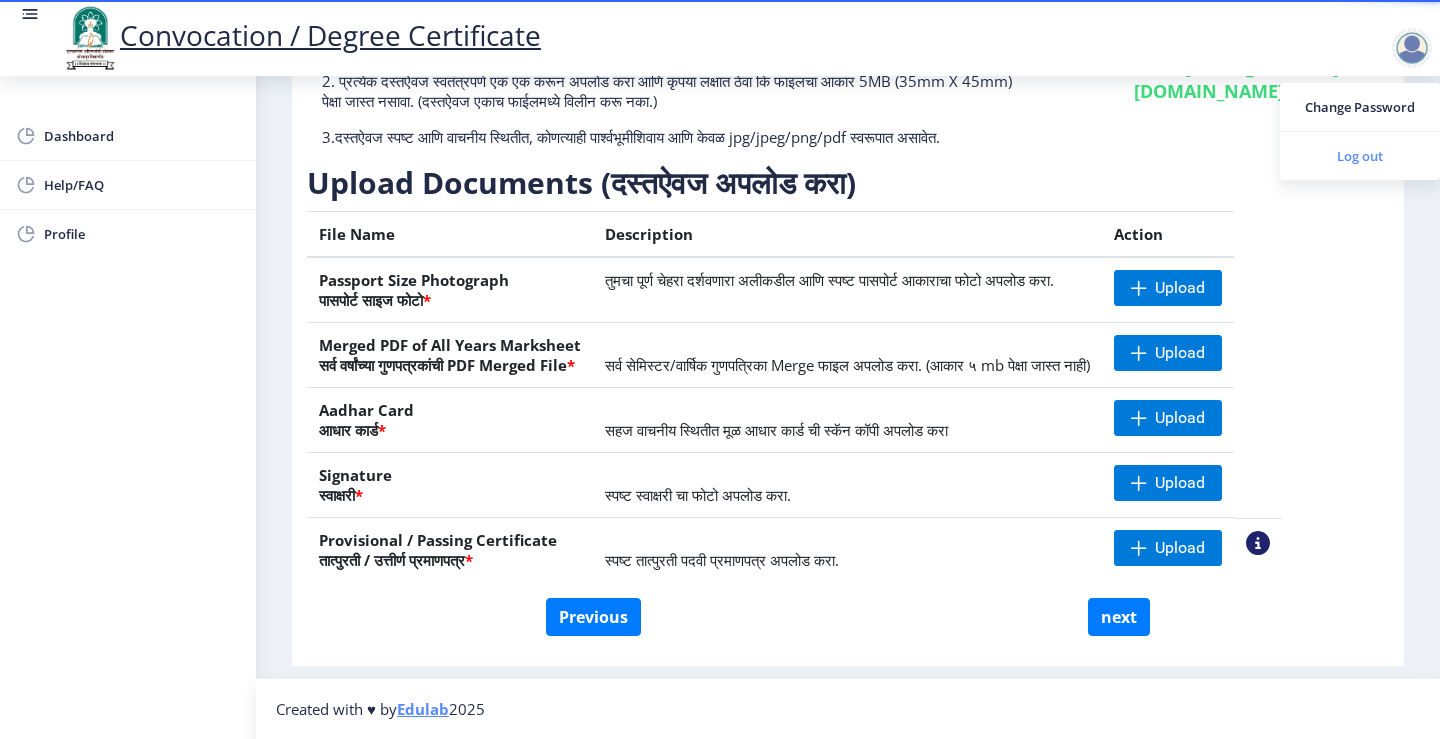 click on "Log out" at bounding box center [1360, 156] 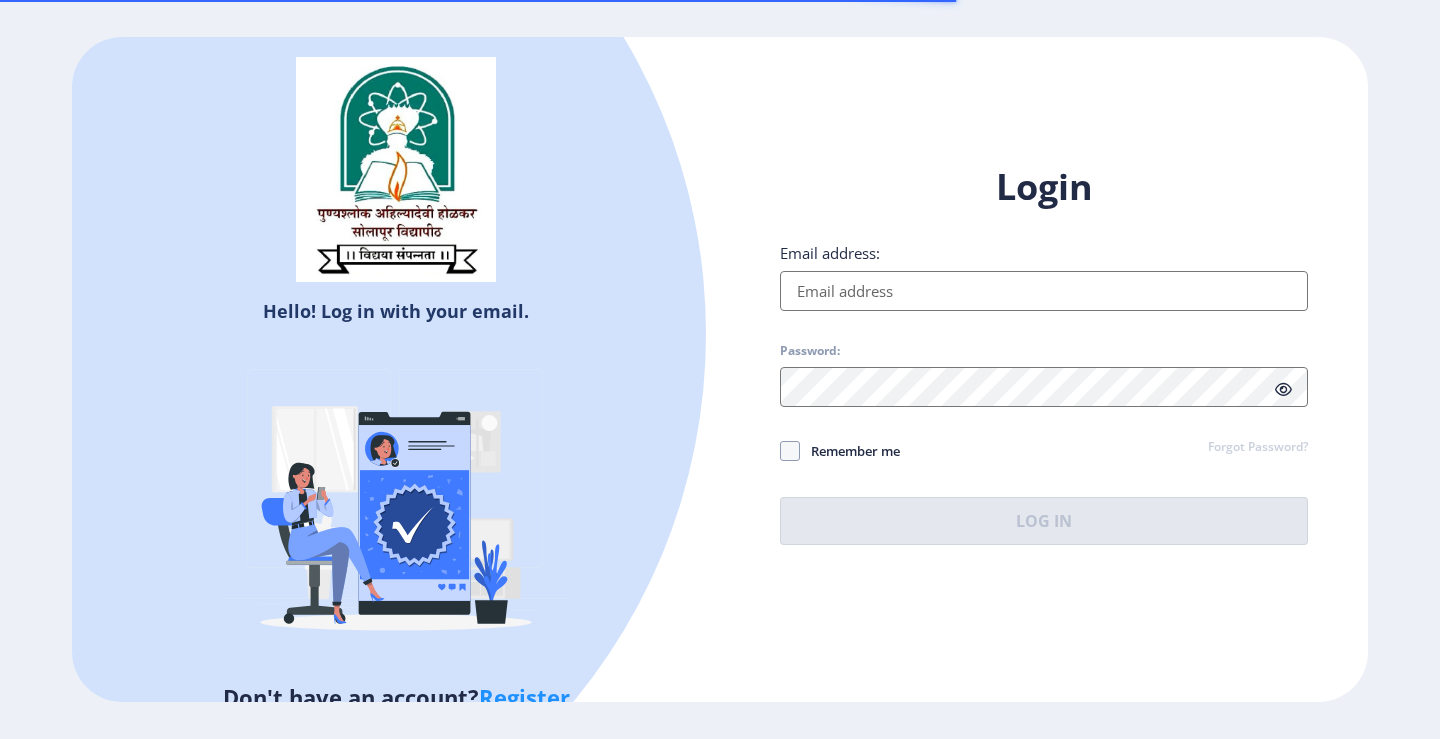 scroll, scrollTop: 0, scrollLeft: 0, axis: both 